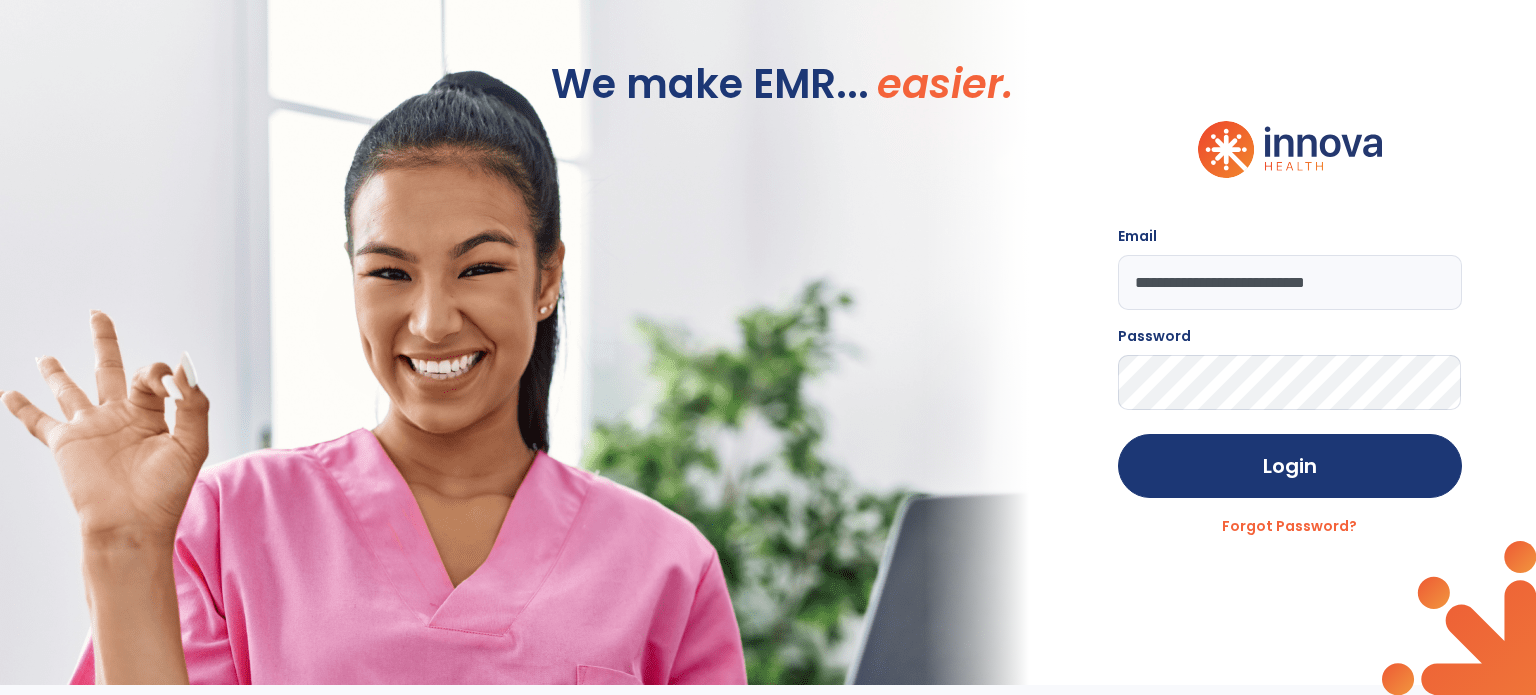 scroll, scrollTop: 0, scrollLeft: 0, axis: both 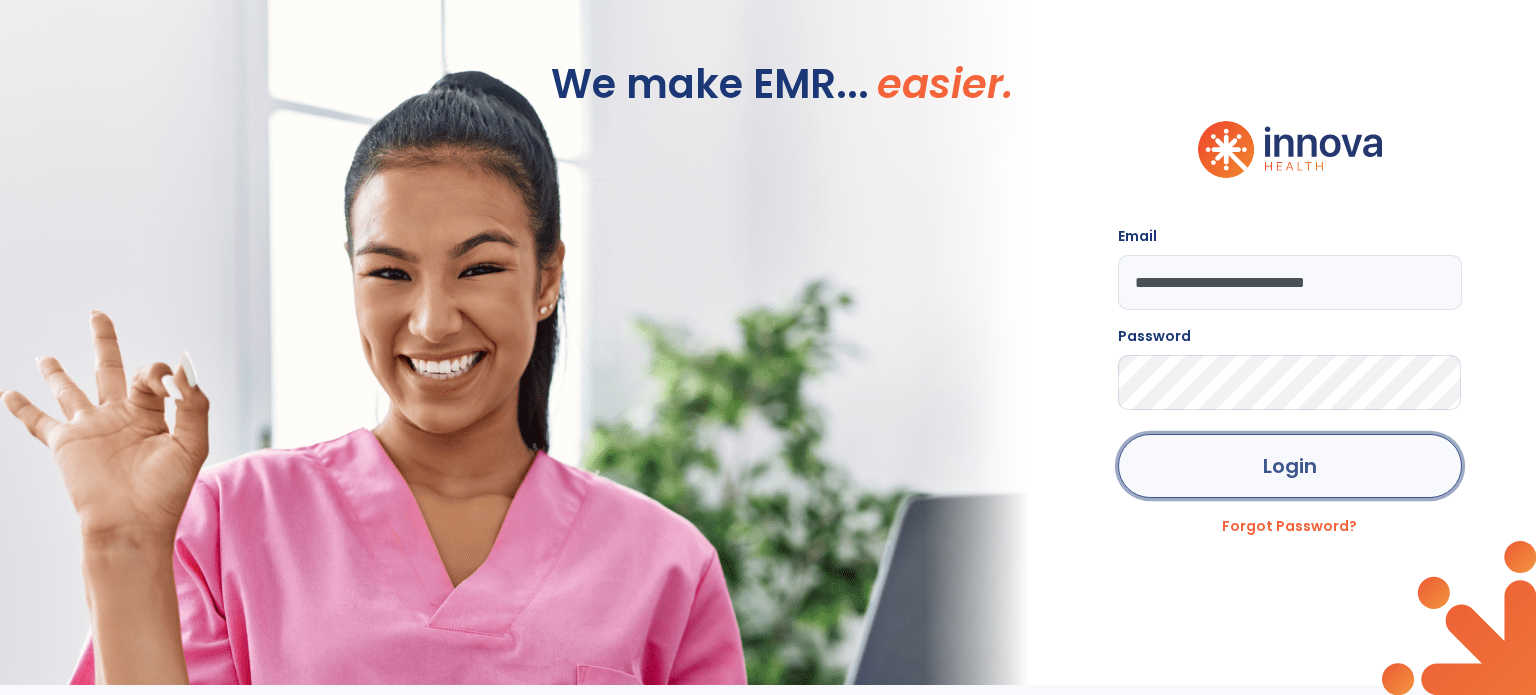 click on "Login" 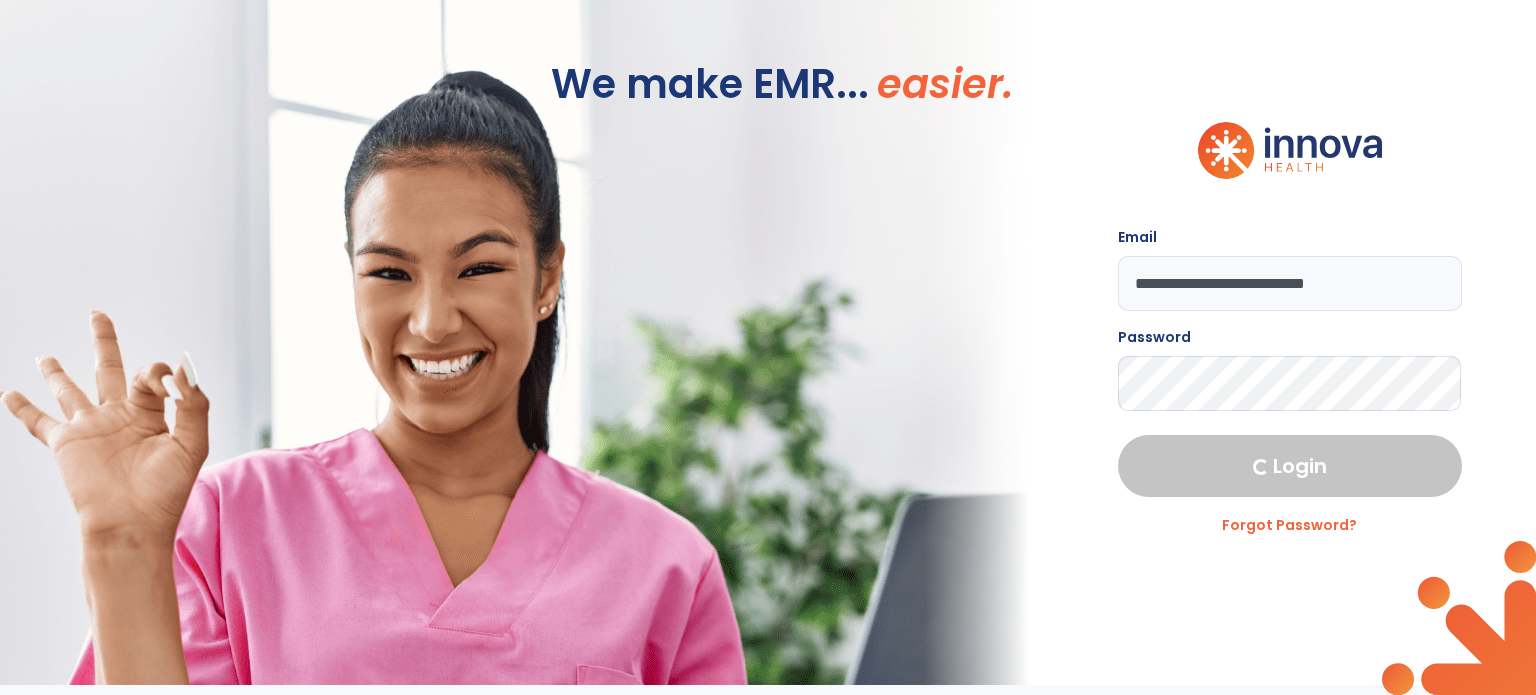 select on "****" 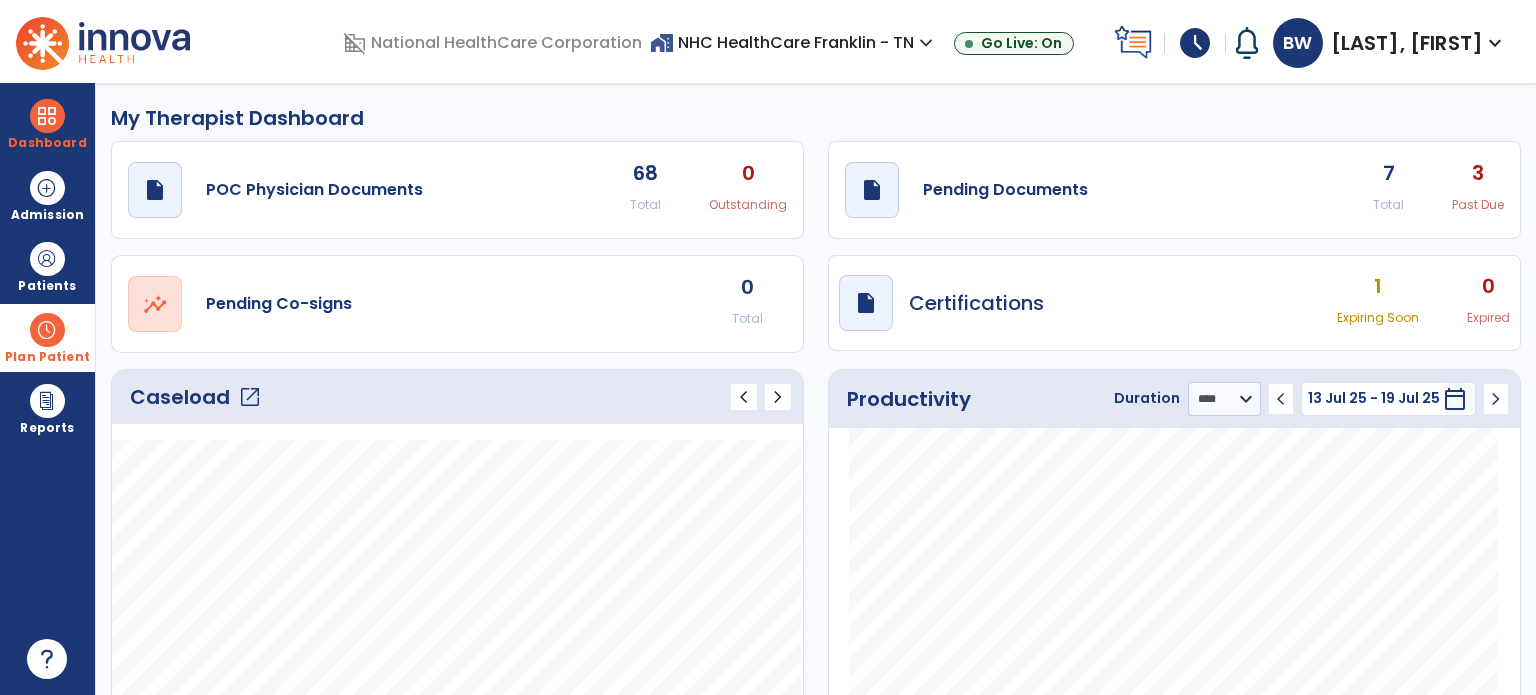 click at bounding box center (47, 330) 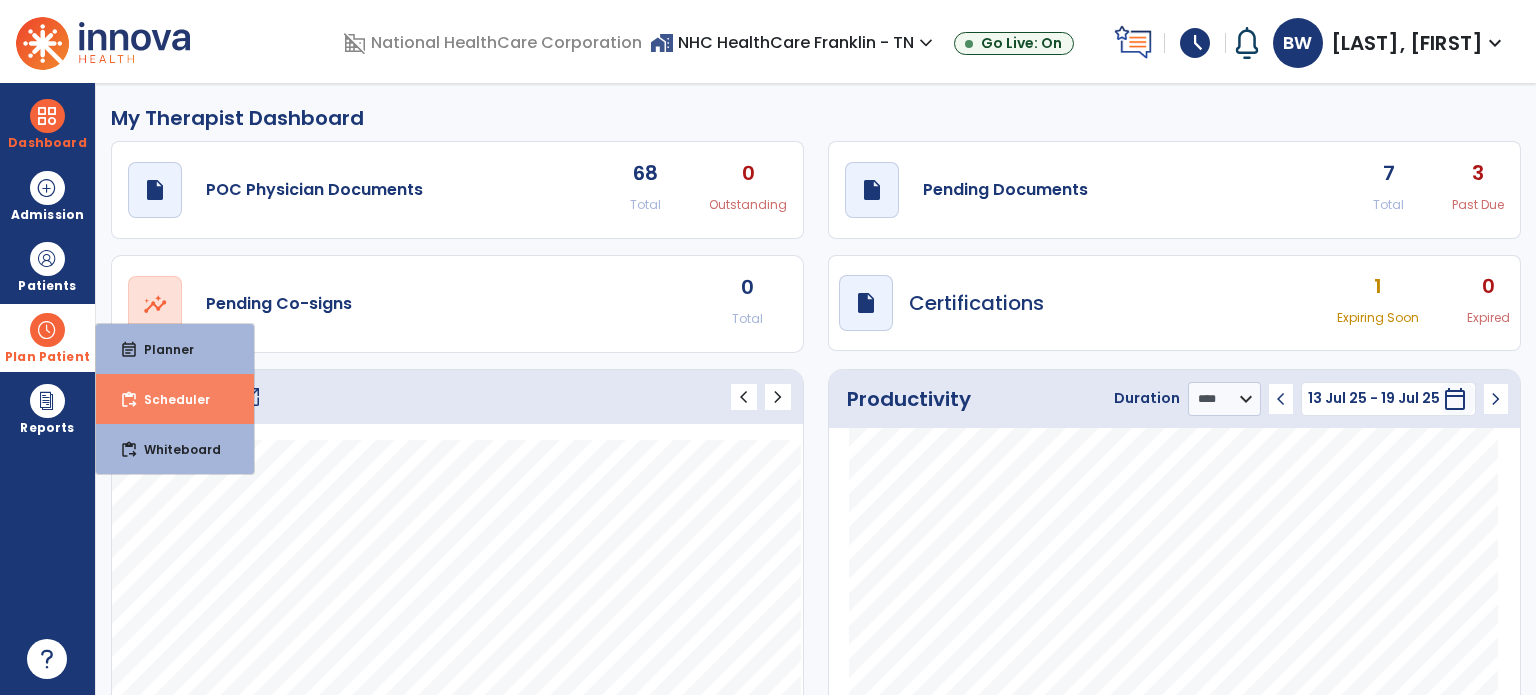click on "Scheduler" at bounding box center [169, 399] 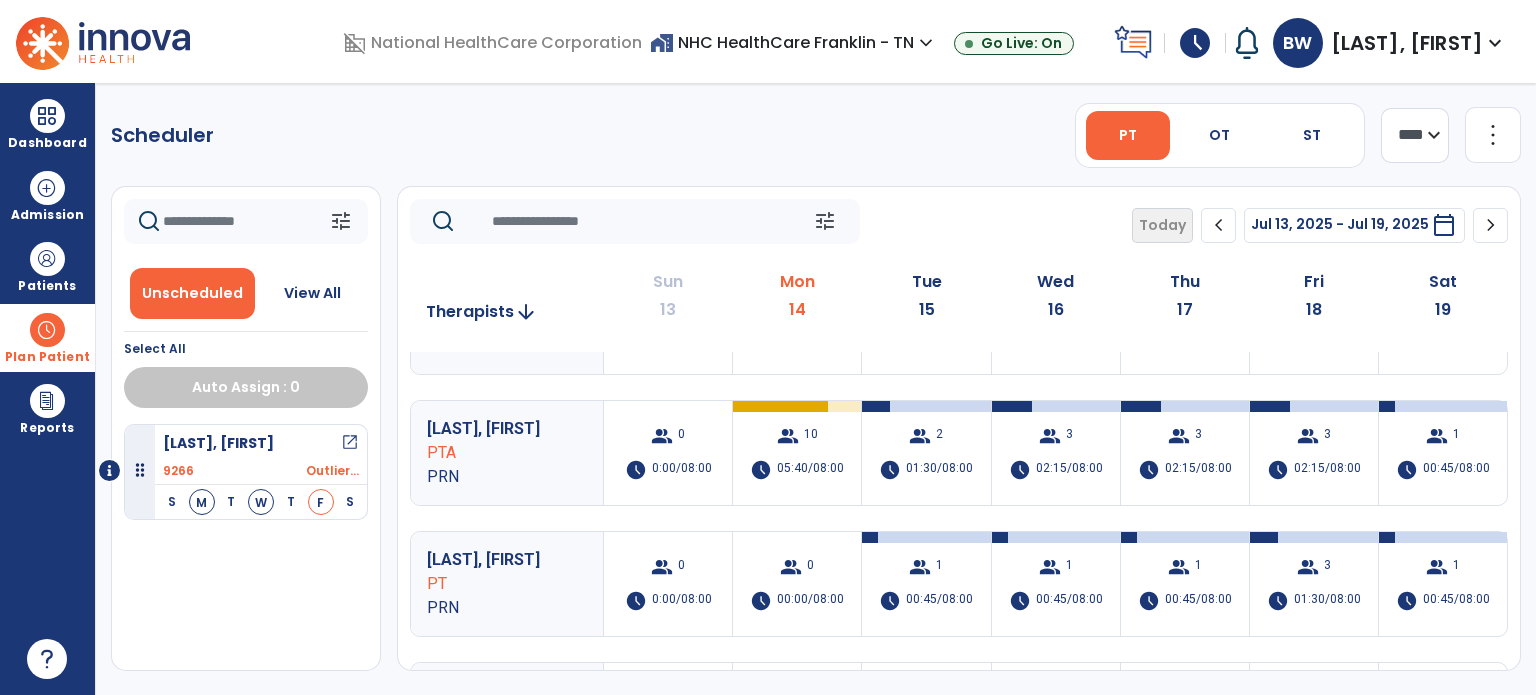 scroll, scrollTop: 348, scrollLeft: 0, axis: vertical 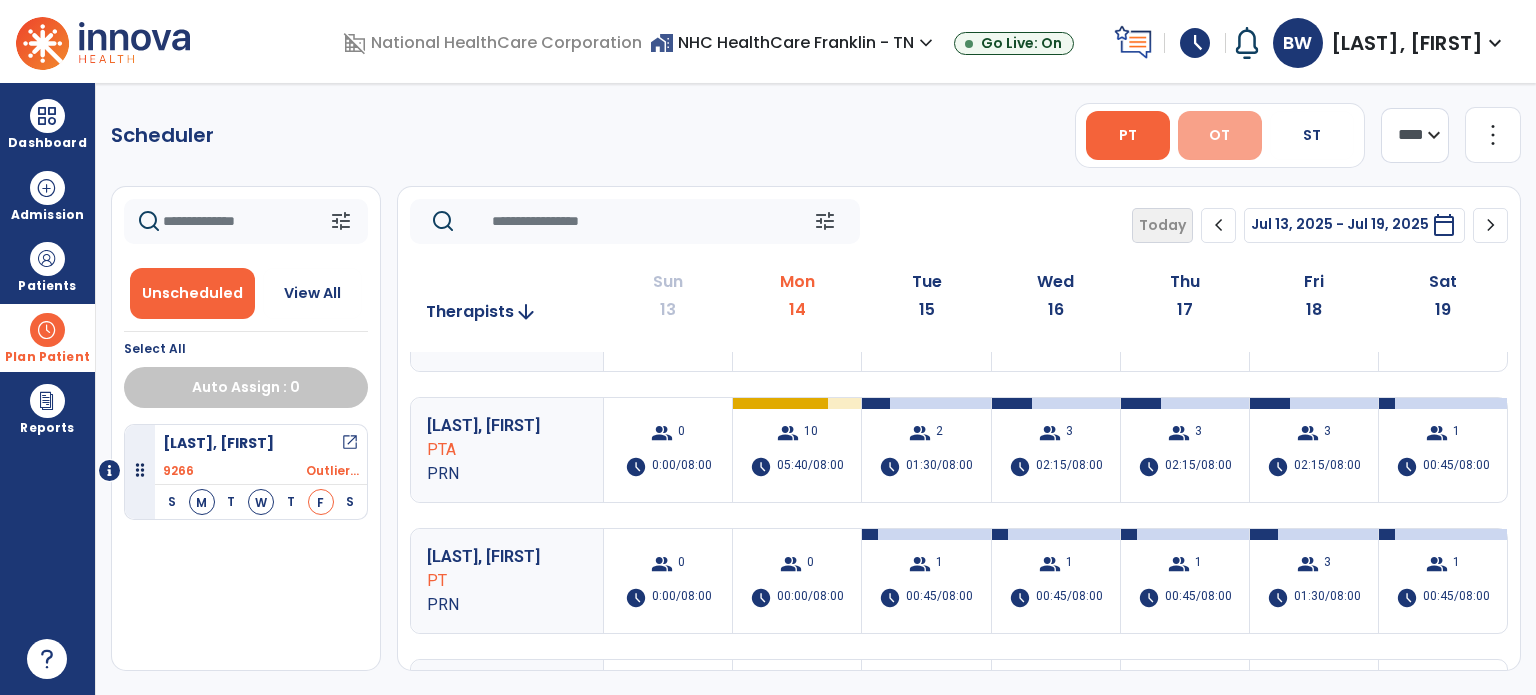 click on "OT" at bounding box center (1219, 135) 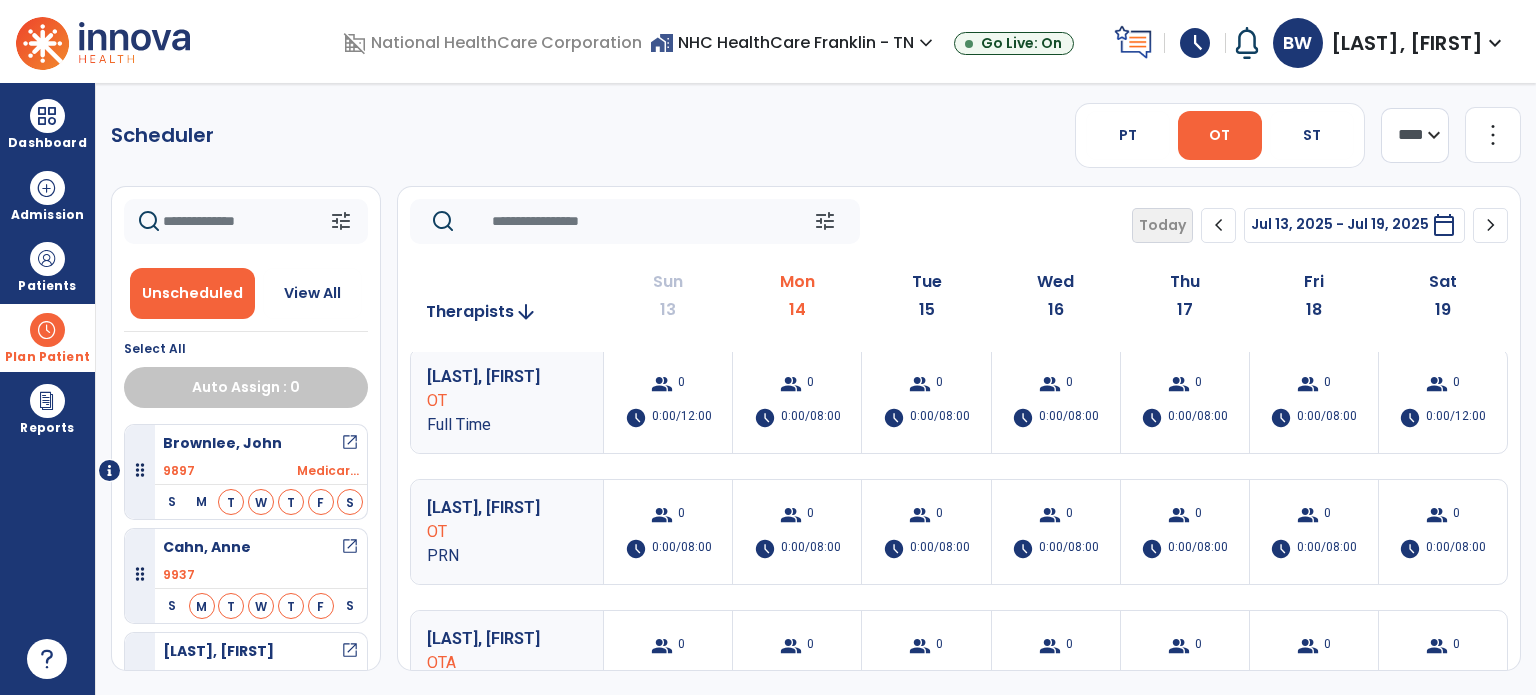 scroll, scrollTop: 0, scrollLeft: 0, axis: both 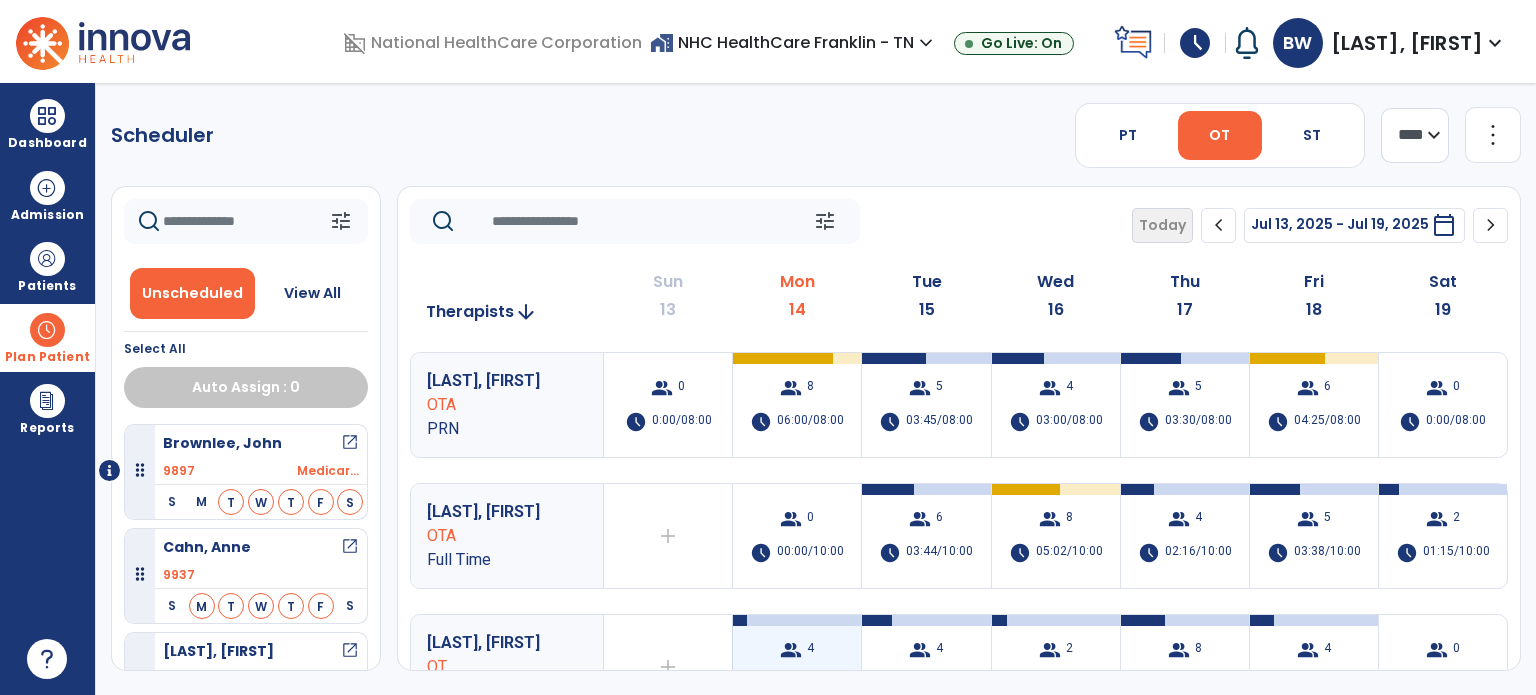 click on "group  4" at bounding box center [797, 650] 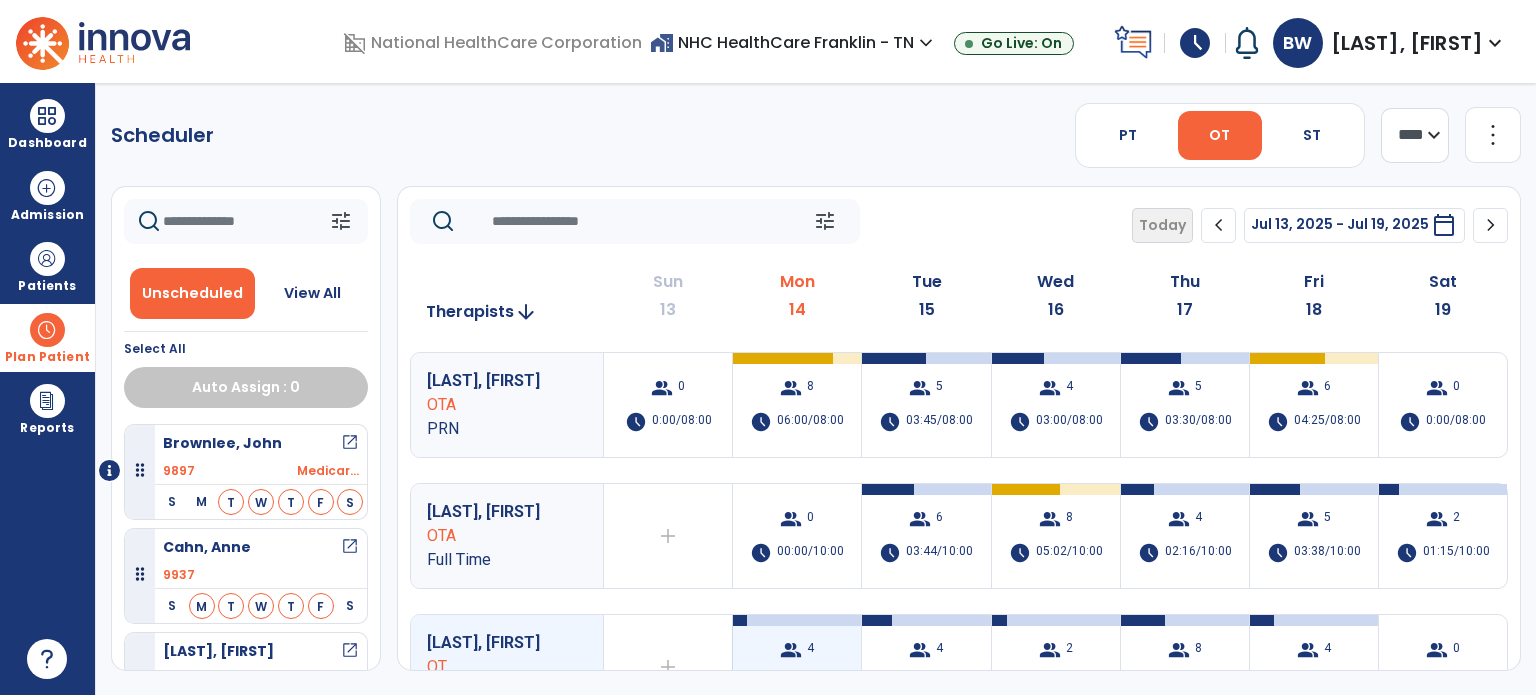 click on "group  4" at bounding box center (797, 650) 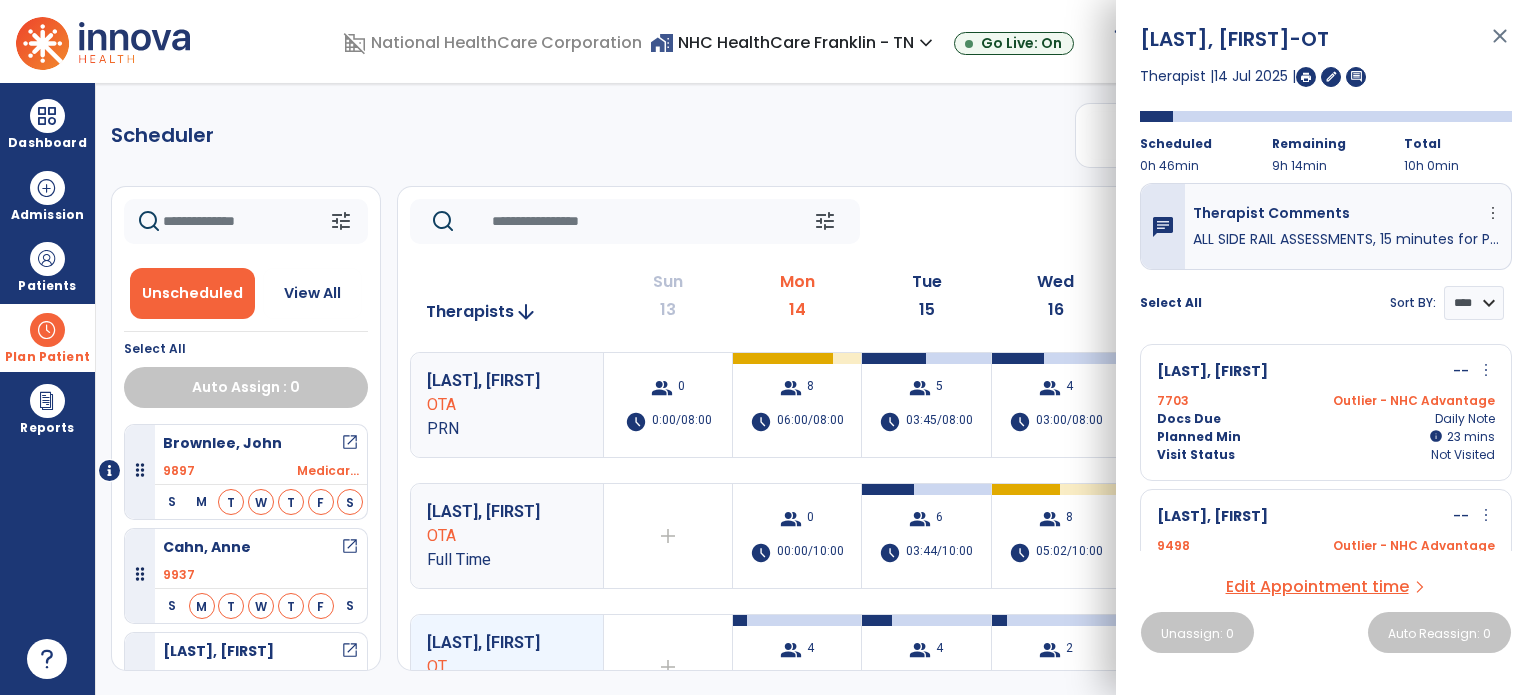 click at bounding box center (1306, 77) 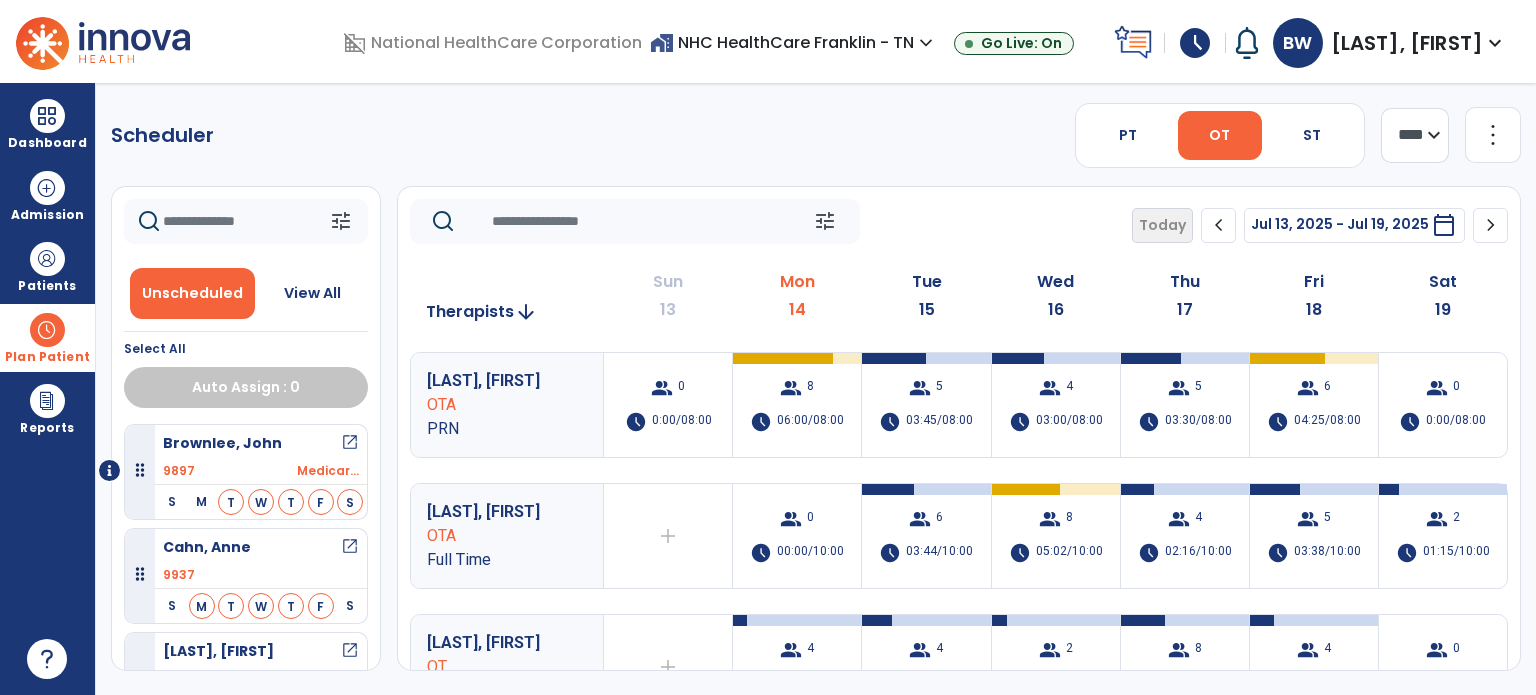 click on "schedule" at bounding box center (1195, 43) 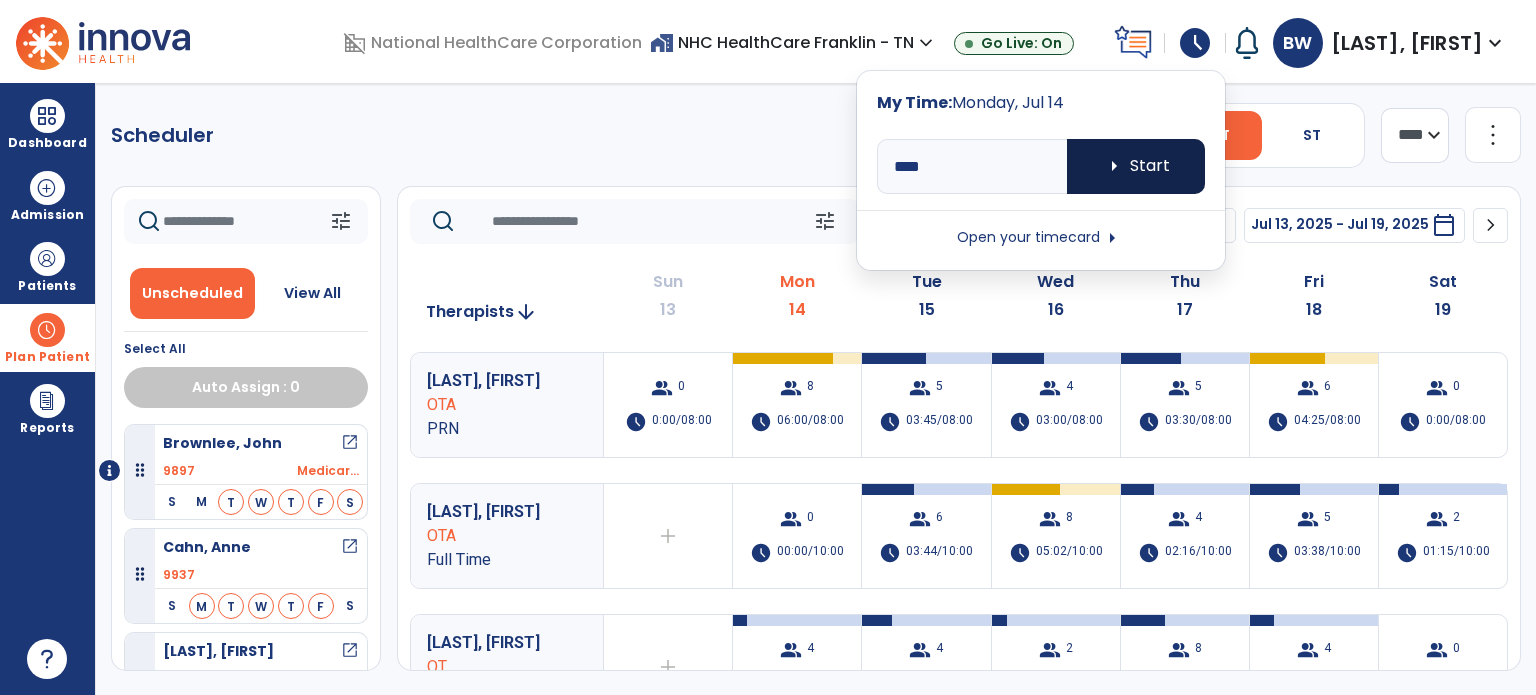 click on "arrow_right  Start" at bounding box center (1136, 166) 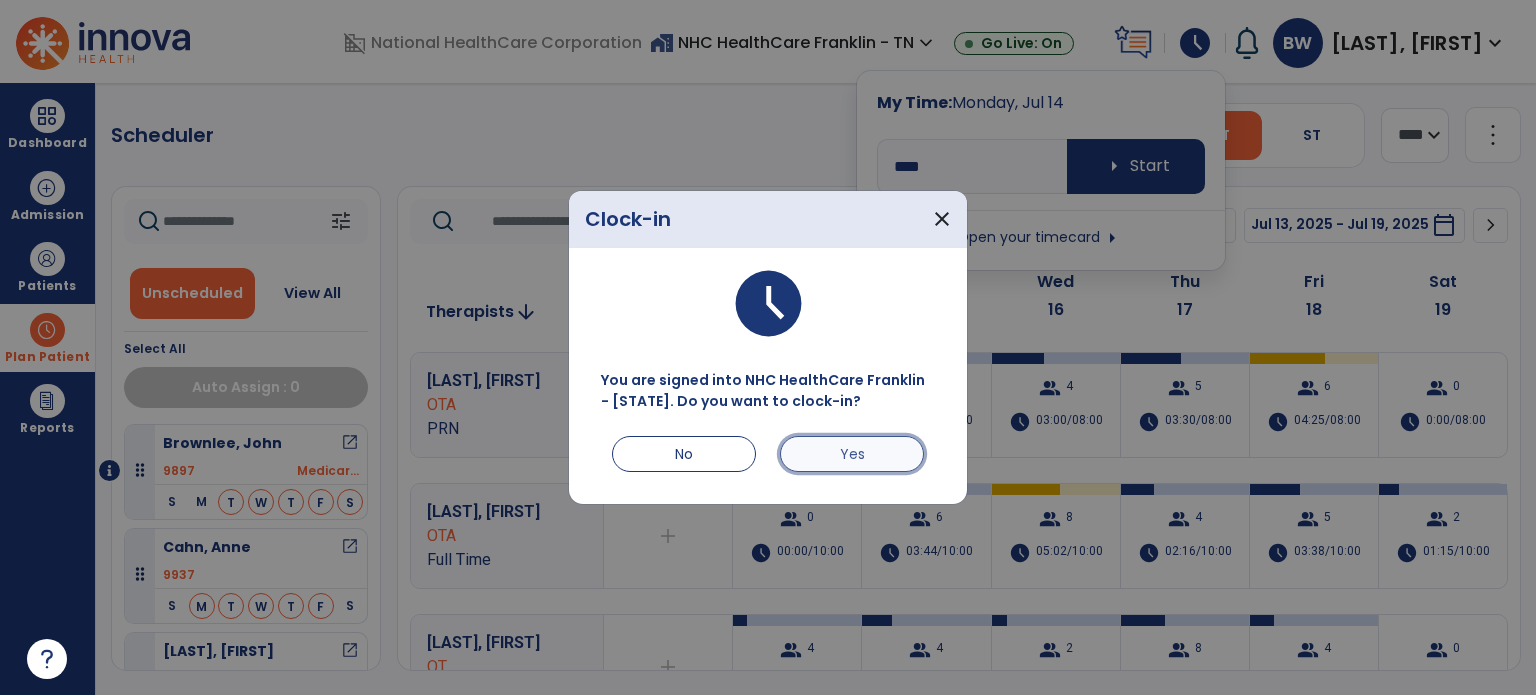 click on "Yes" at bounding box center [852, 454] 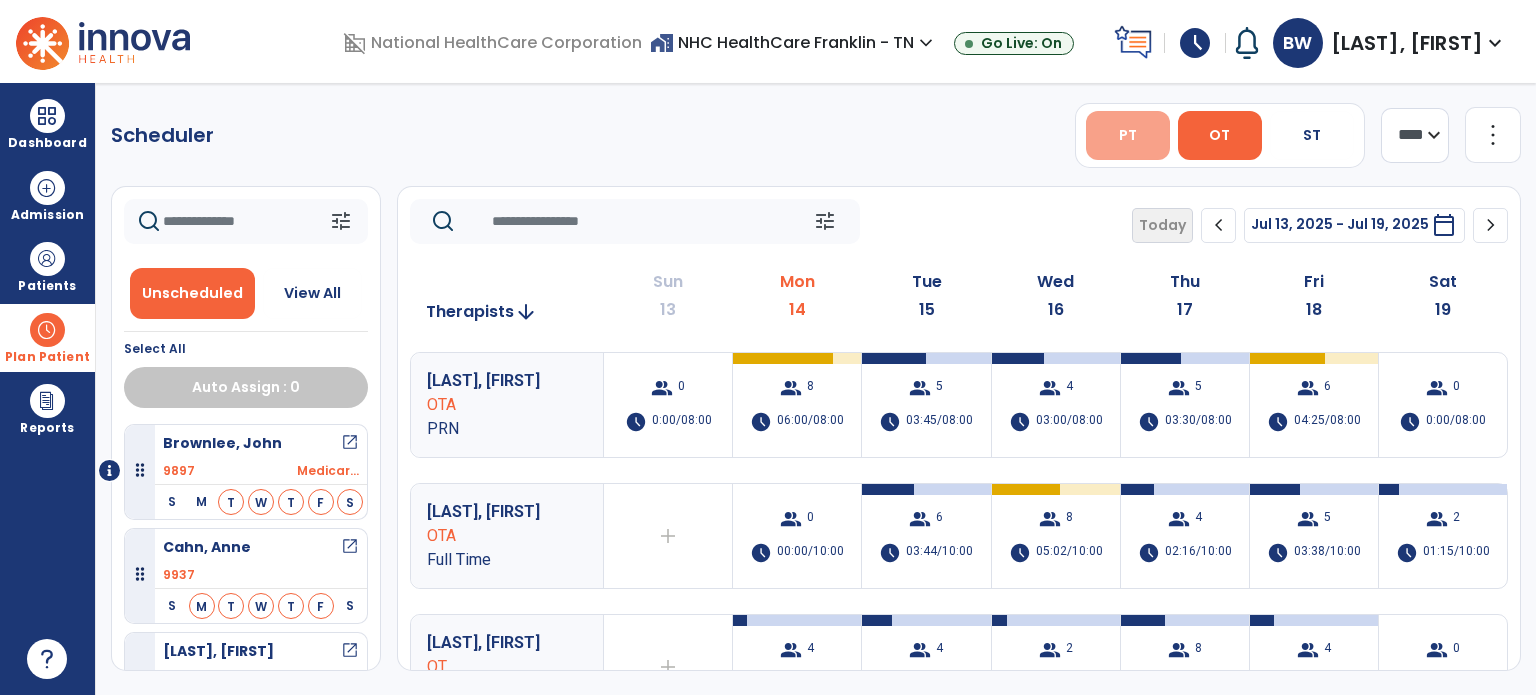 click on "PT" at bounding box center (1128, 135) 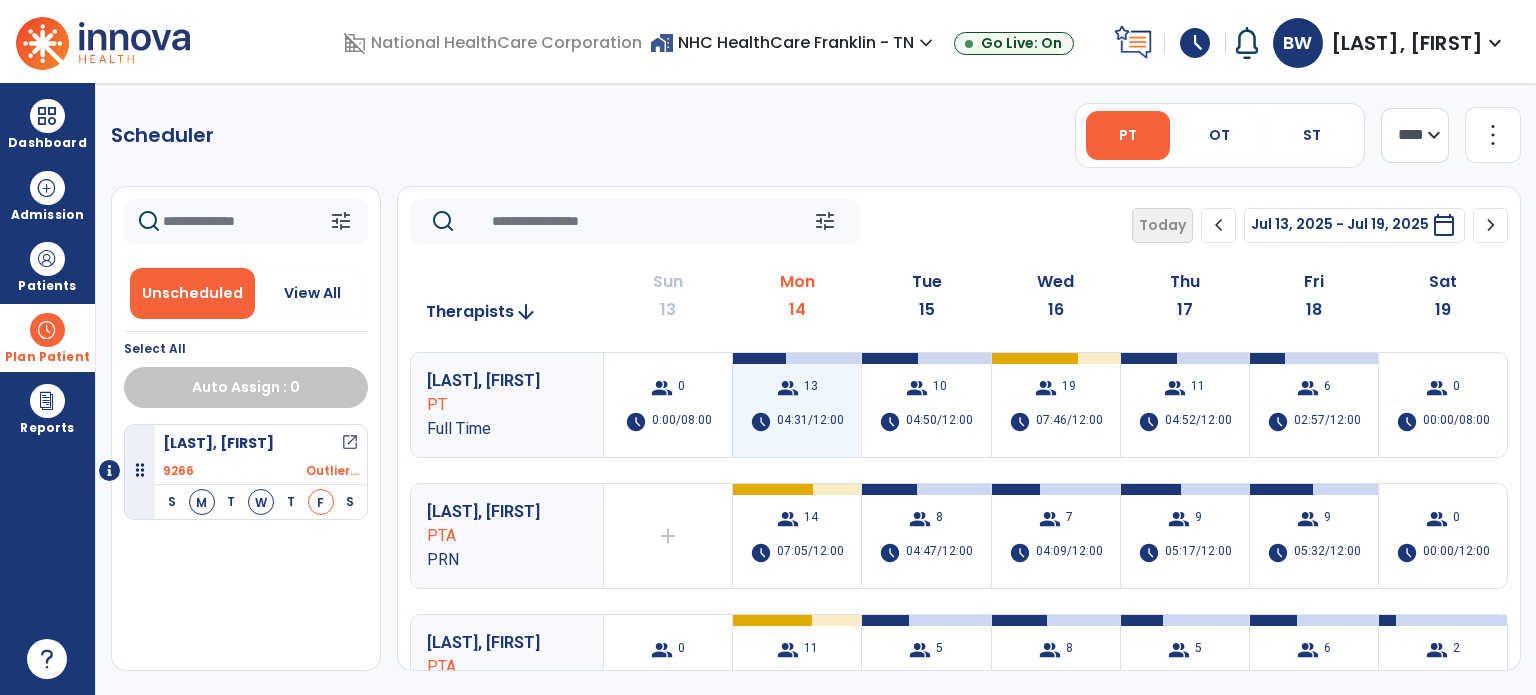 click on "group" at bounding box center (788, 388) 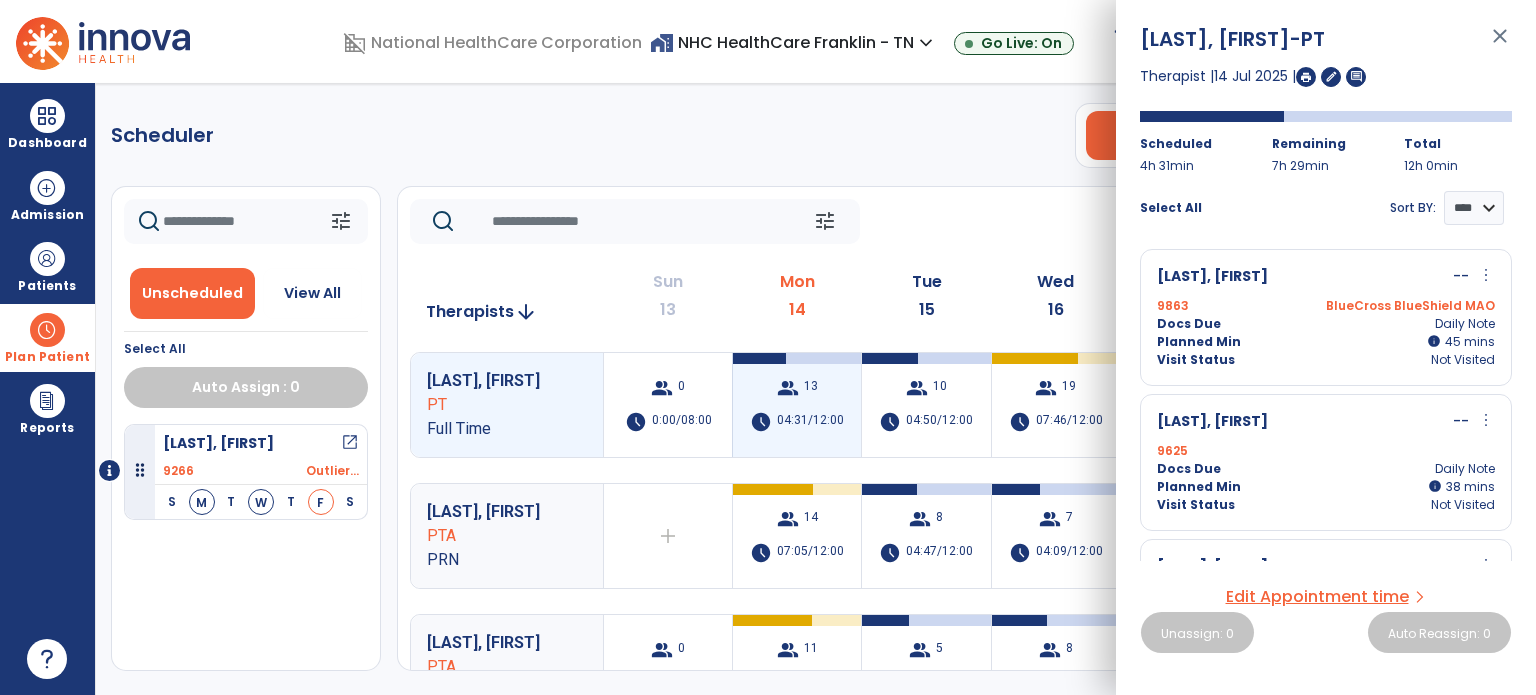 select on "****" 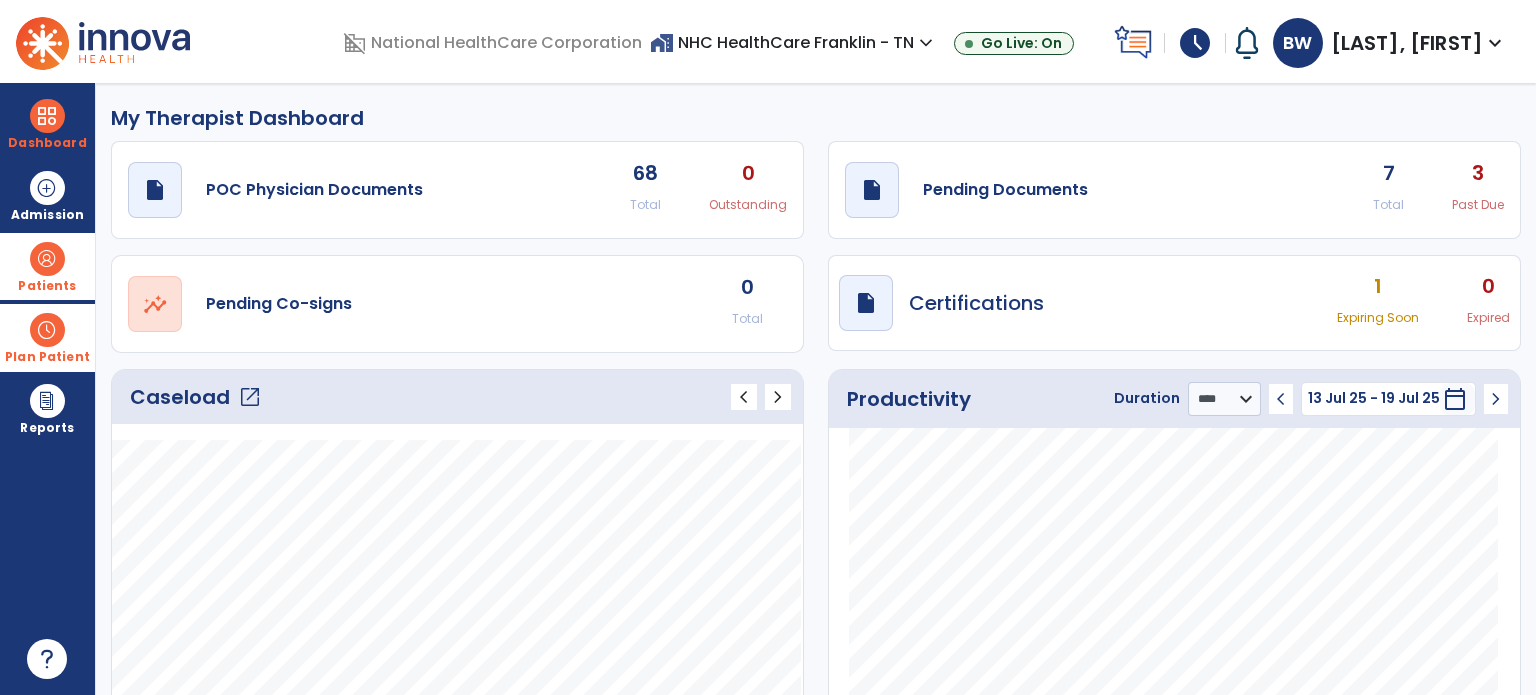 click on "Patients" at bounding box center (47, 286) 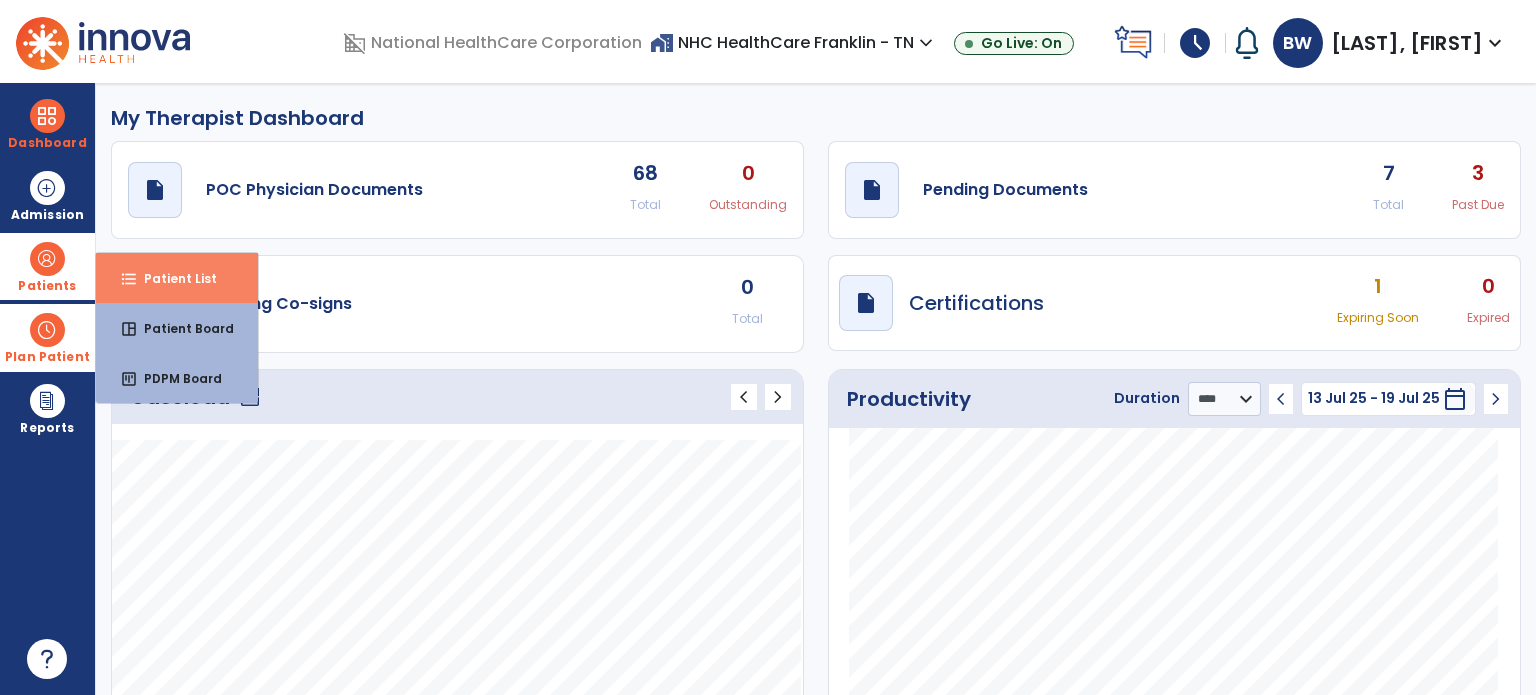 click on "Patient List" at bounding box center [172, 278] 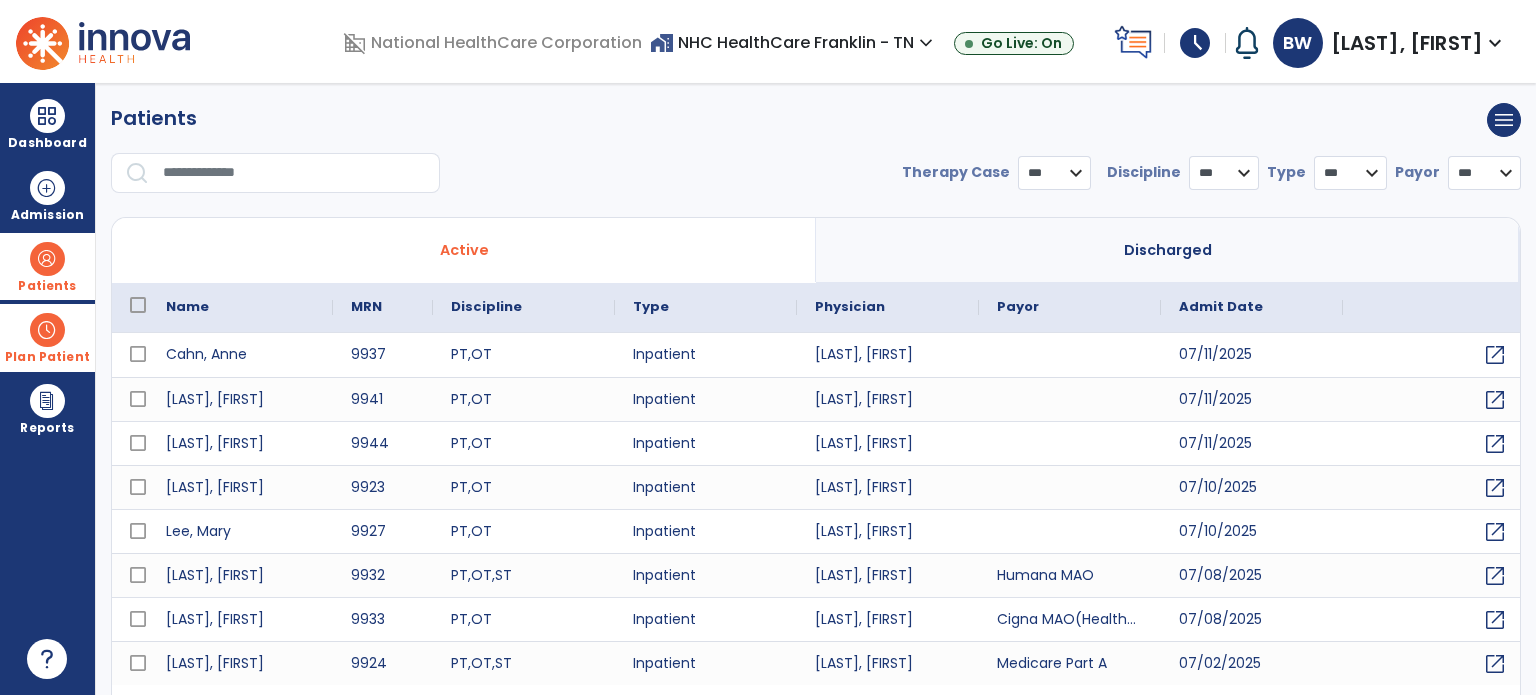 select on "***" 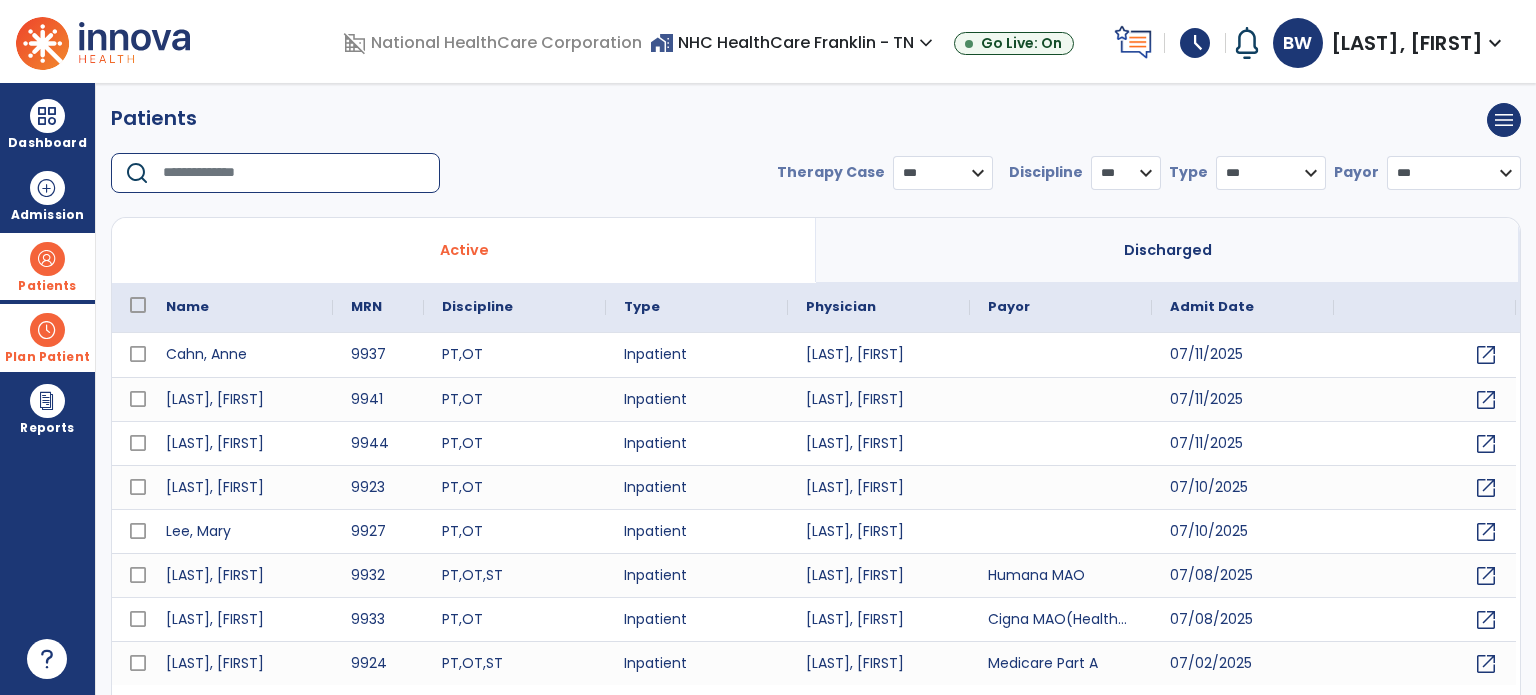 click at bounding box center [294, 173] 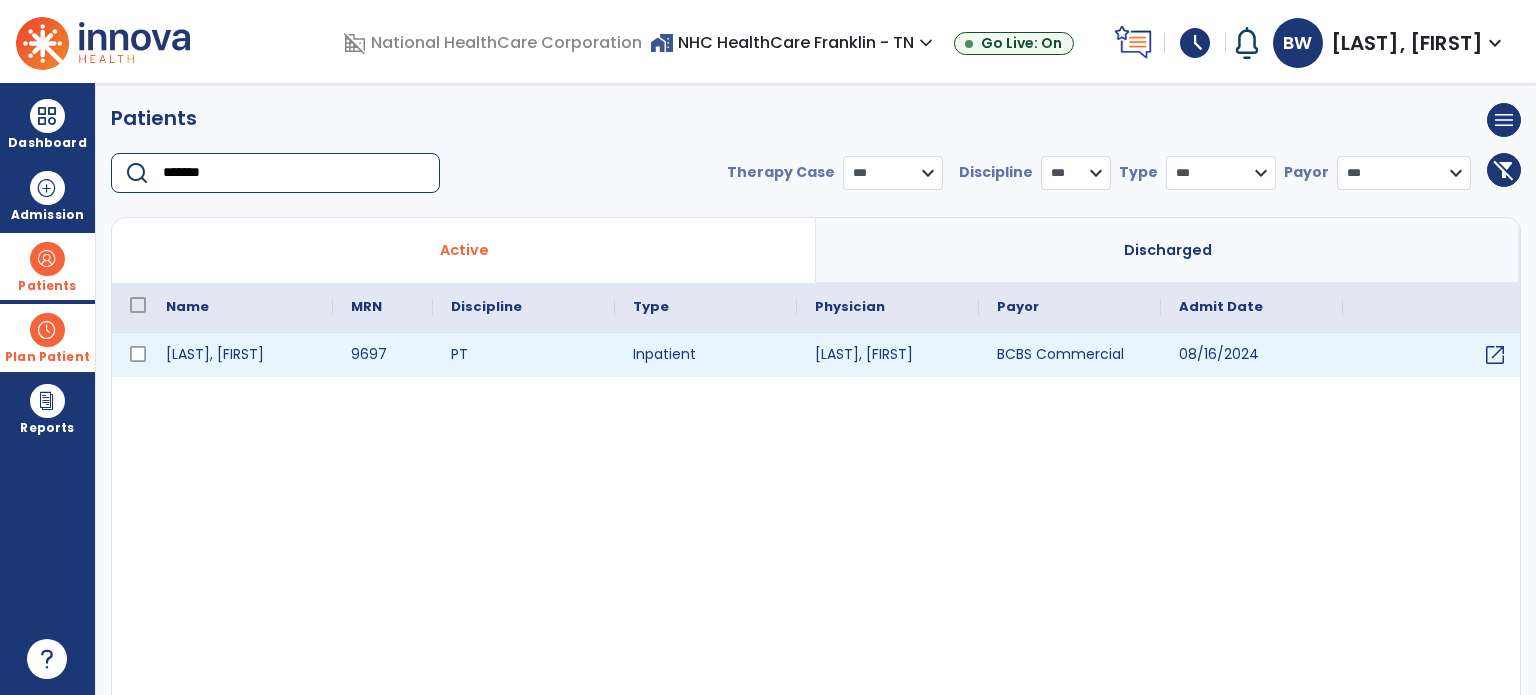 type on "*******" 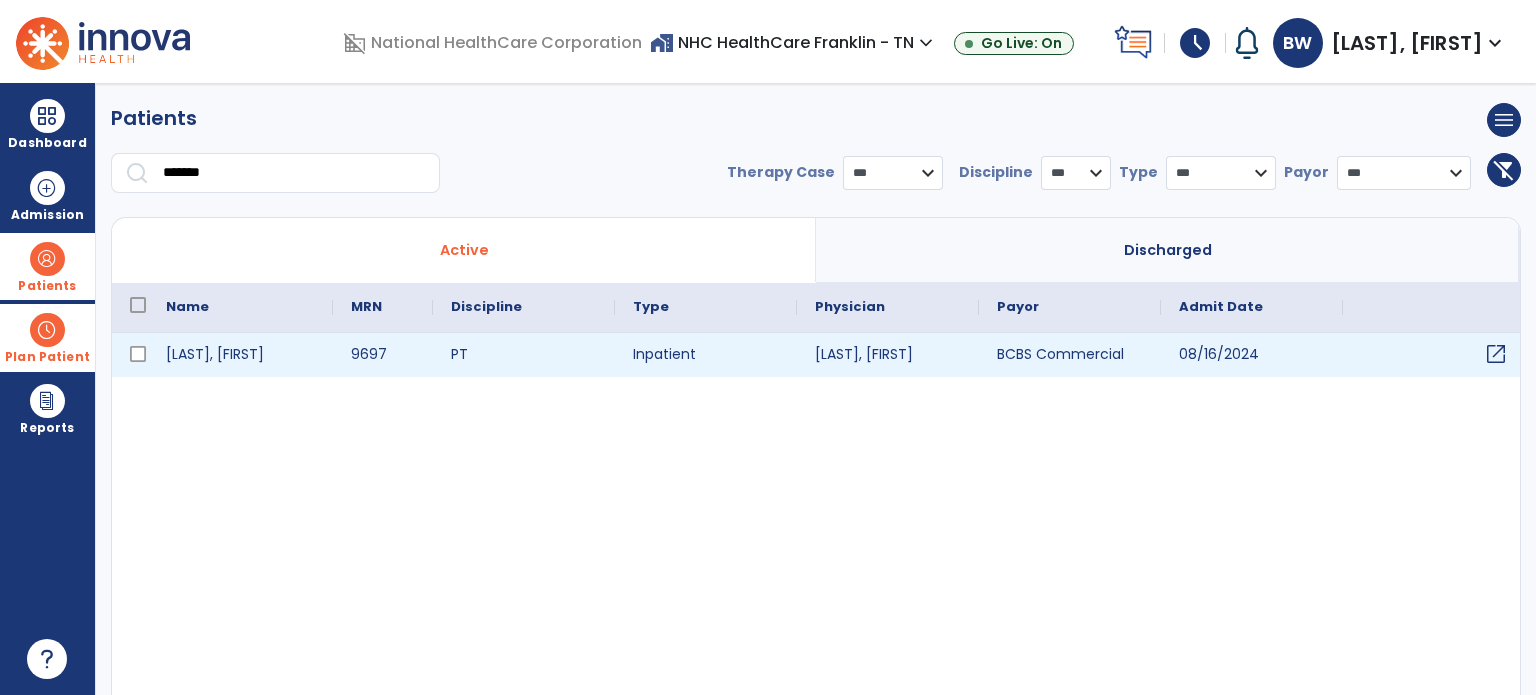 click on "open_in_new" at bounding box center [1496, 354] 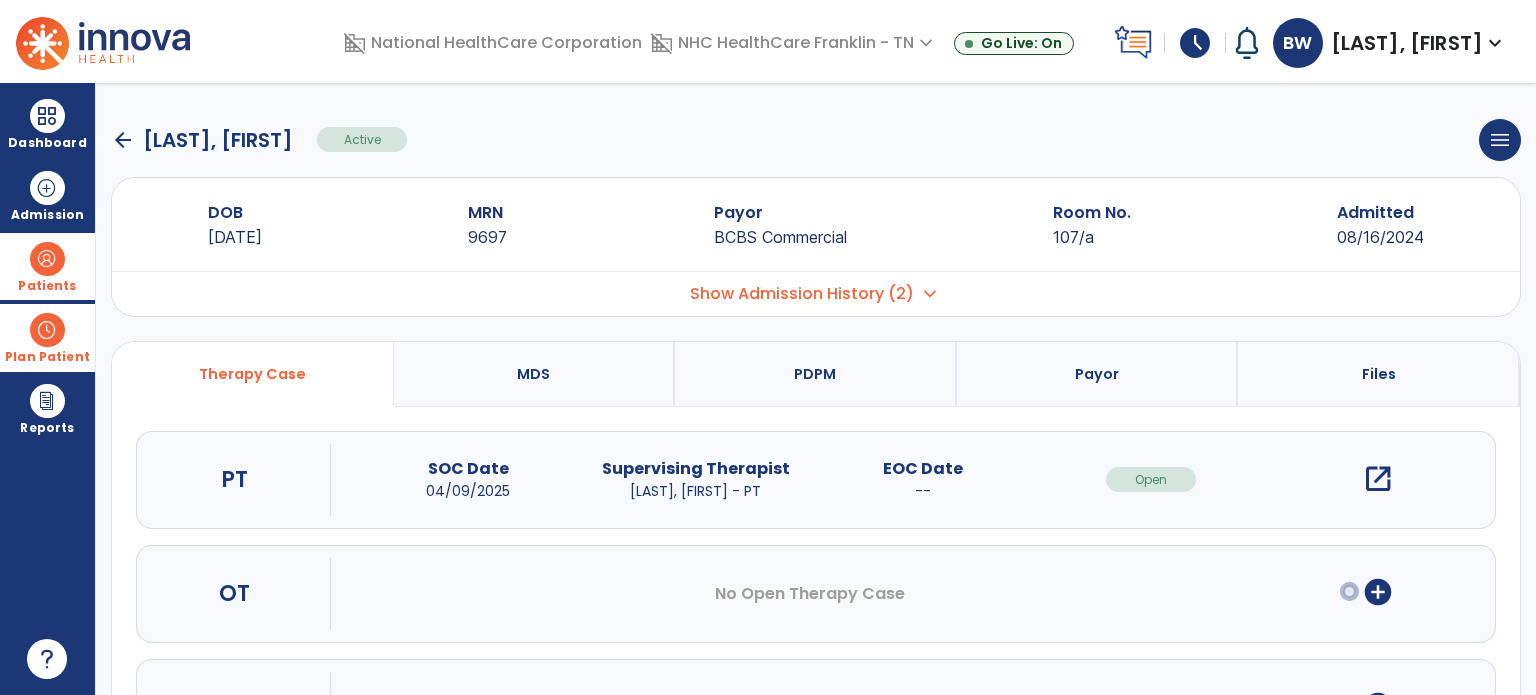 scroll, scrollTop: 0, scrollLeft: 0, axis: both 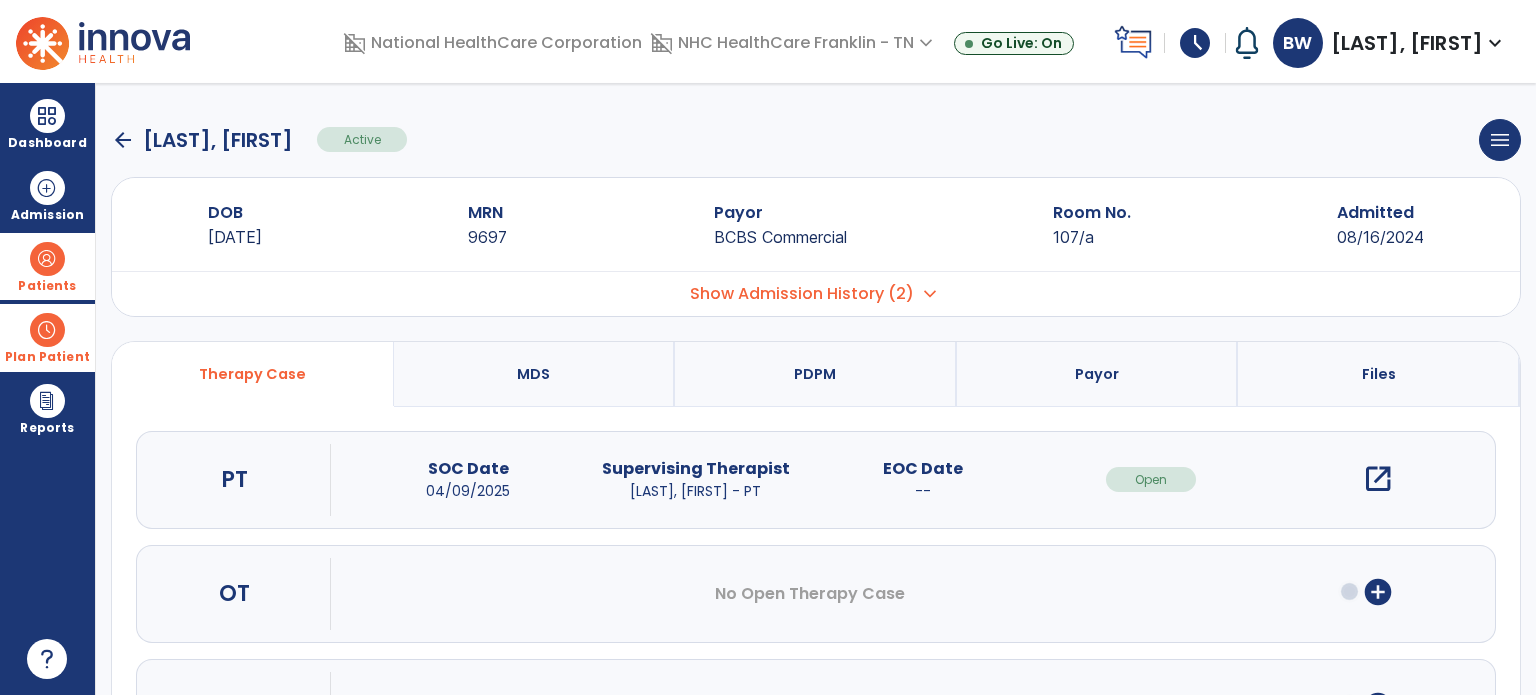 click 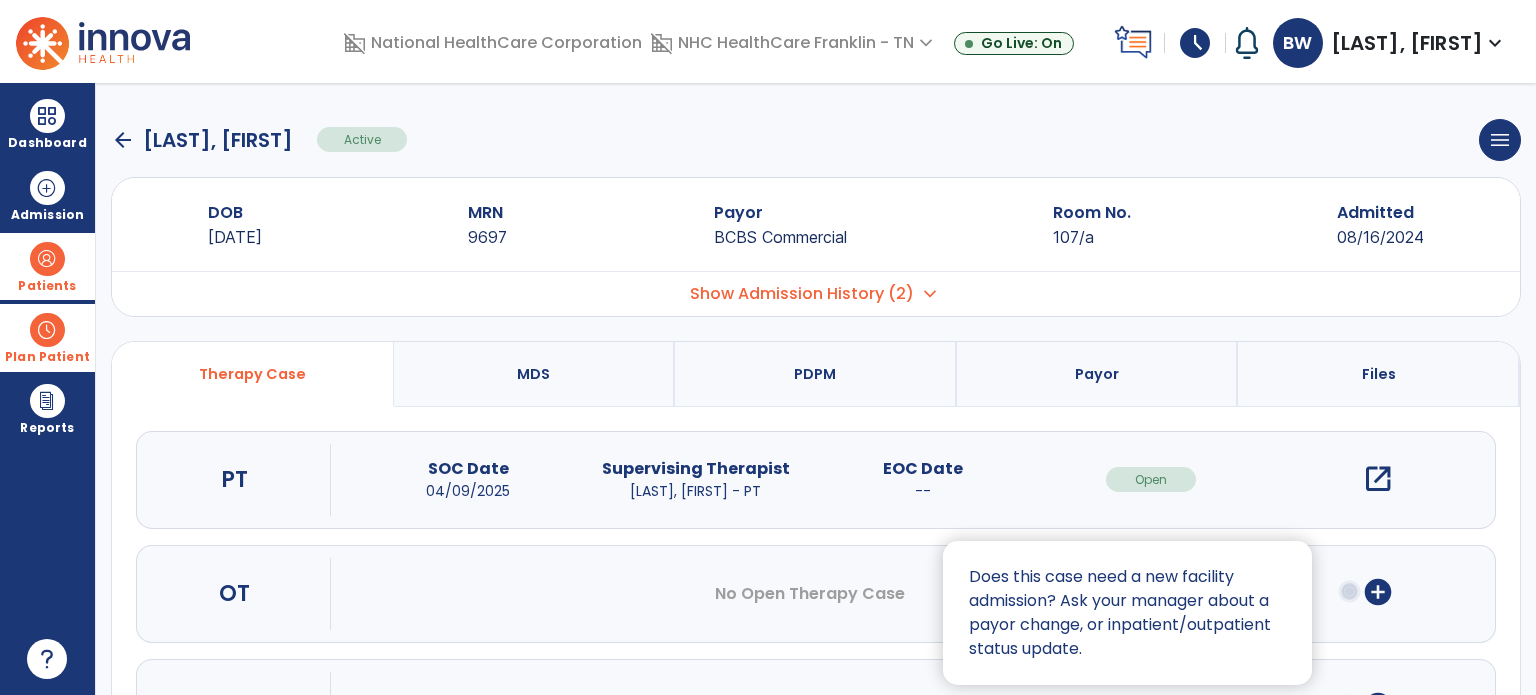 click at bounding box center (768, 347) 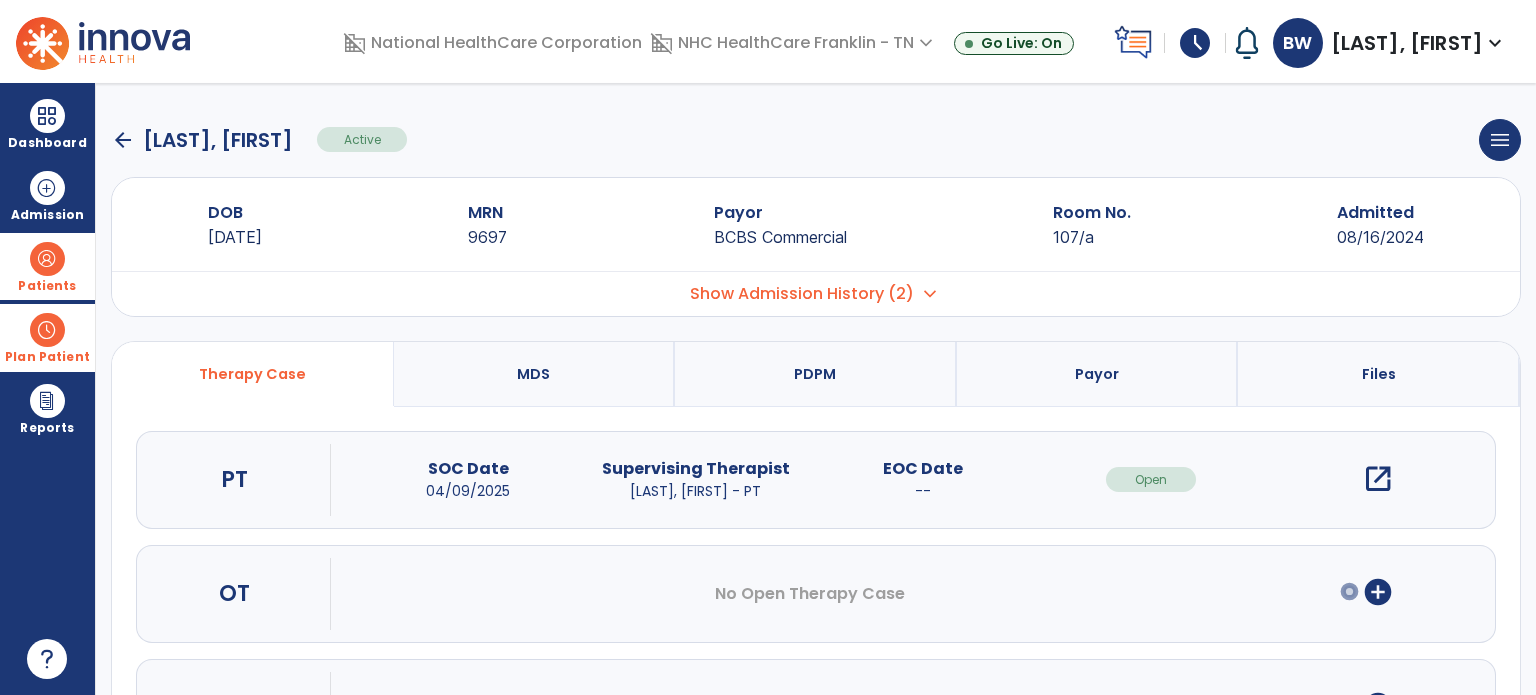 click on "expand_more" at bounding box center [930, 294] 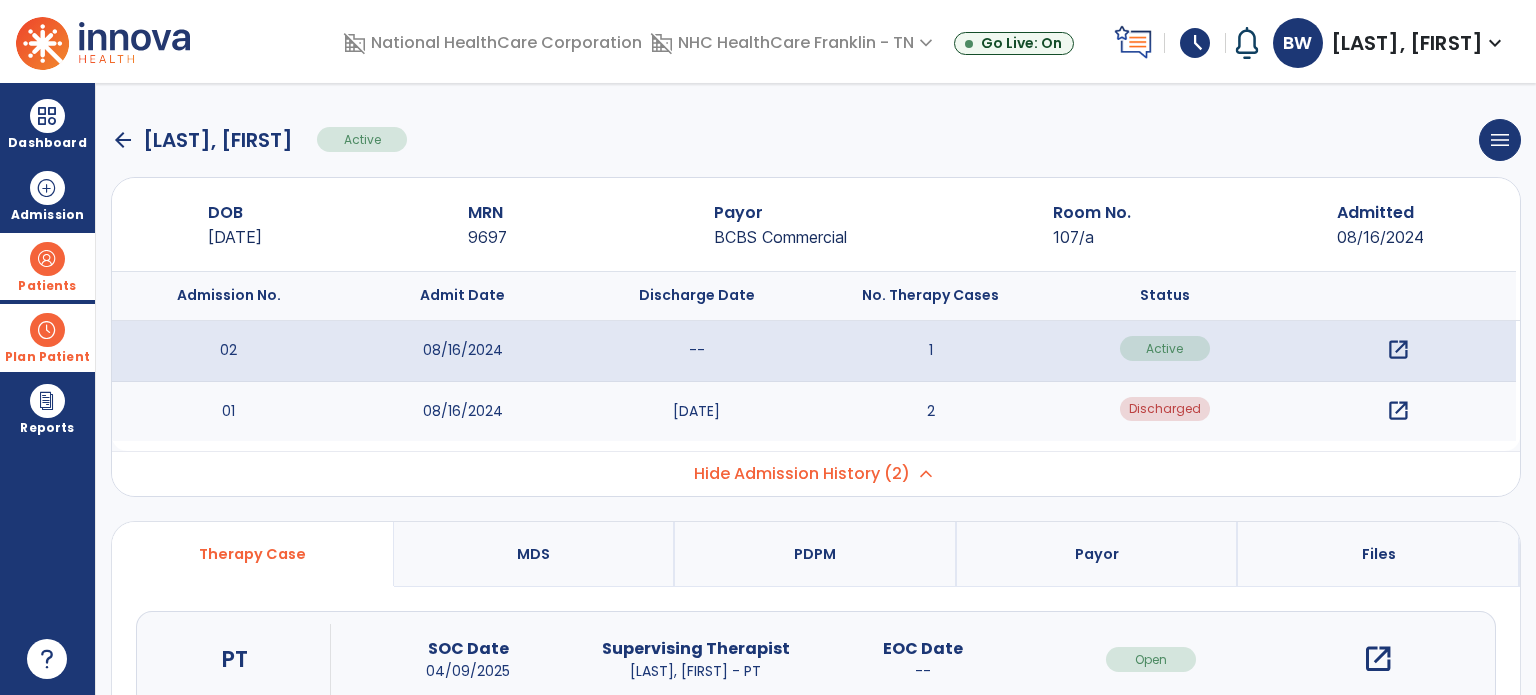 click on "open_in_new" at bounding box center [1398, 411] 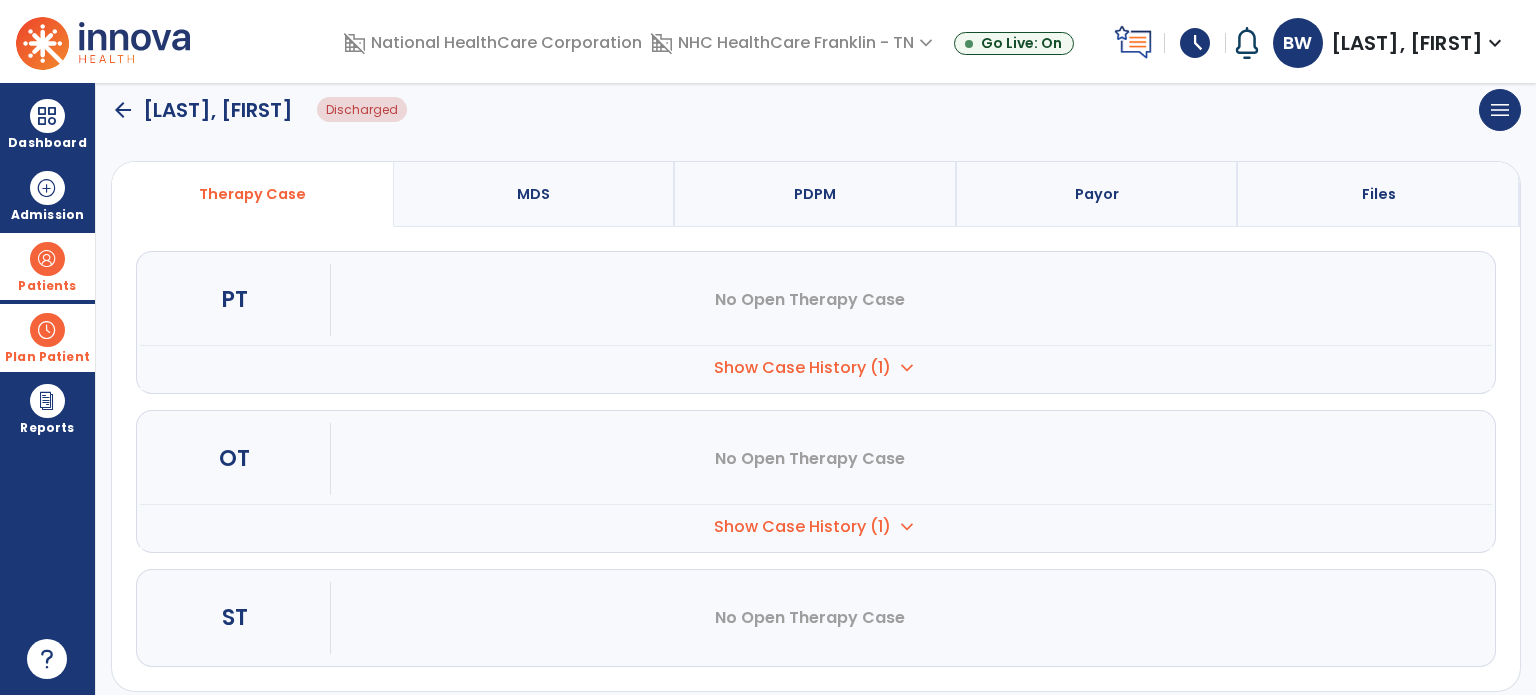 scroll, scrollTop: 363, scrollLeft: 0, axis: vertical 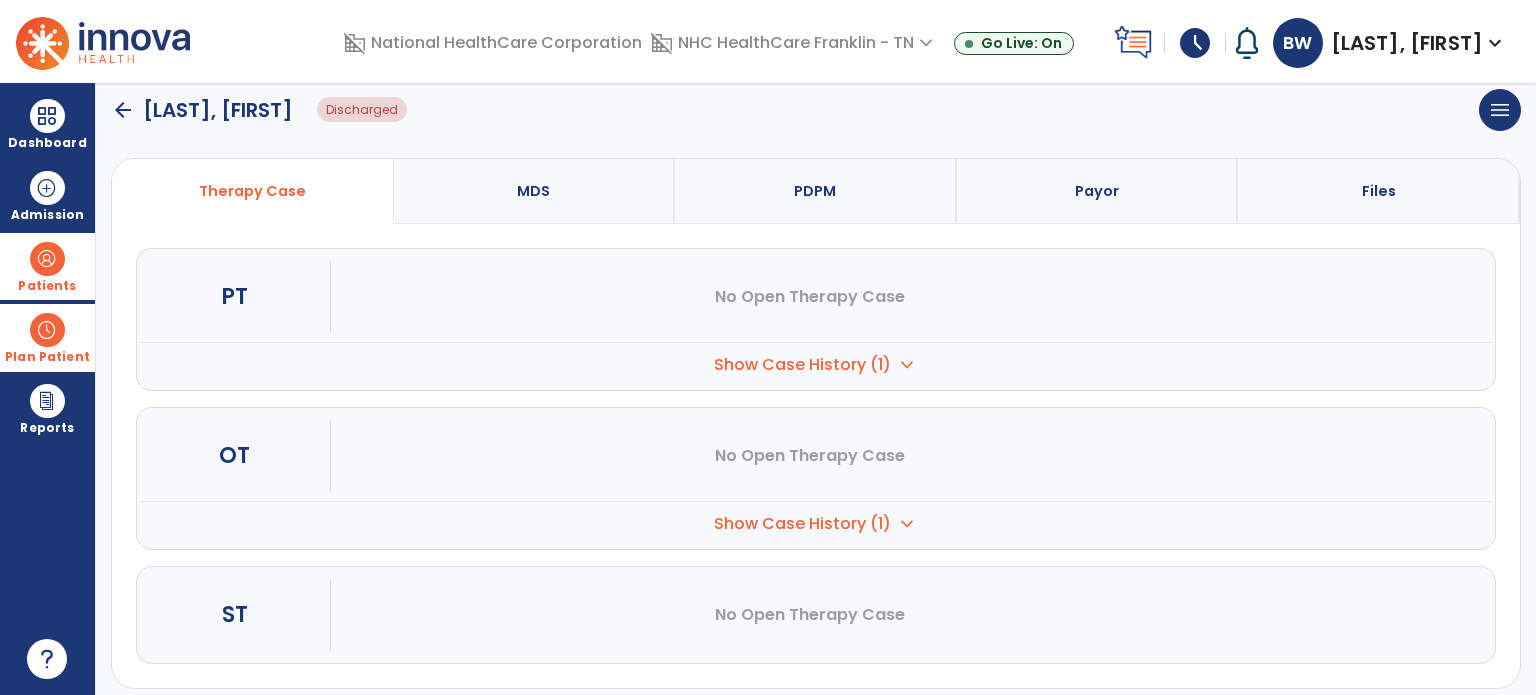 click on "expand_more" at bounding box center [907, 365] 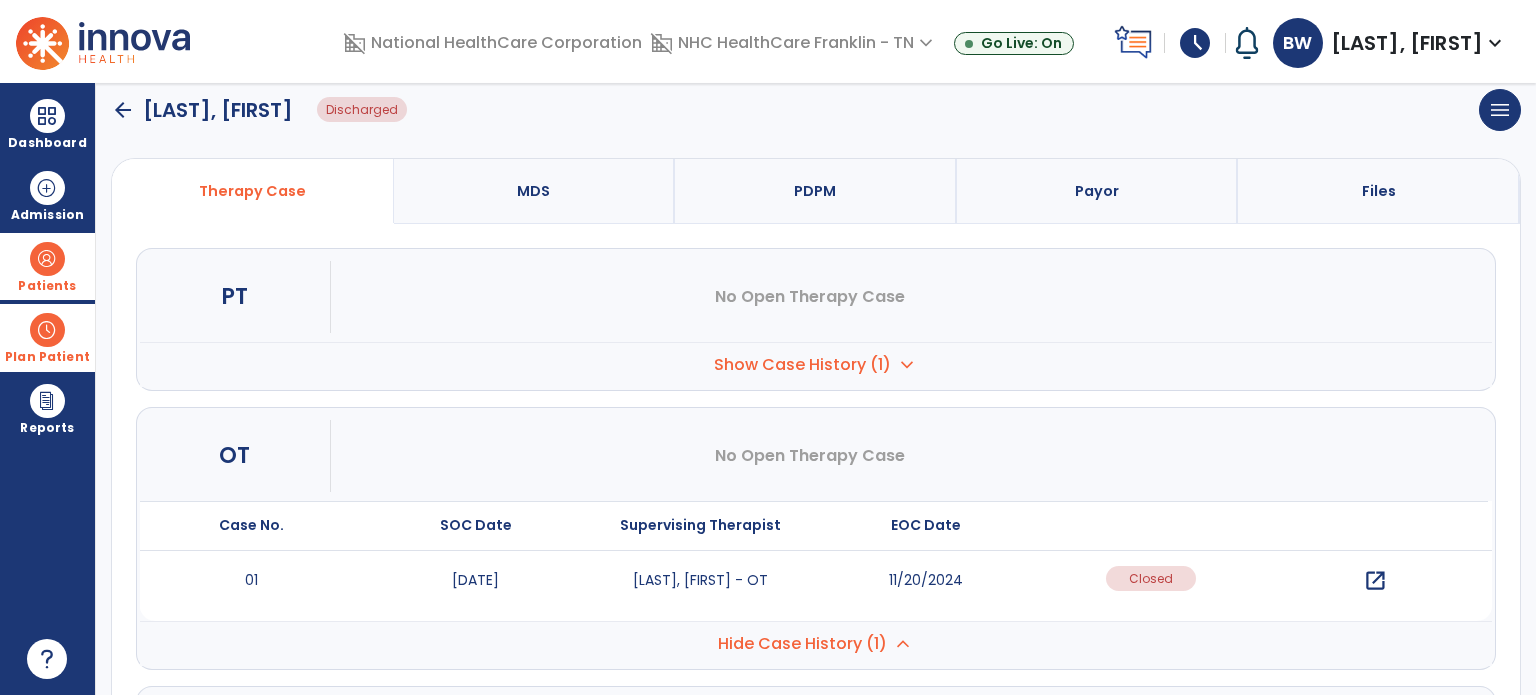 click on "open_in_new" at bounding box center (1375, 581) 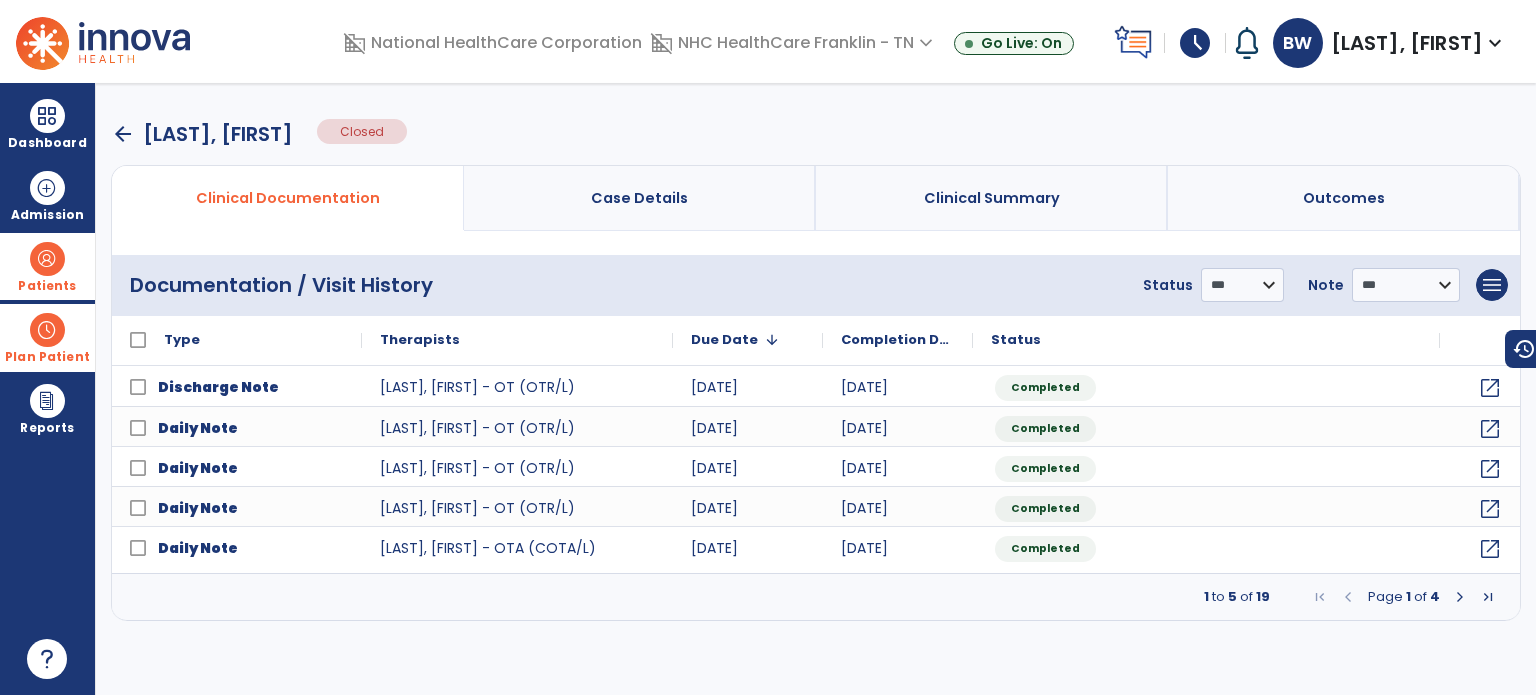 click at bounding box center [1460, 597] 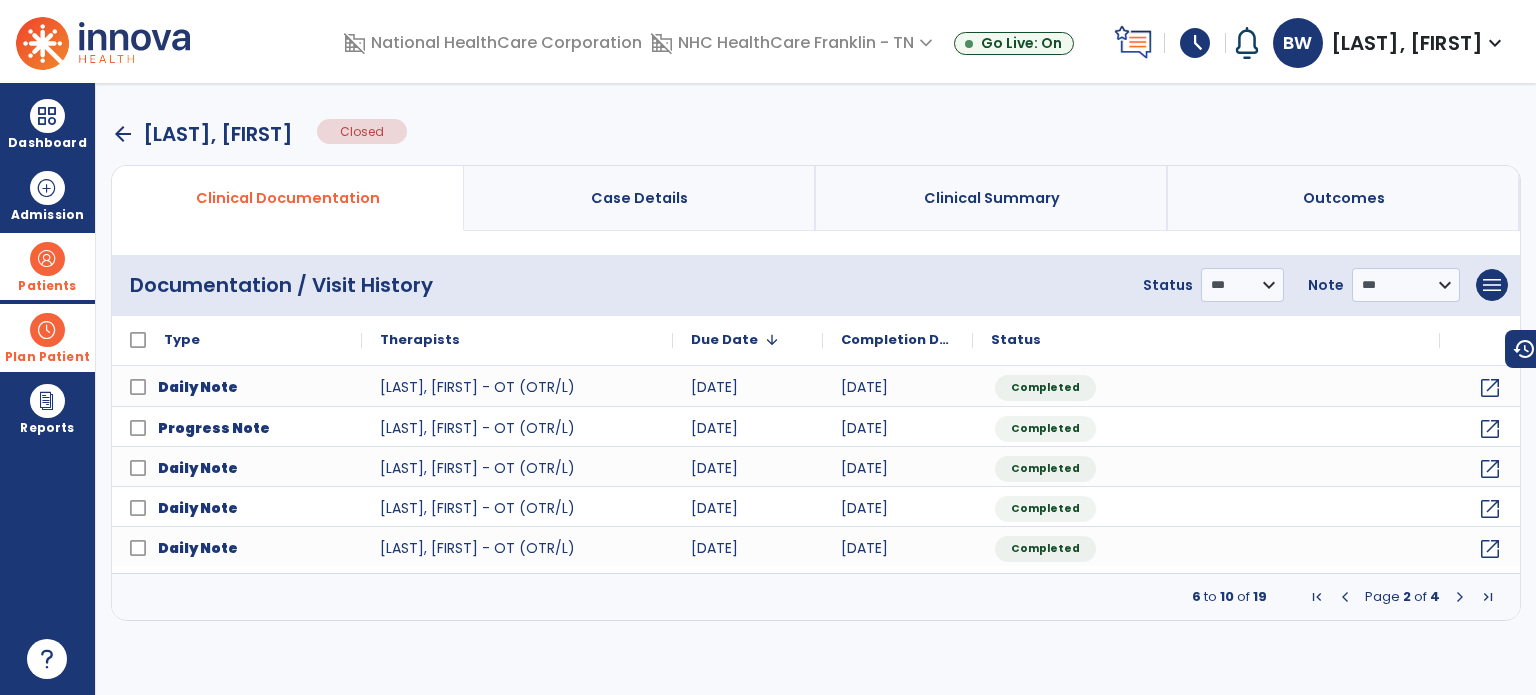 click at bounding box center [1460, 597] 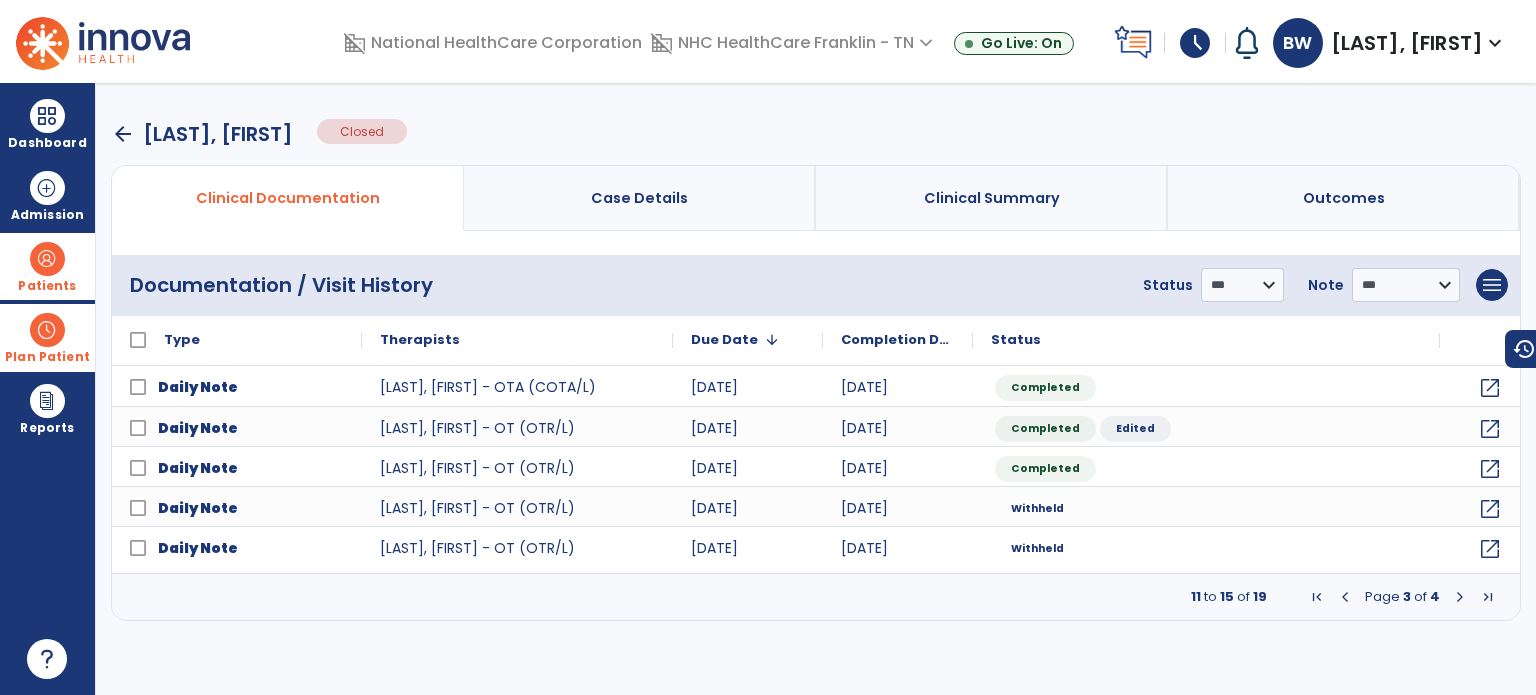 click at bounding box center [1460, 597] 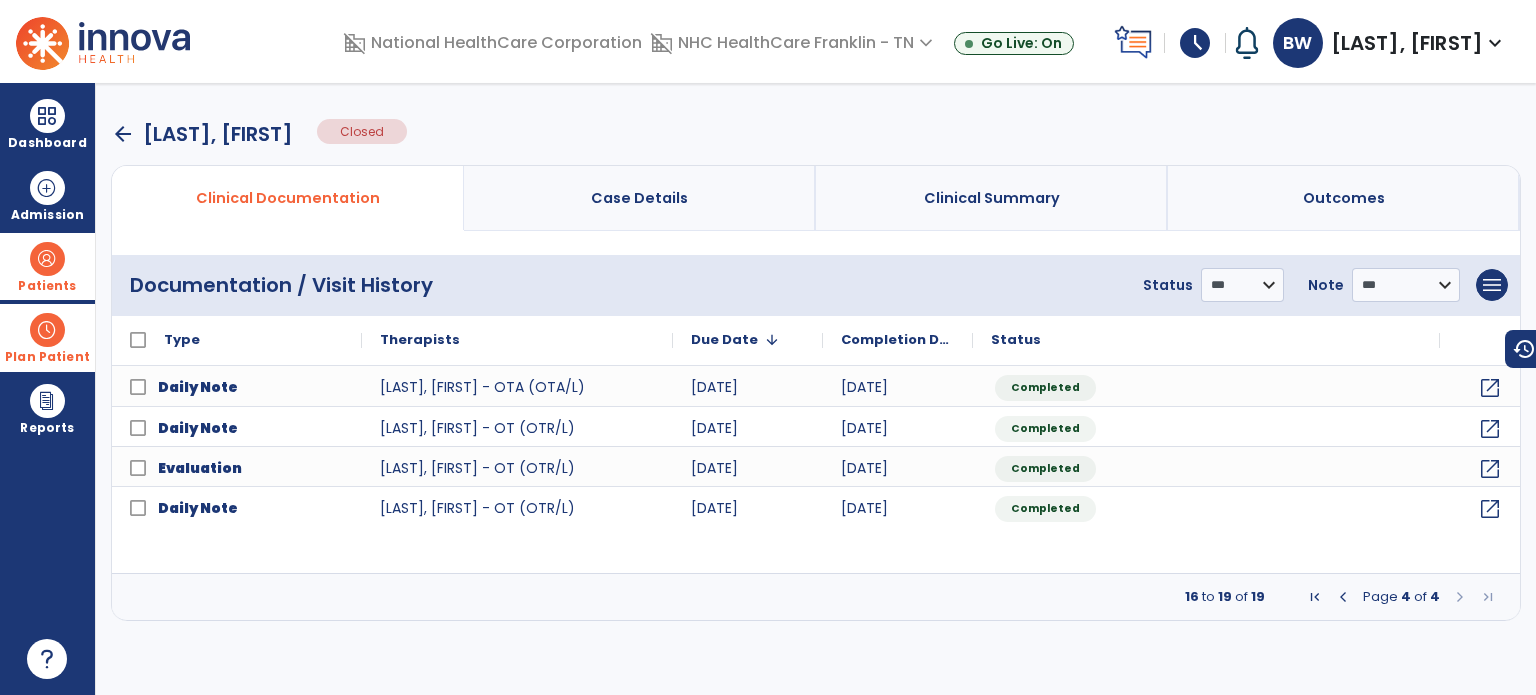 click at bounding box center (1460, 597) 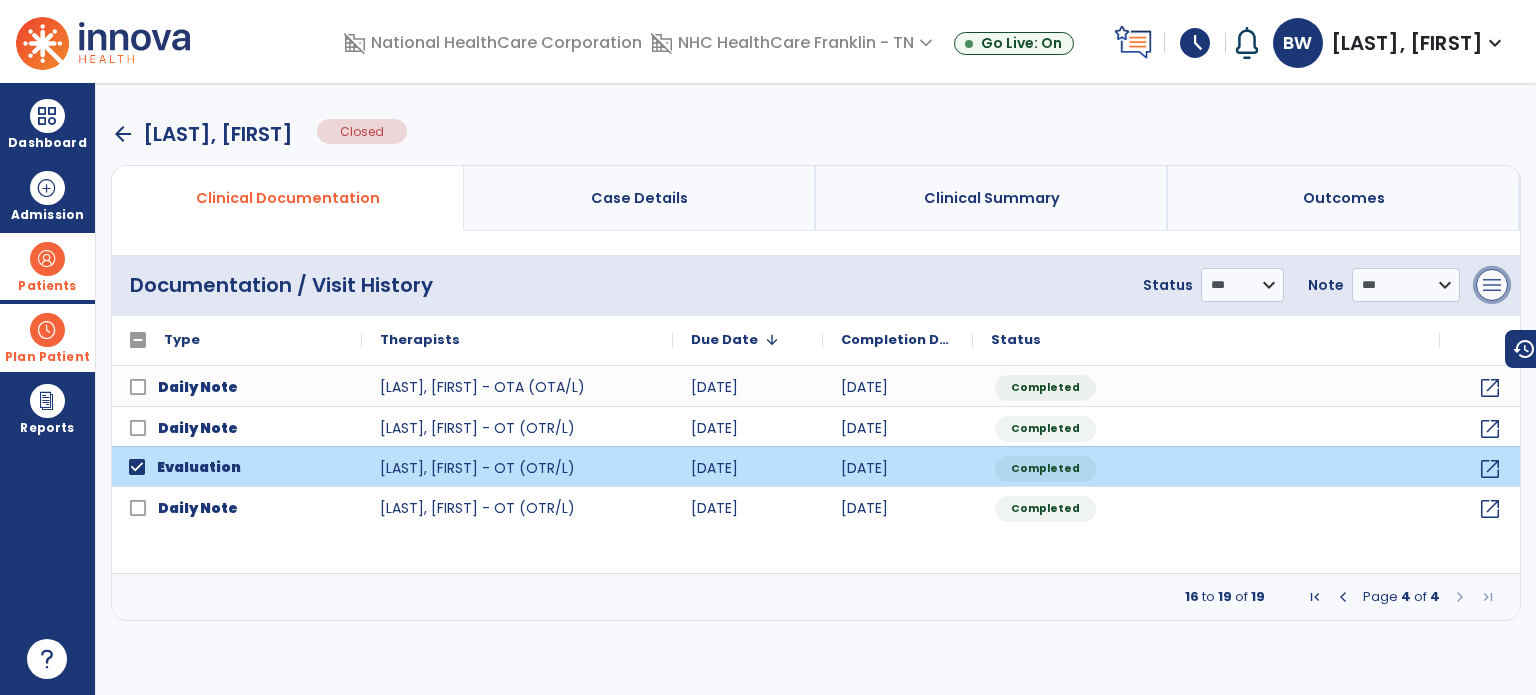 click on "menu" at bounding box center [1492, 285] 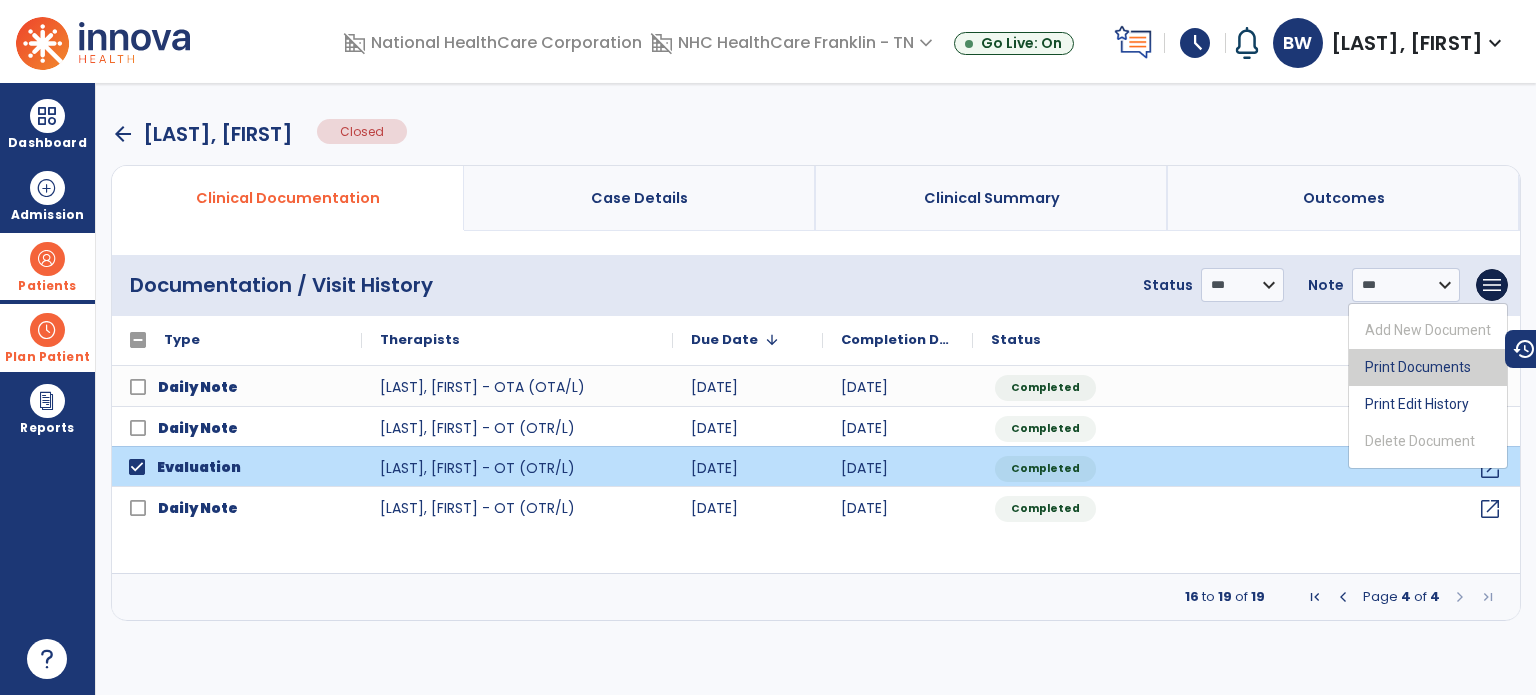 click on "Print Documents" at bounding box center (1428, 367) 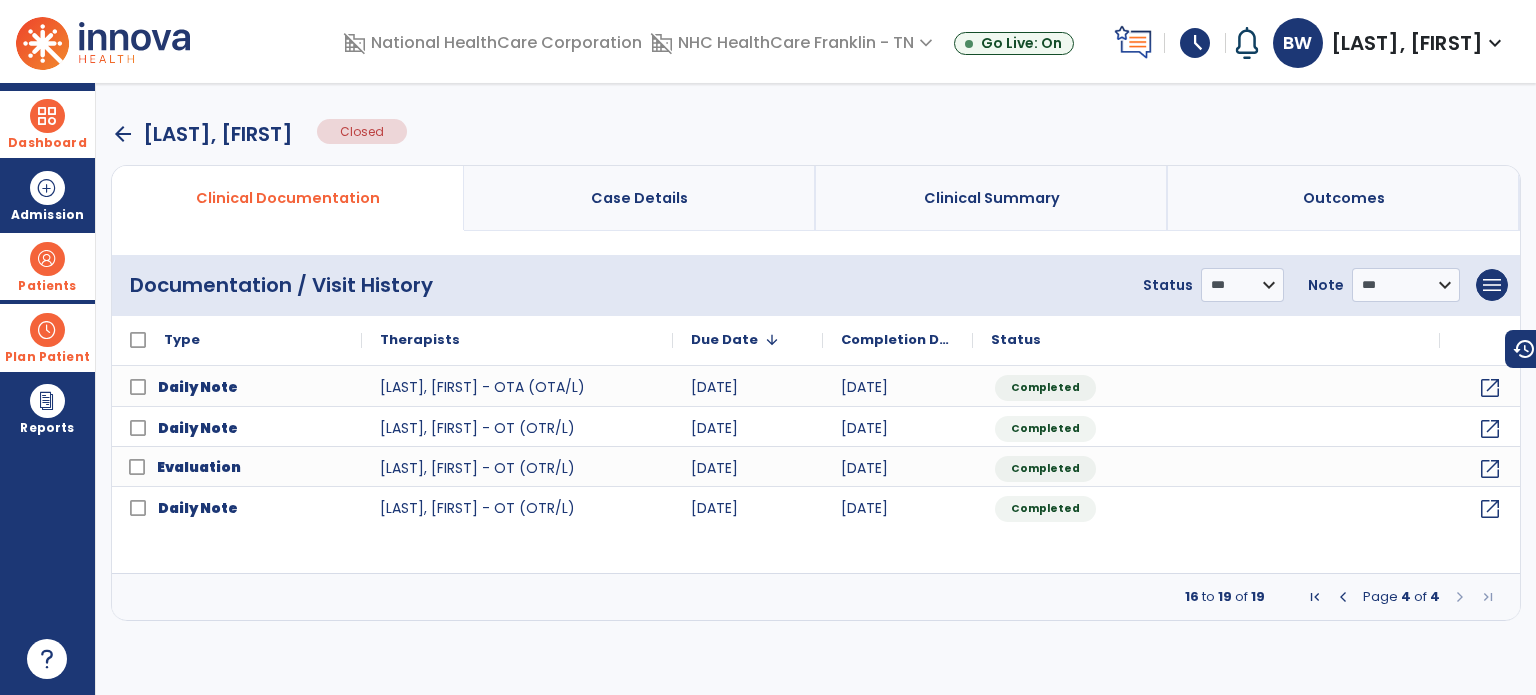 click at bounding box center (47, 116) 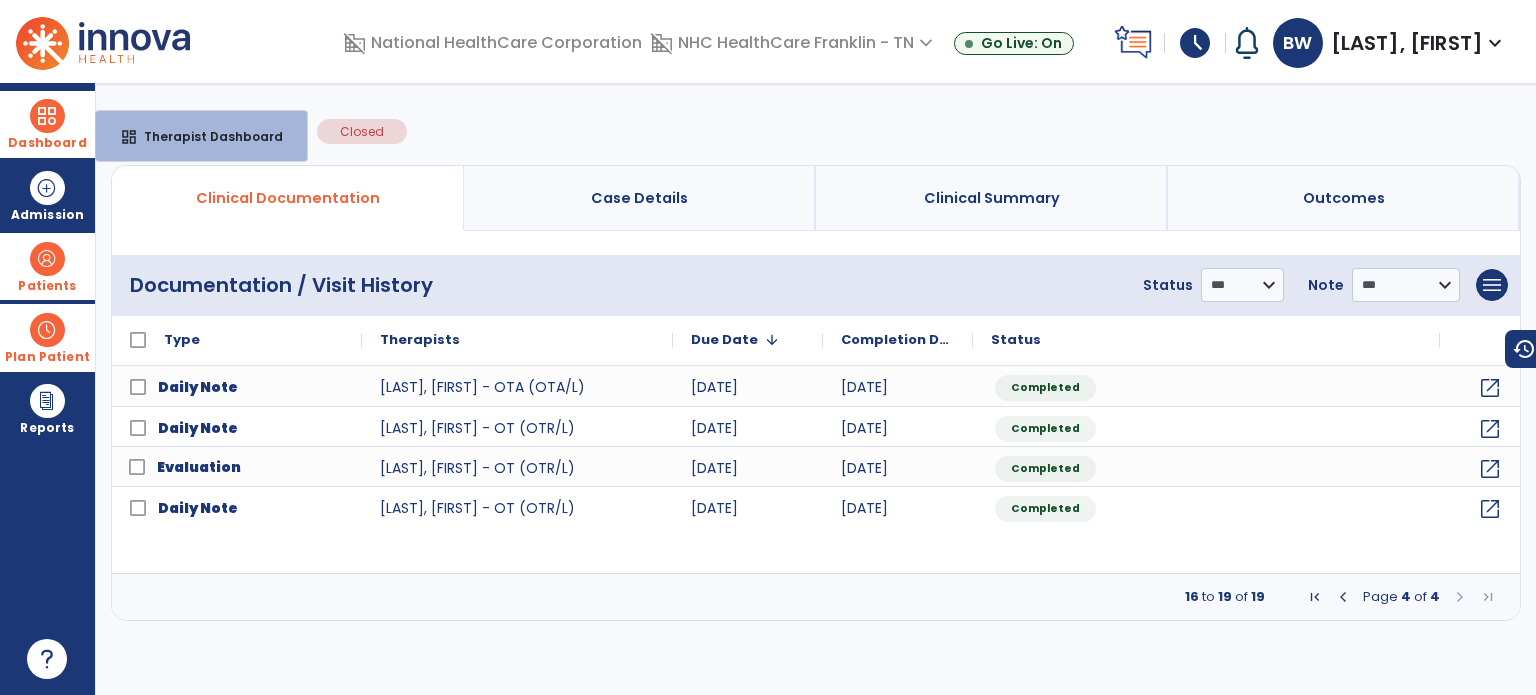 click at bounding box center [47, 116] 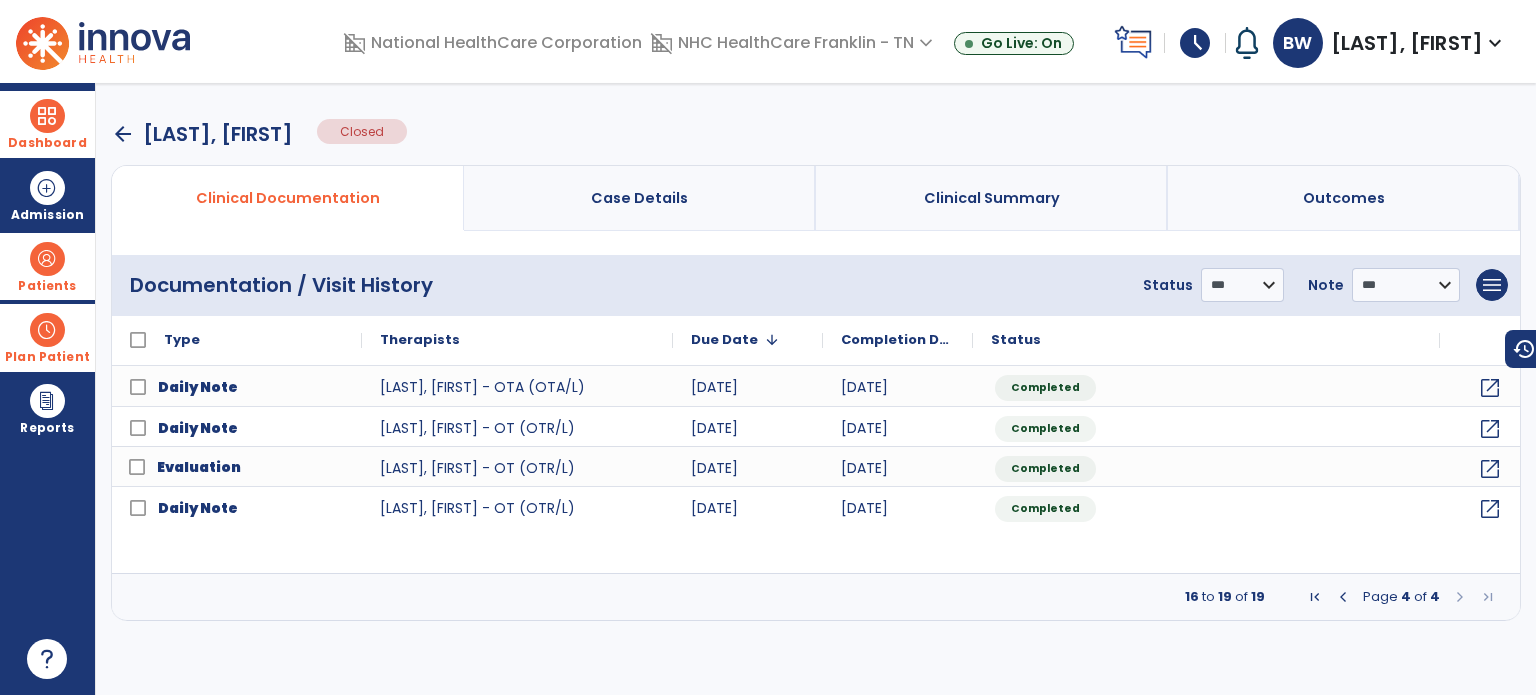 click at bounding box center (47, 116) 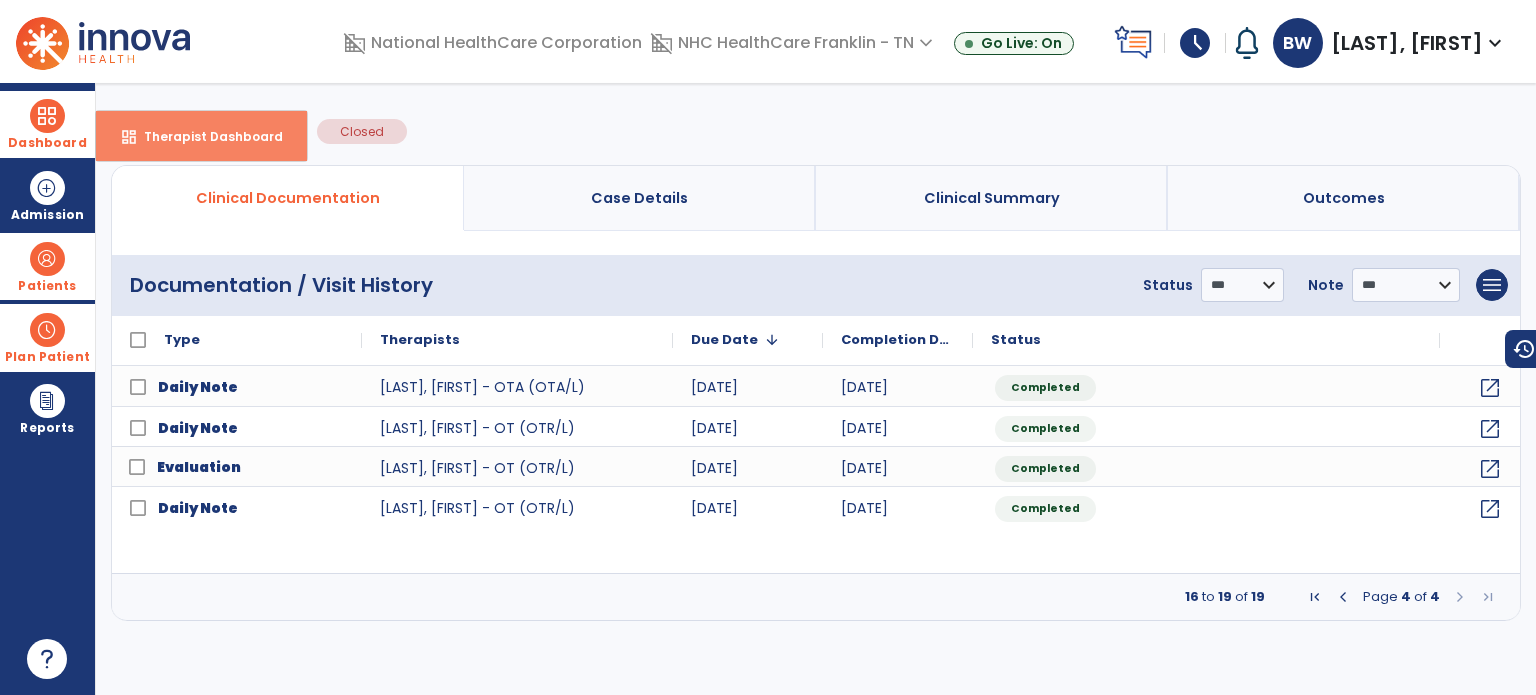 click on "Therapist Dashboard" at bounding box center (205, 136) 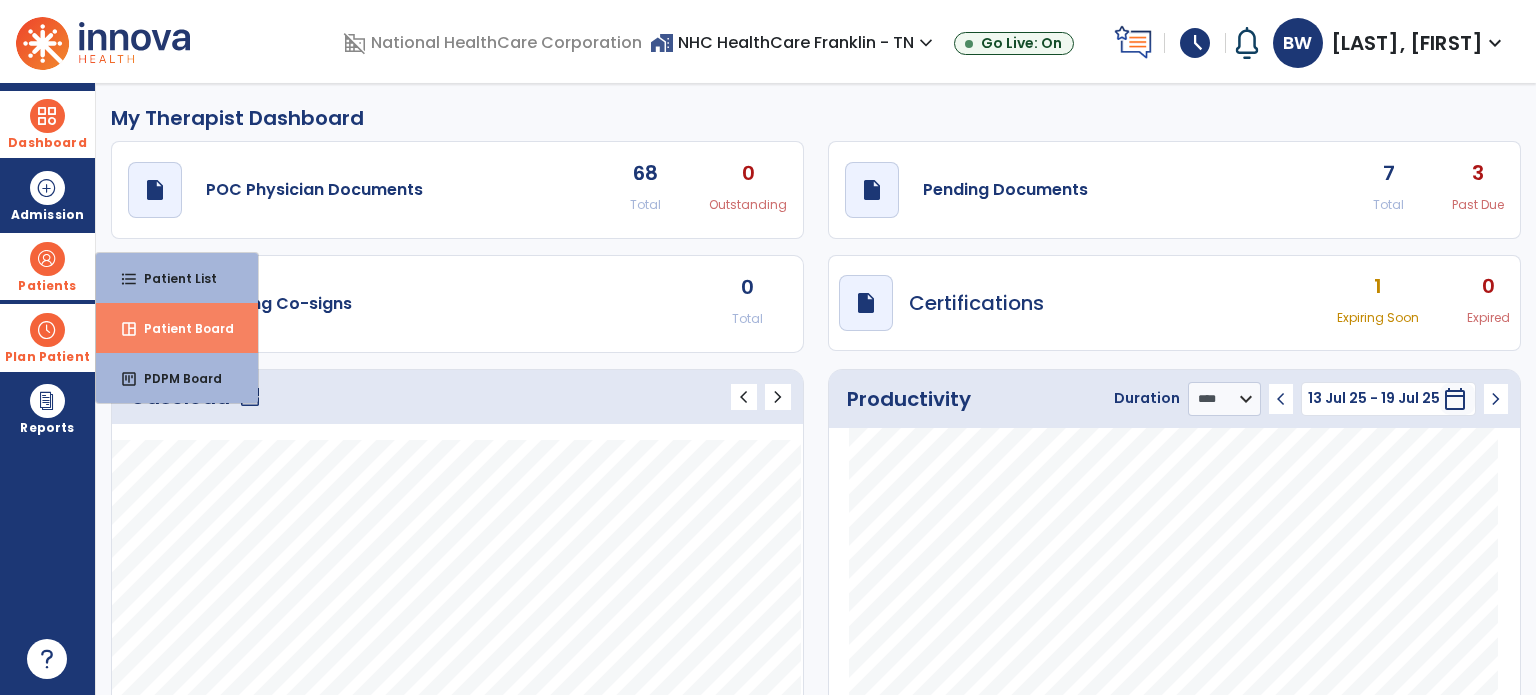 click on "Patient Board" at bounding box center [181, 328] 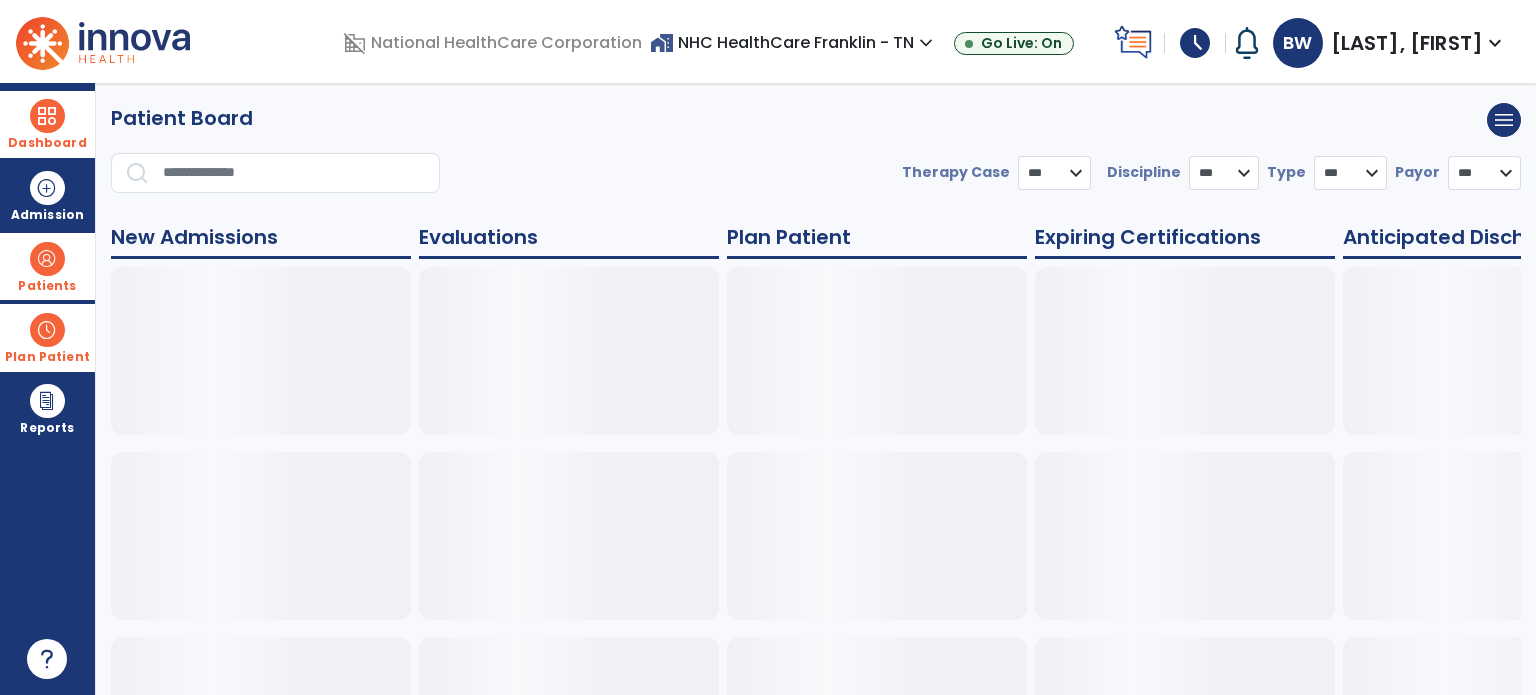 select on "***" 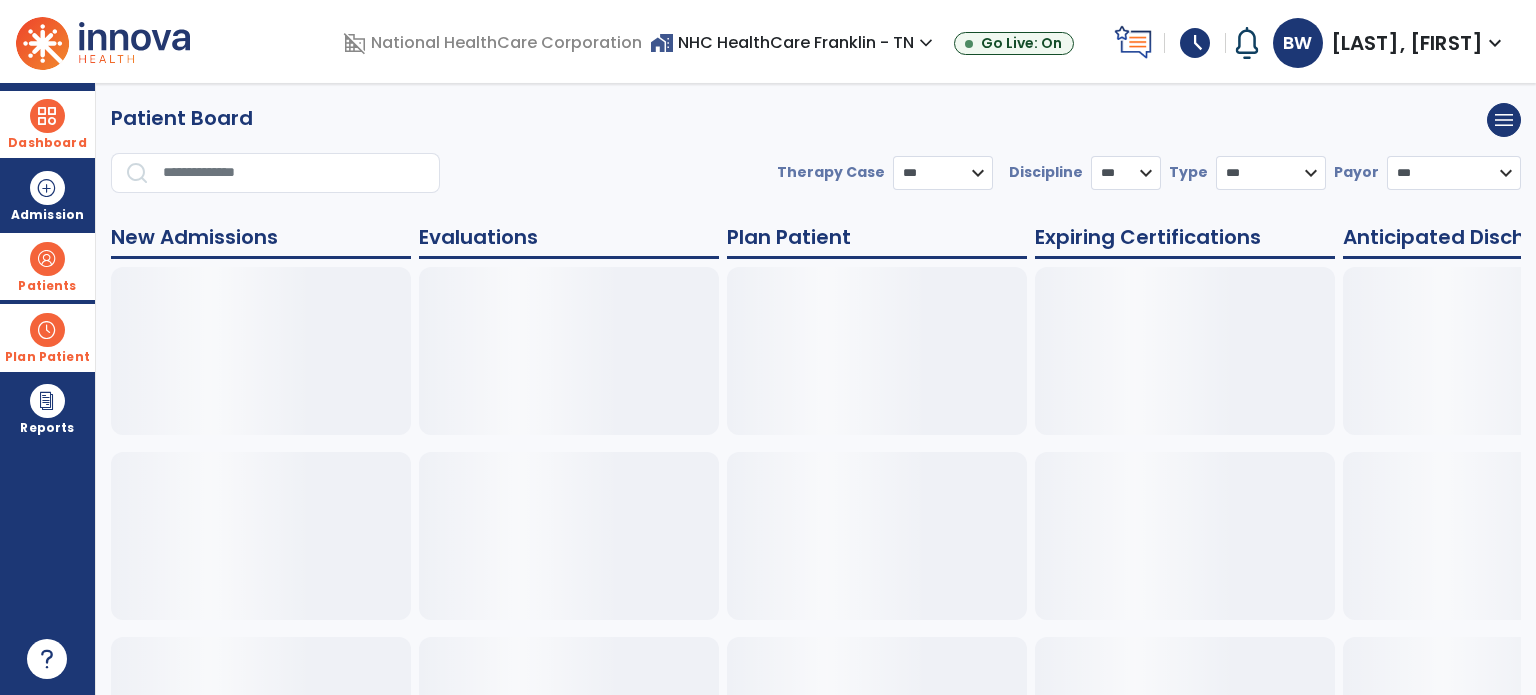 click at bounding box center [47, 116] 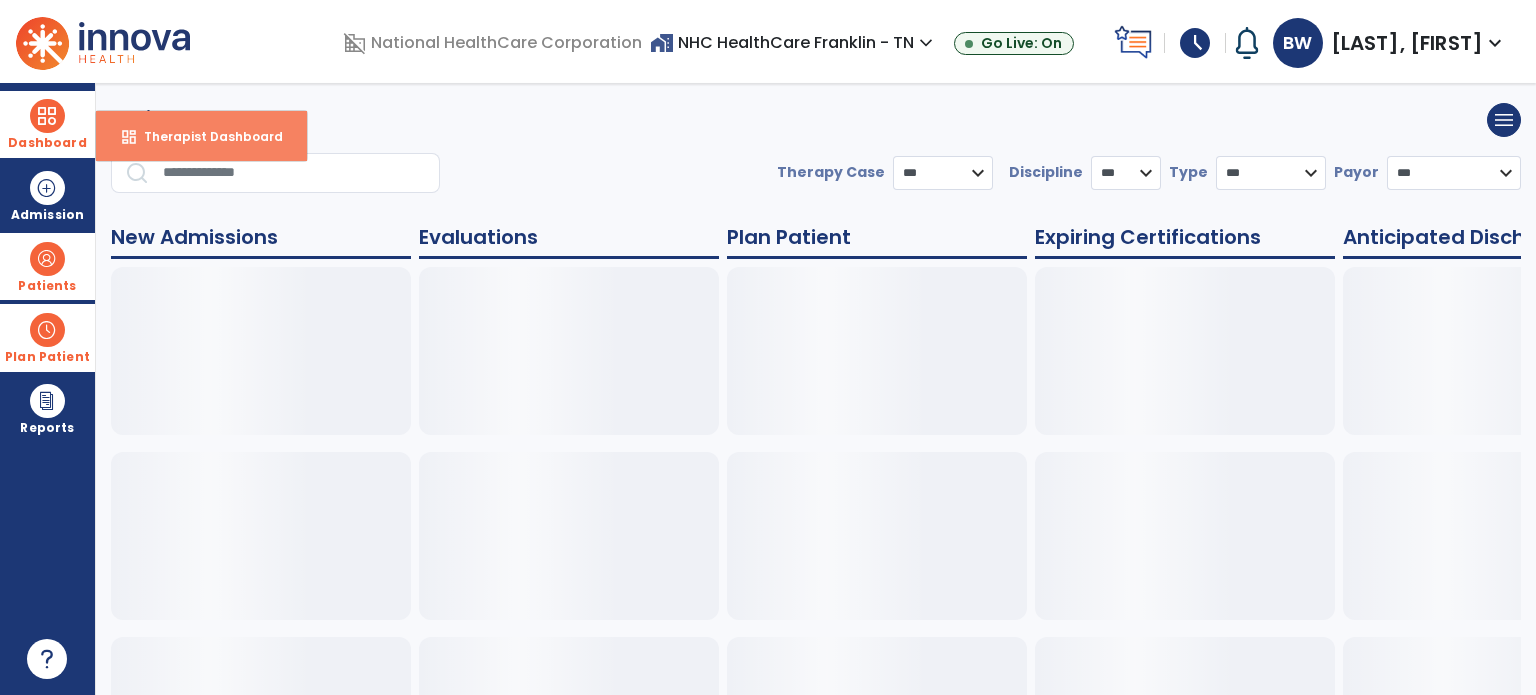 click on "Therapist Dashboard" at bounding box center [205, 136] 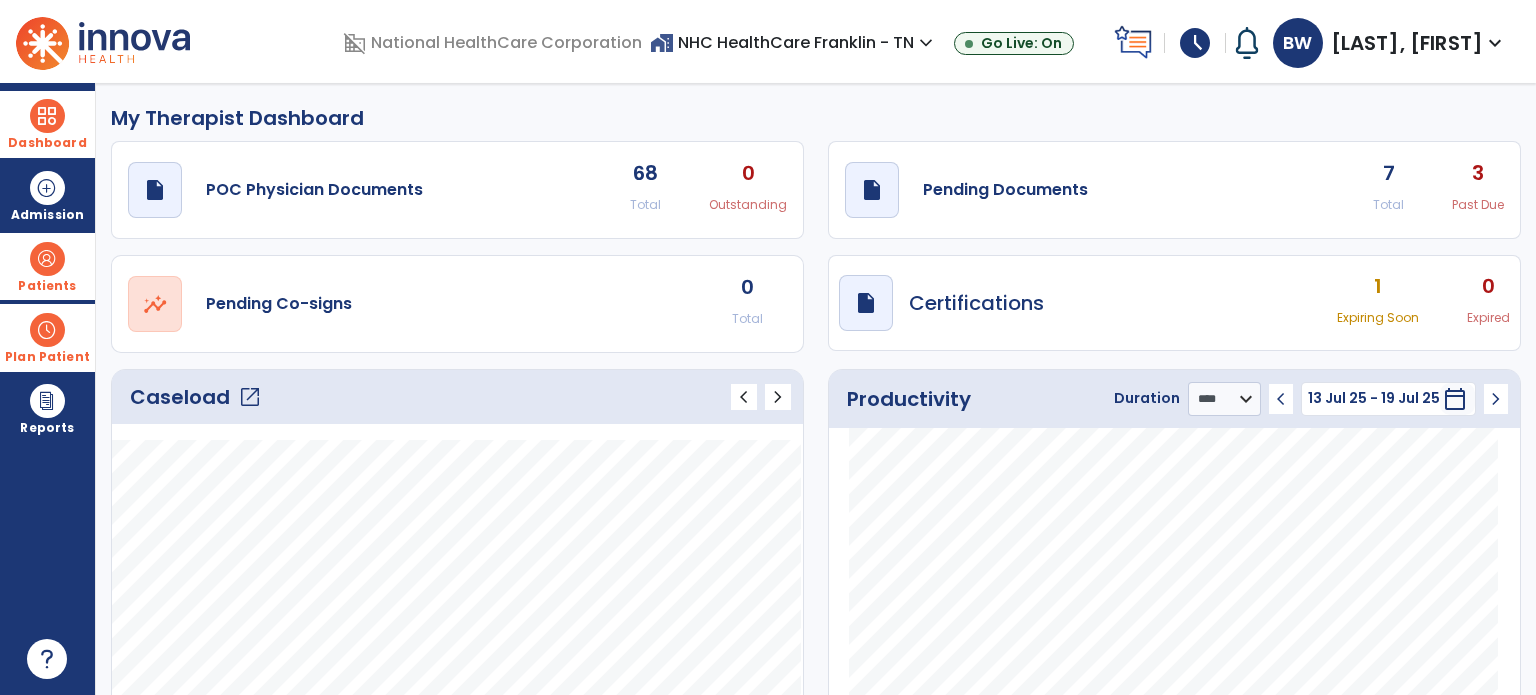 click at bounding box center (47, 330) 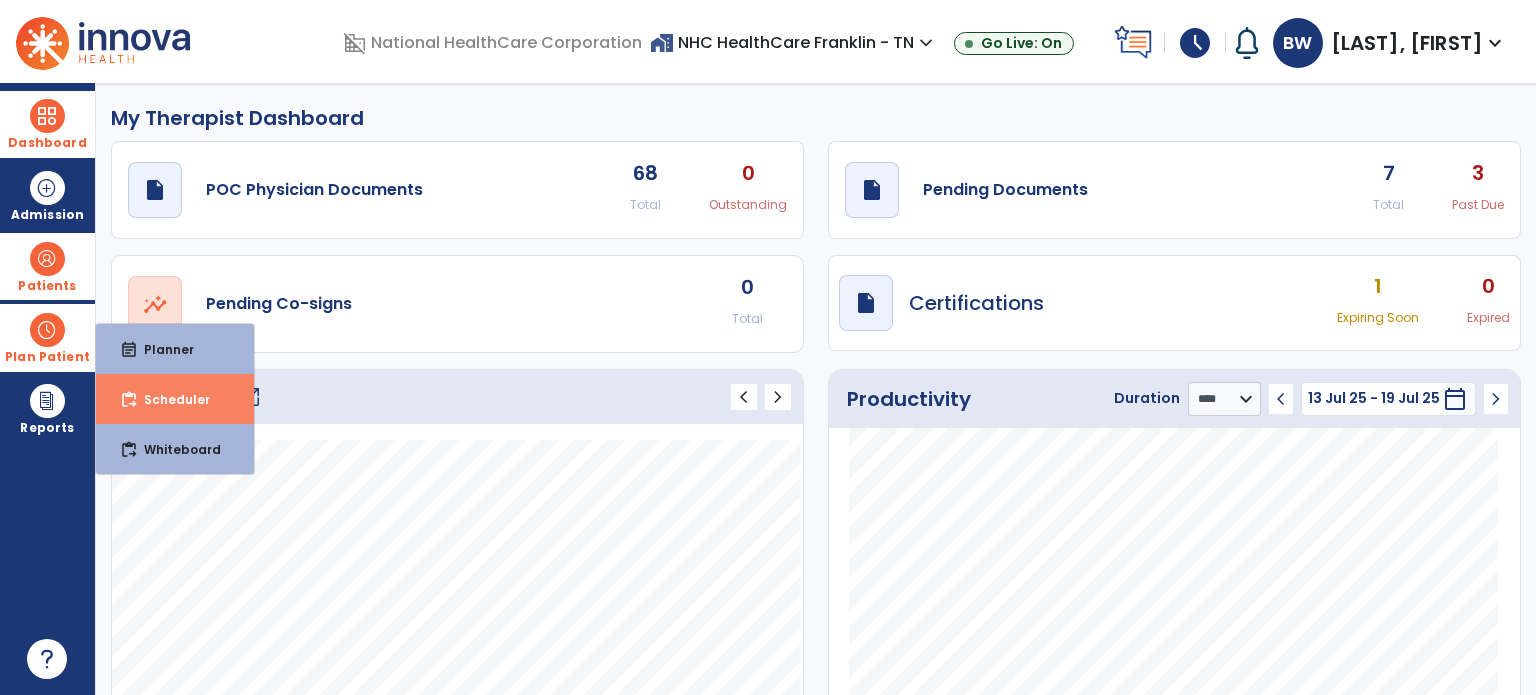 click on "Scheduler" at bounding box center (169, 399) 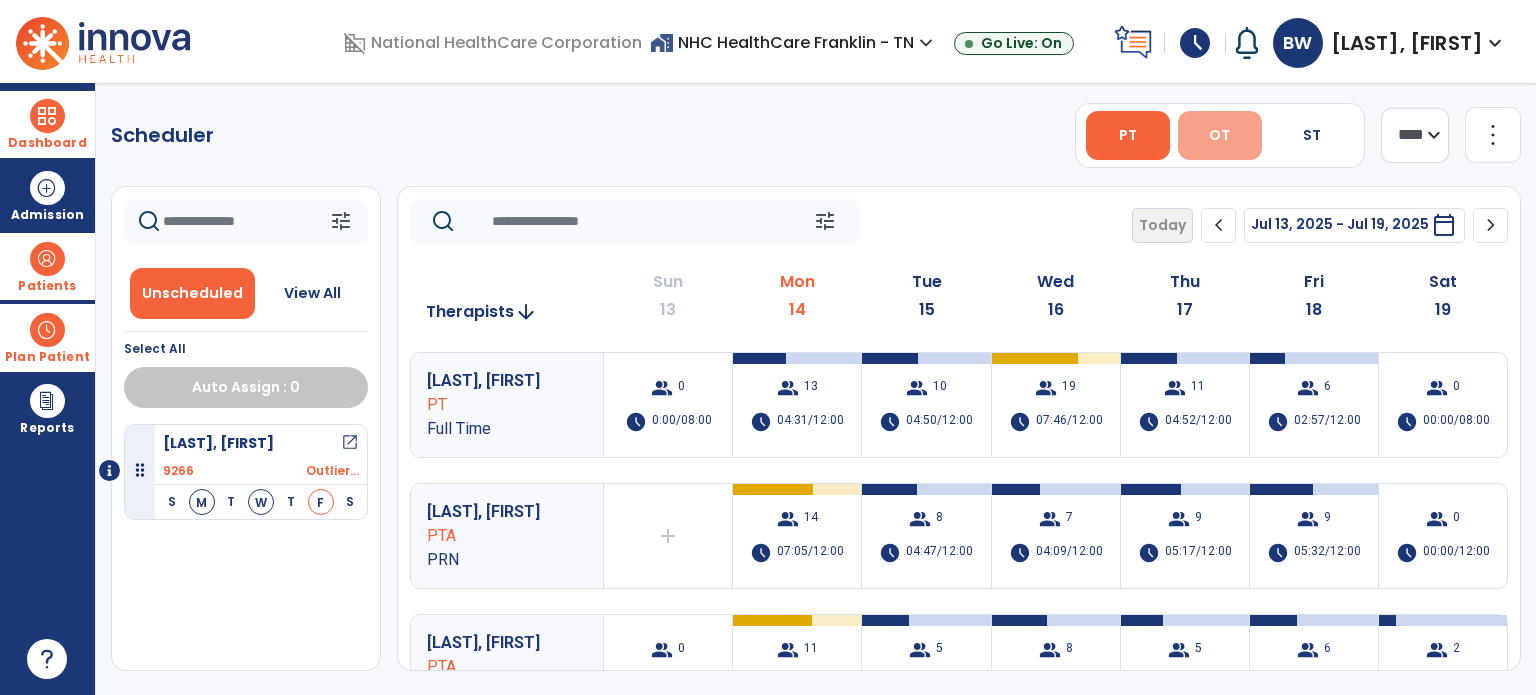 click on "OT" at bounding box center [1219, 135] 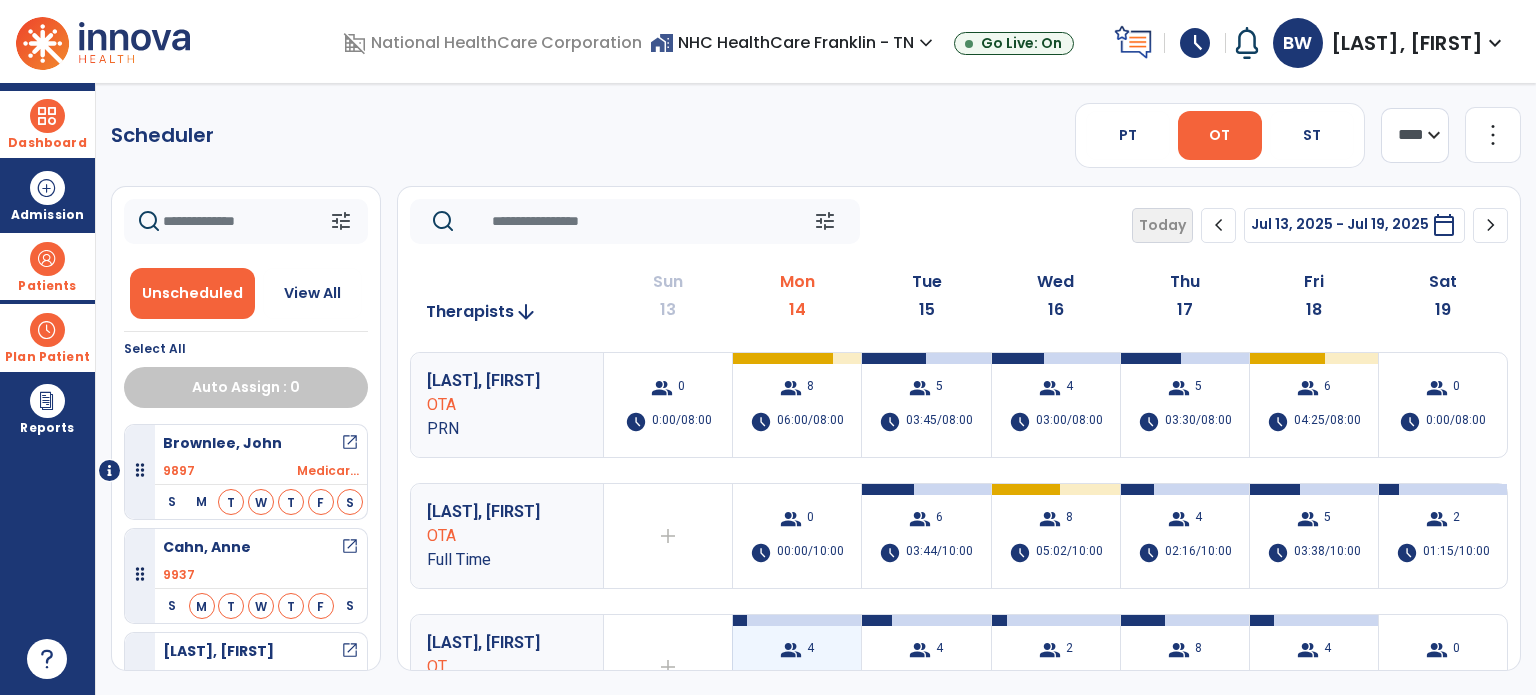 click on "group" at bounding box center [791, 650] 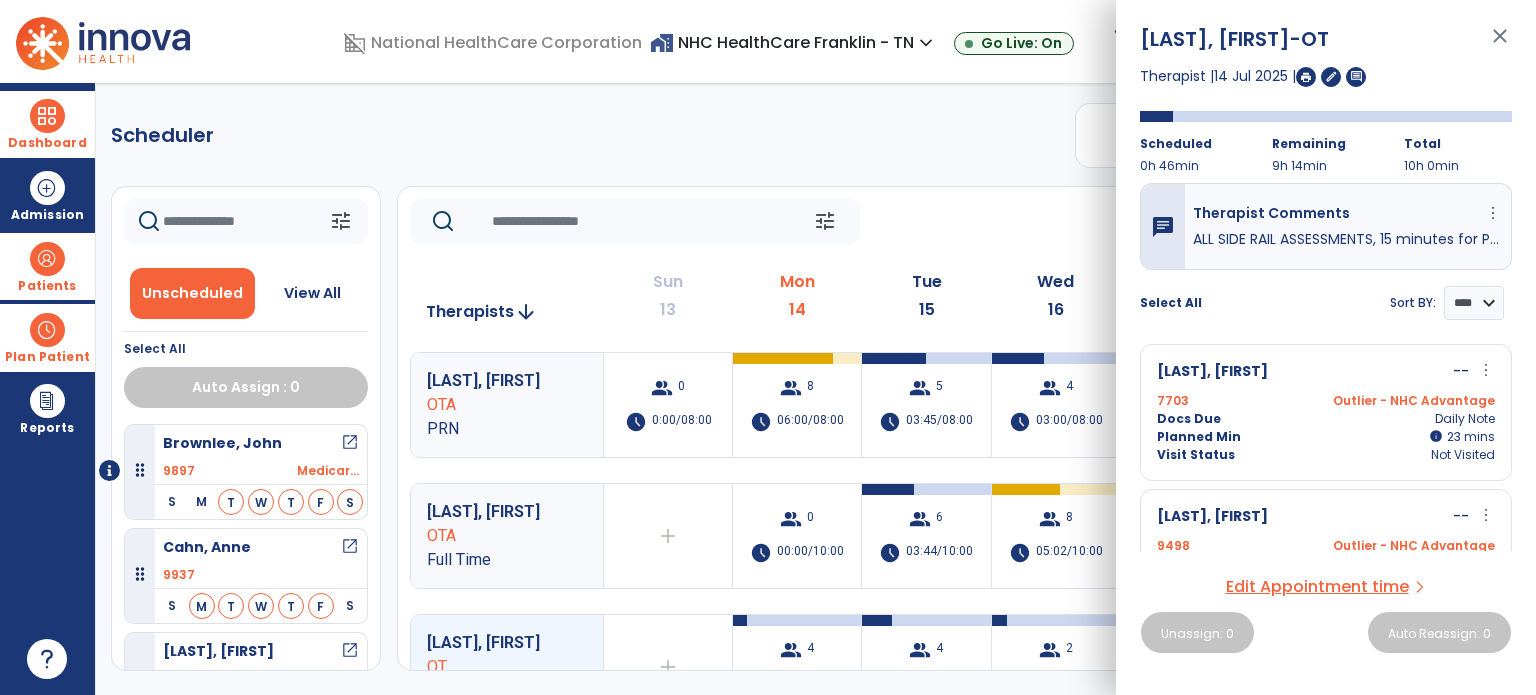click on "Scheduler PT OT ST **** *** more_vert Manage Labor View All Therapists Print tune Unscheduled View All Select All Auto Assign : 0 [LAST], [FIRST] open_in_new [NUMBER] Medicar... S M T W T F S [LAST], [FIRST] open_in_new [NUMBER] S M T W T F S [LAST], [FIRST] open_in_new [NUMBER] Cigna M... S M T W T F S [LAST], [FIRST] open_in_new [NUMBER] S M T W T F S [LAST], [FIRST] open_in_new [NUMBER] S M T W T F S [LAST], [FIRST] open_in_new [NUMBER] S M T W T F S tune Today chevron_left Jul 13, 2025 - Jul 19, 2025 ********* calendar_today chevron_right Therapists arrow_downward Sun 13 Mon 14 Tue 15 Wed 16 Thu 17 Fri 18 Sat 19 [LAST], [FIRST] OTA PRN group 0 schedule 0:00/08:00 group 8 schedule 06:00/08:00 group 5 schedule 03:45/08:00 group 4 schedule 03:00/08:00 group 5 schedule 03:30/08:00 group 6 schedule 04:25/08:00 group 0 schedule 0:00/08:00 [LAST], [FIRST] OTA Full Time add Therapist not available for the day group 0 schedule 6" at bounding box center (816, 389) 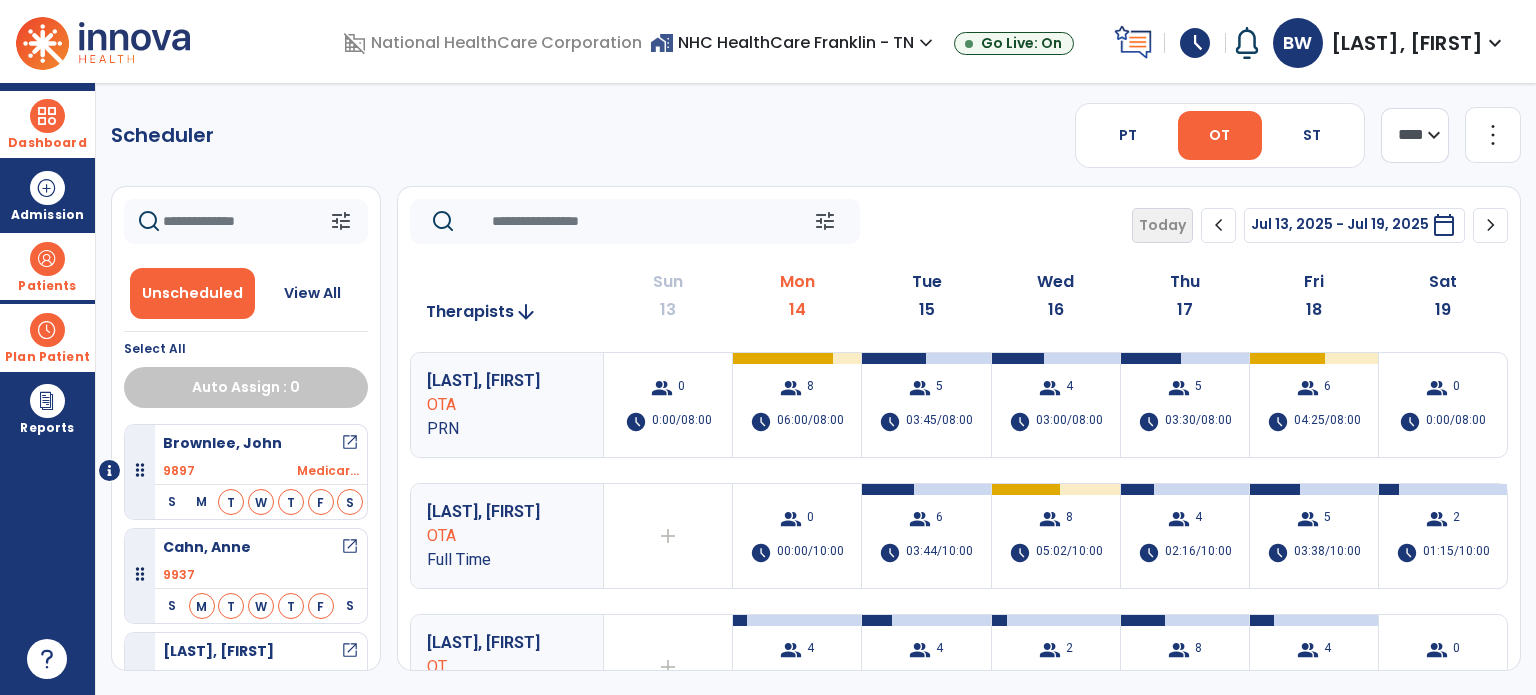 click at bounding box center [47, 259] 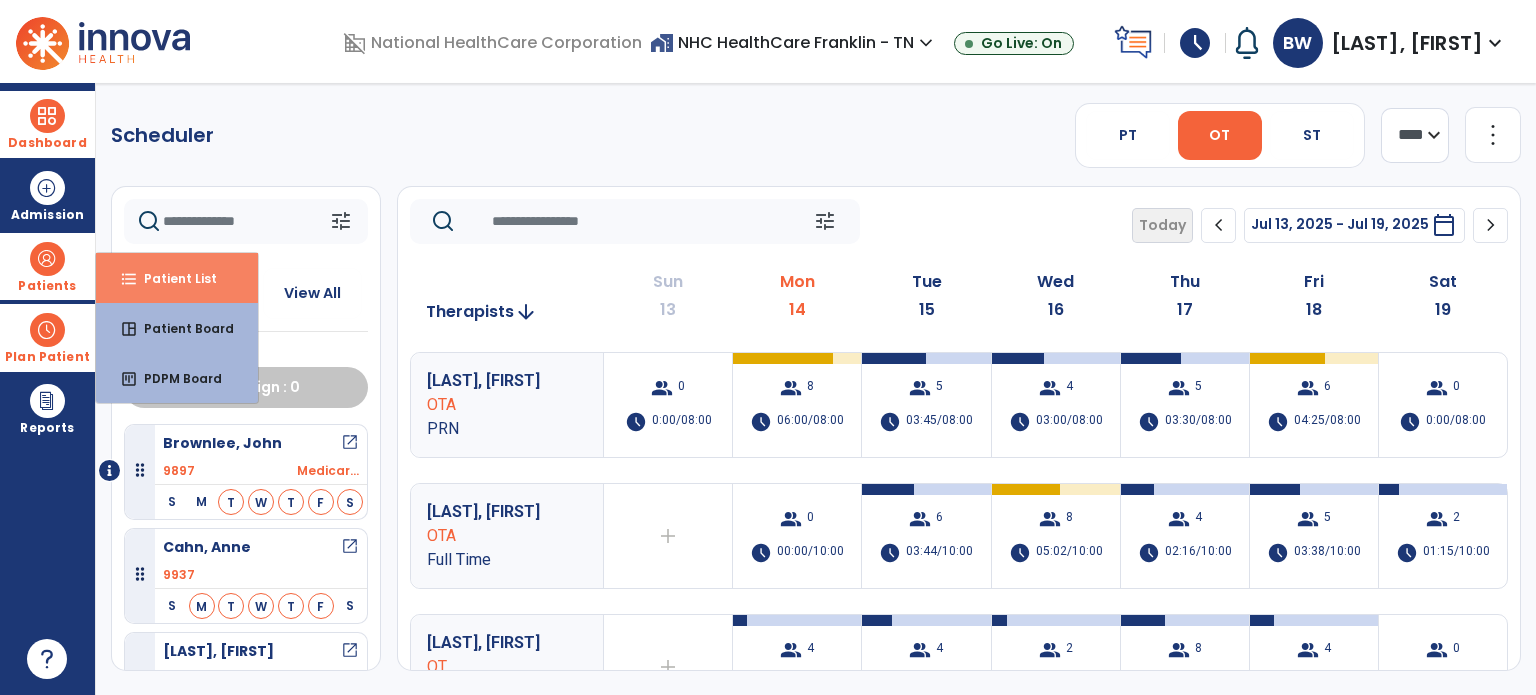 click on "Patient List" at bounding box center [172, 278] 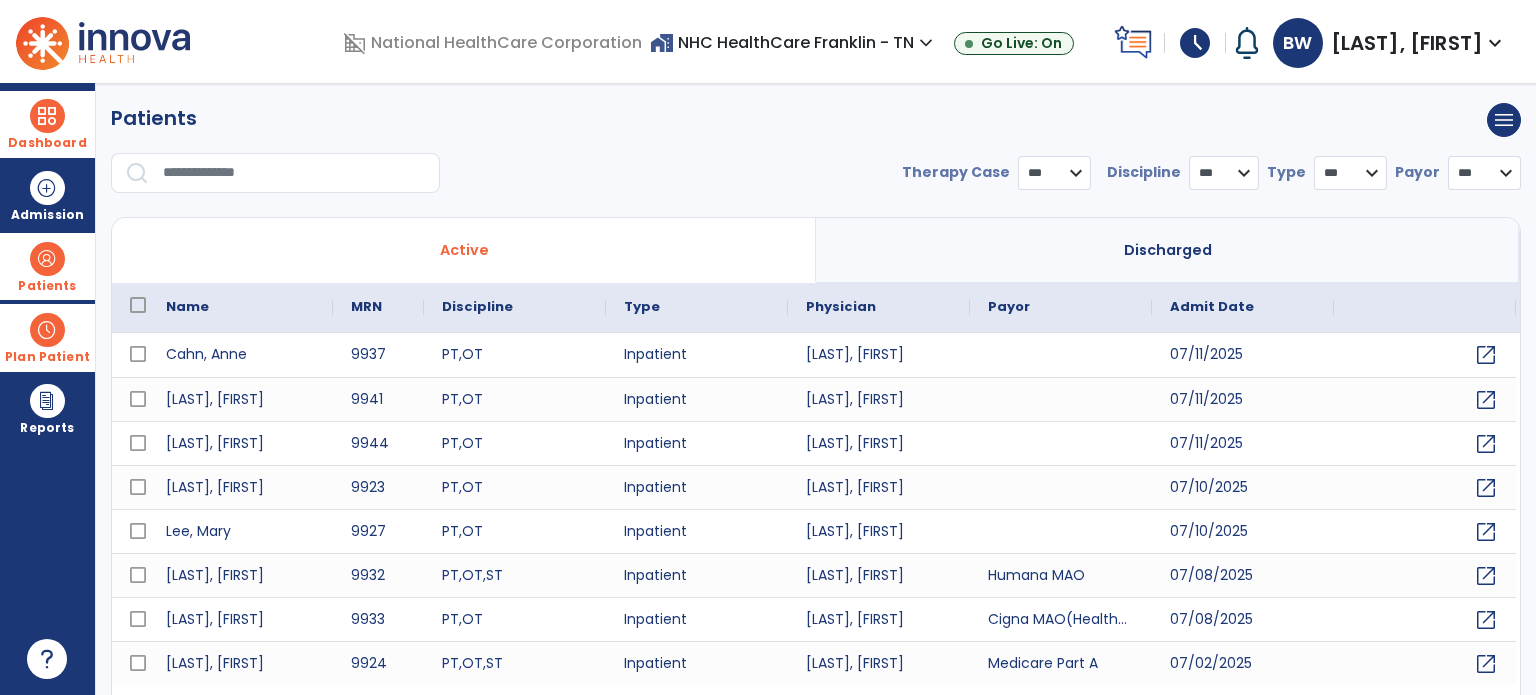 select on "***" 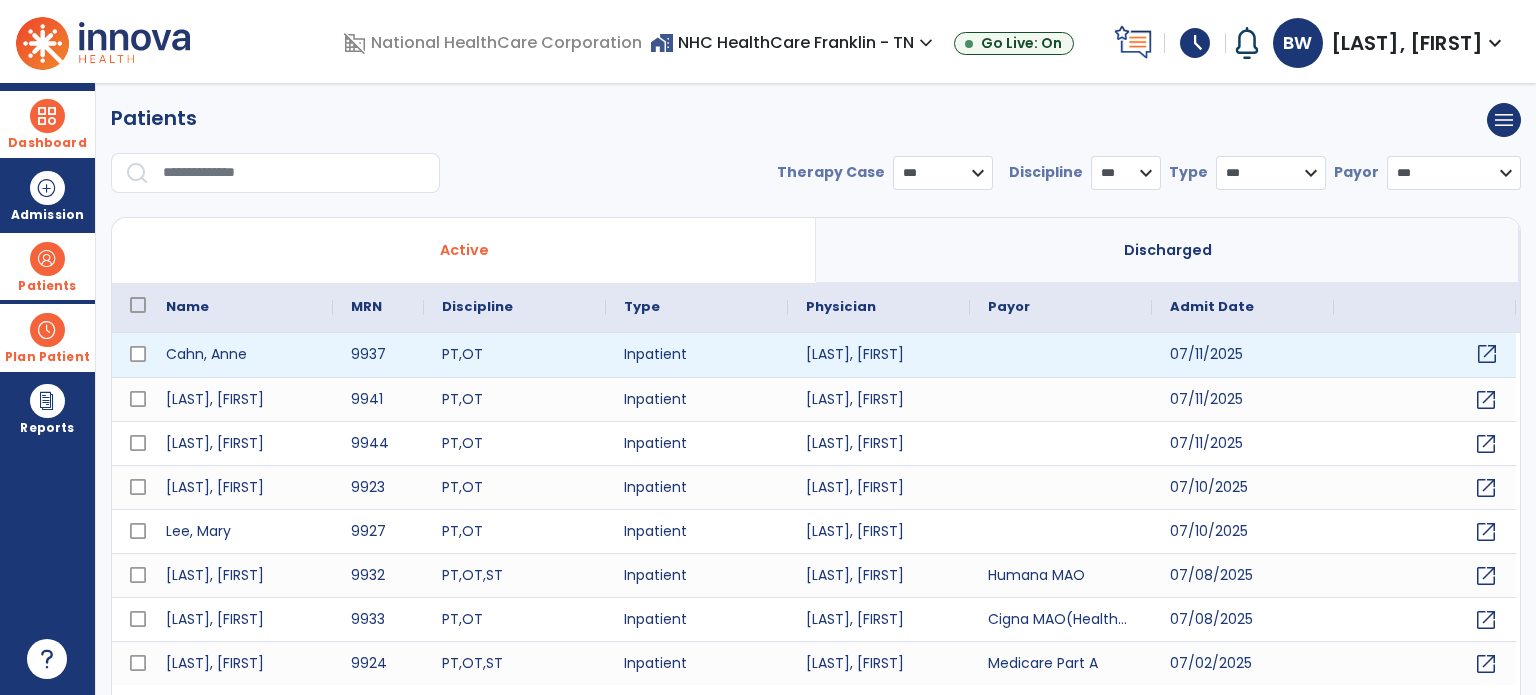 click on "open_in_new" at bounding box center (1487, 354) 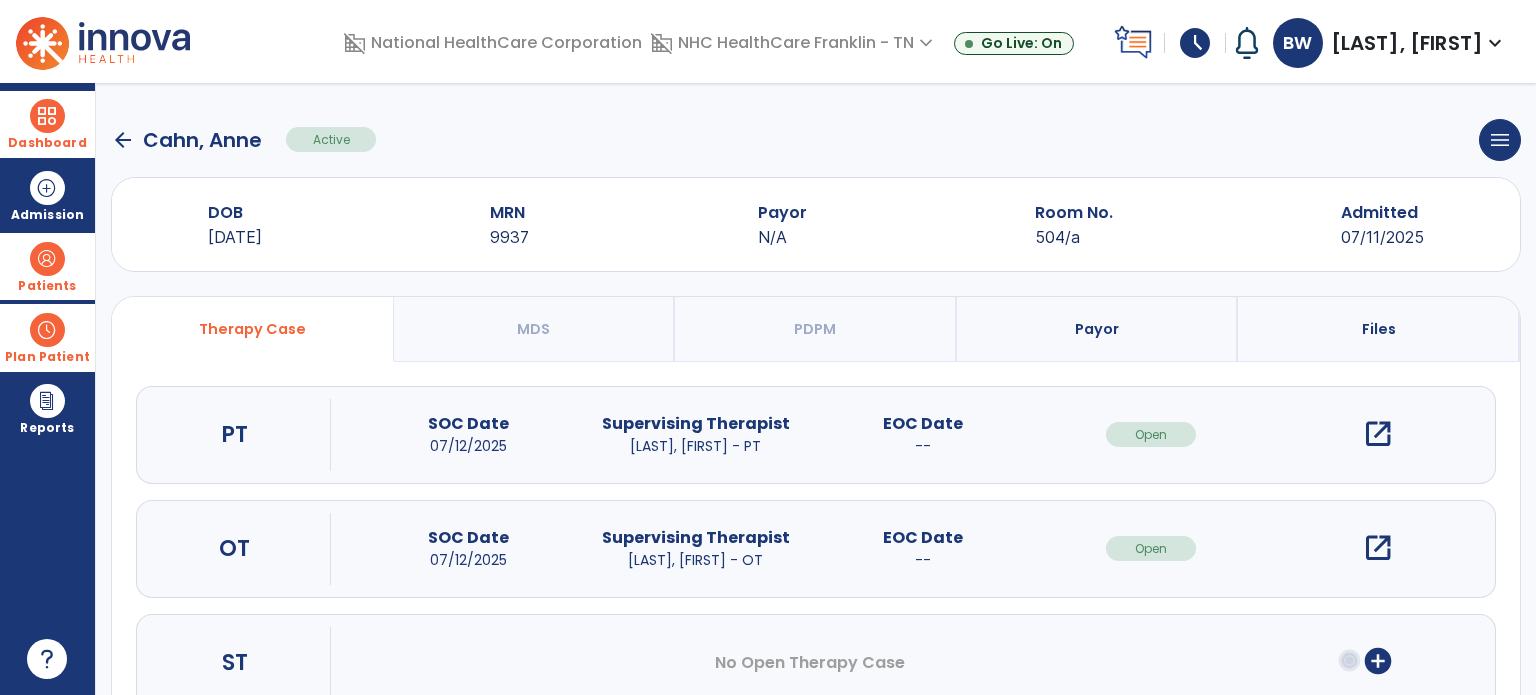 click on "open_in_new" at bounding box center (1378, 548) 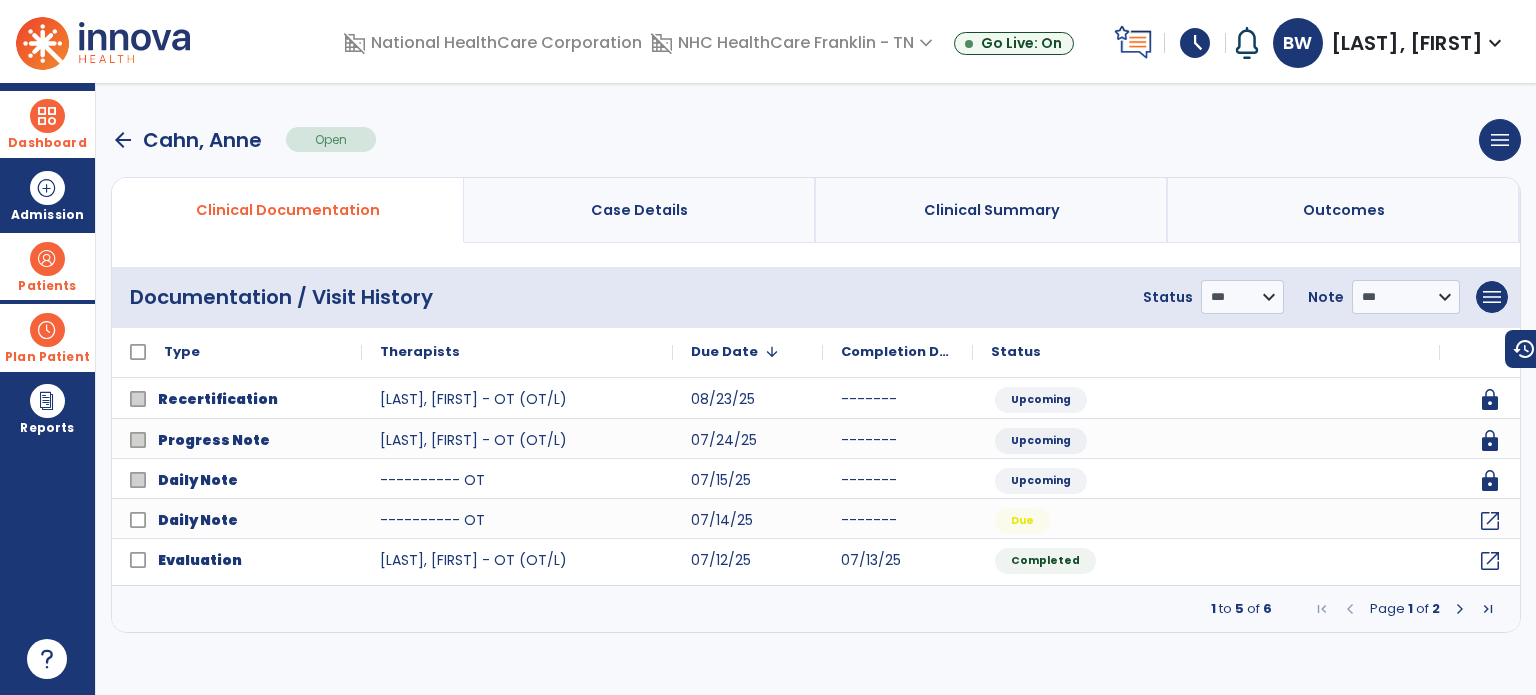 click at bounding box center [1460, 609] 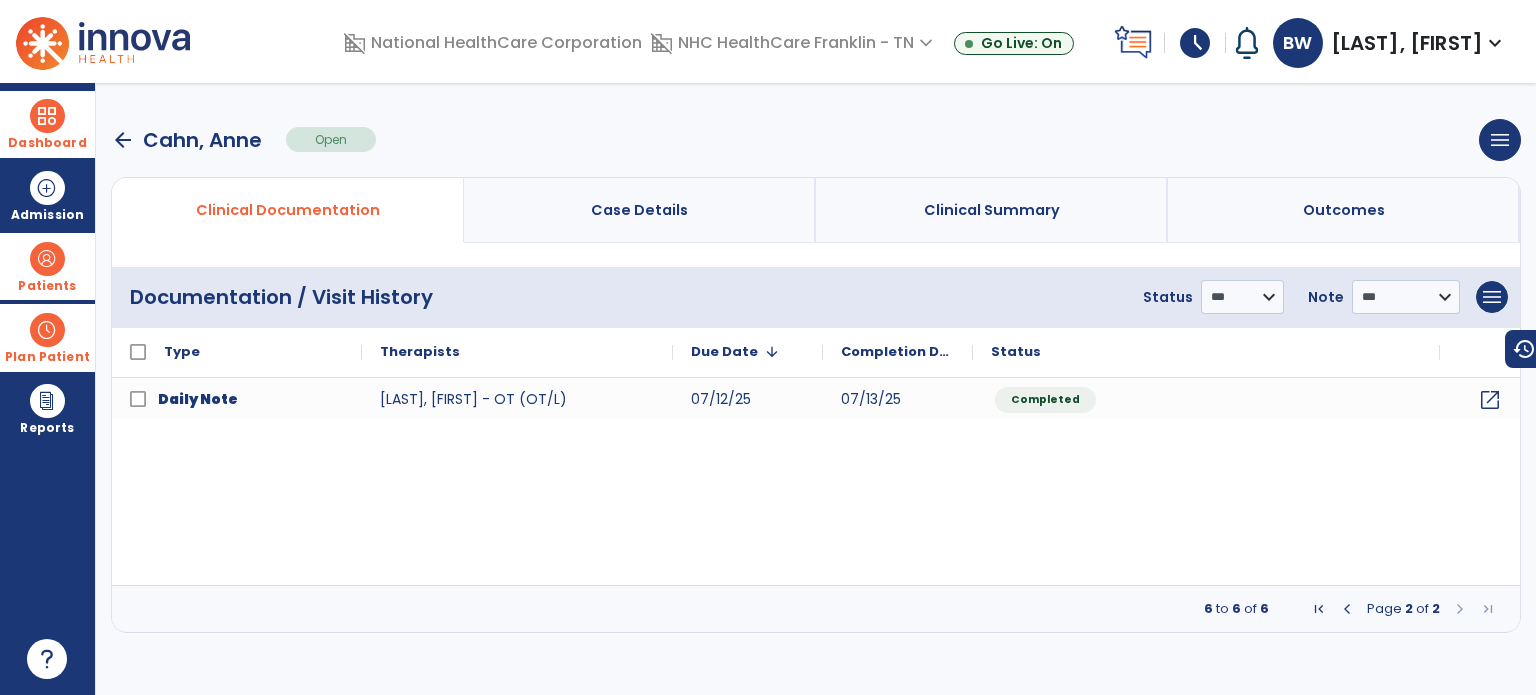 click at bounding box center (1347, 609) 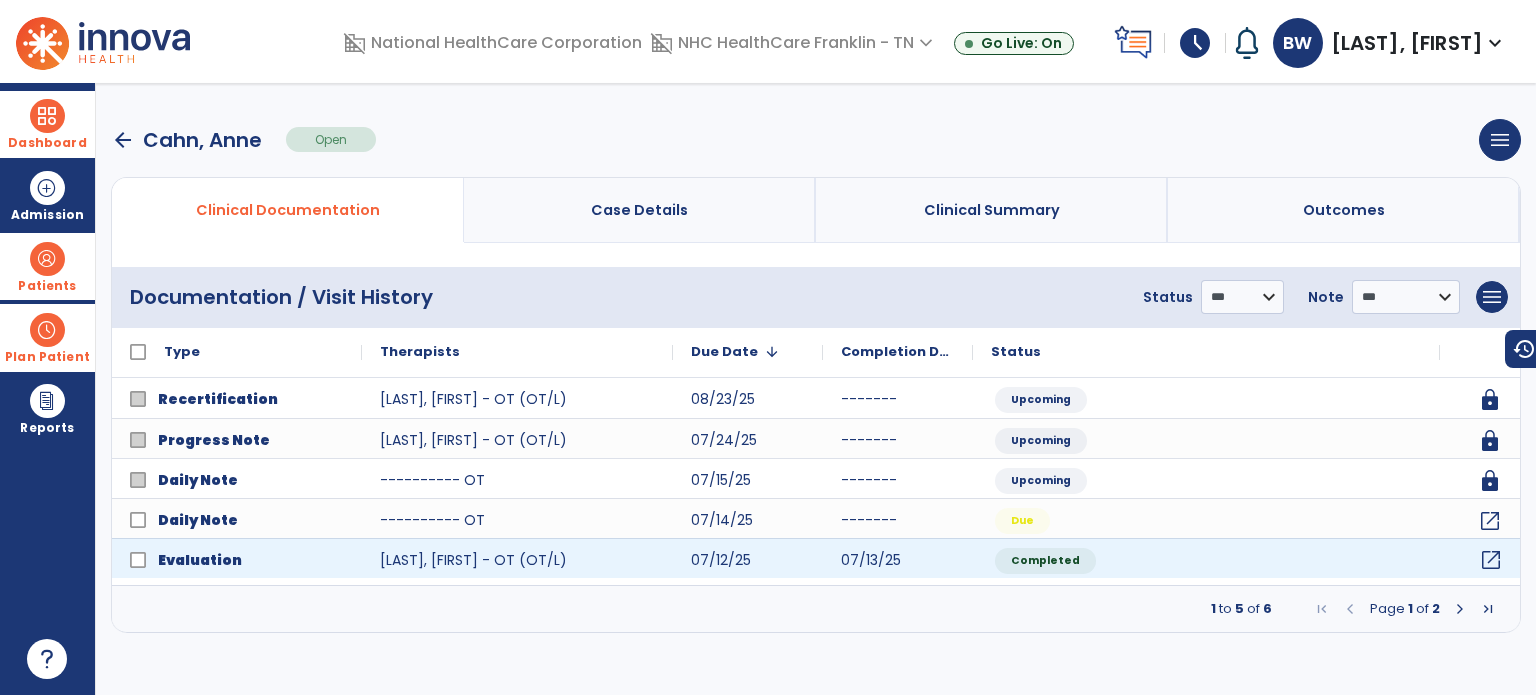 click on "open_in_new" 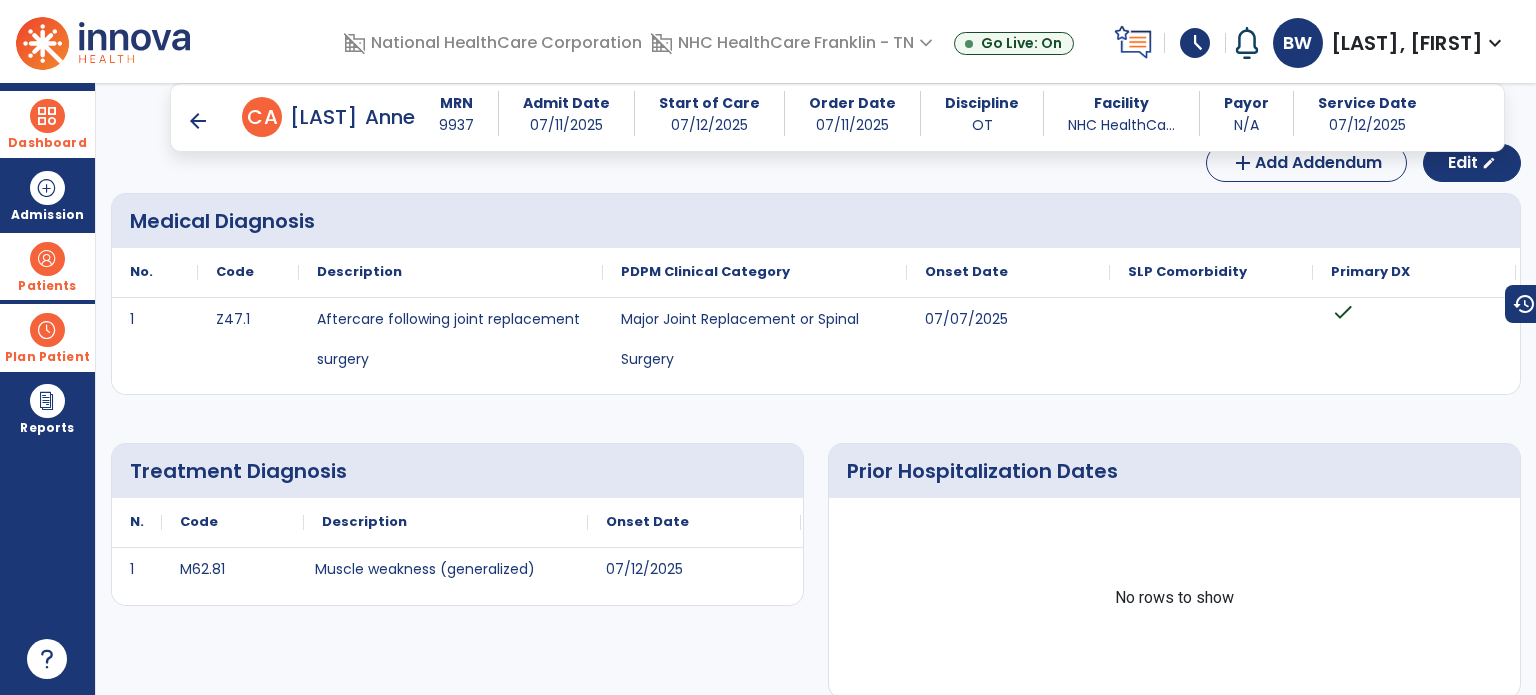 scroll, scrollTop: 58, scrollLeft: 0, axis: vertical 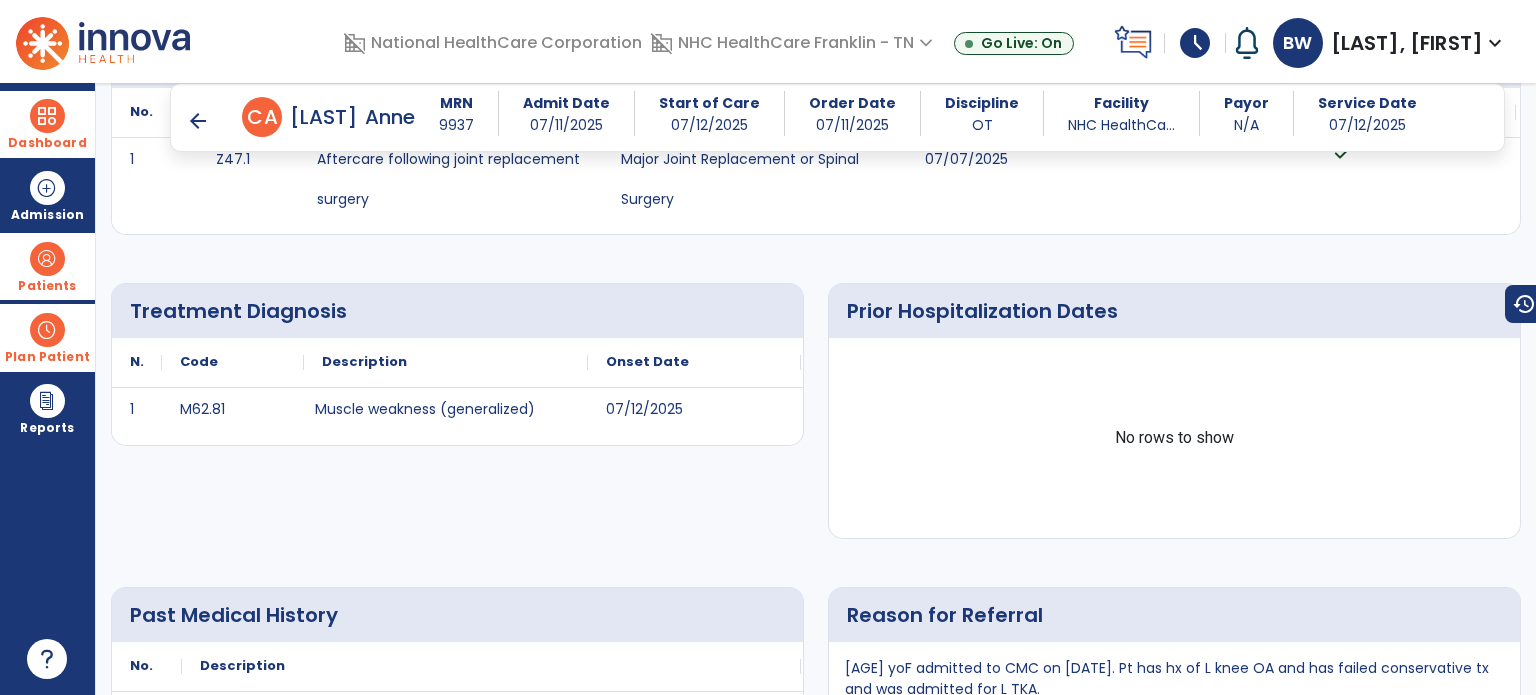 click on "Past Medical History
Description
1 PMHx: CAD, hypothyroidism, GERD, mild intermittent asthma, OA, RC sx, C-section, cholecystectomy, foot sx 2 yrs ago, cataract extraction    2" 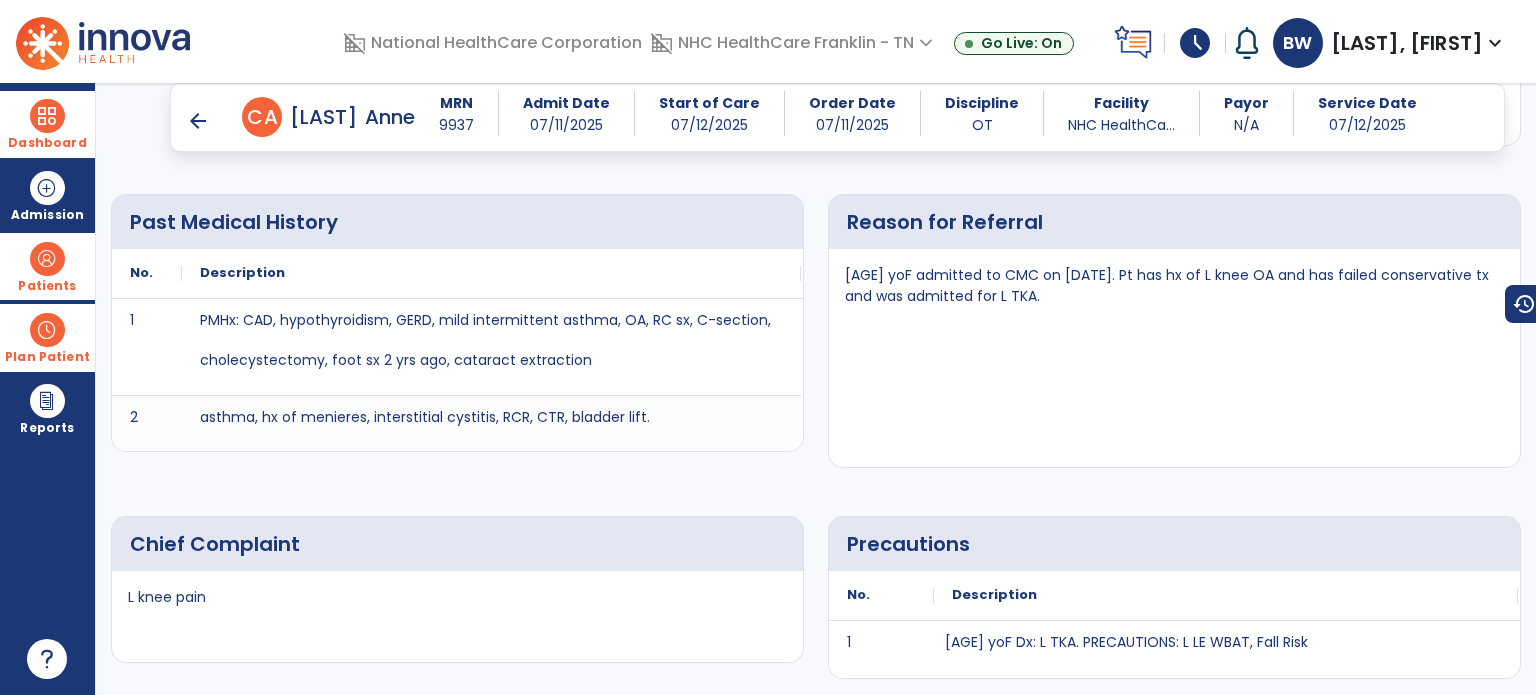 scroll, scrollTop: 620, scrollLeft: 0, axis: vertical 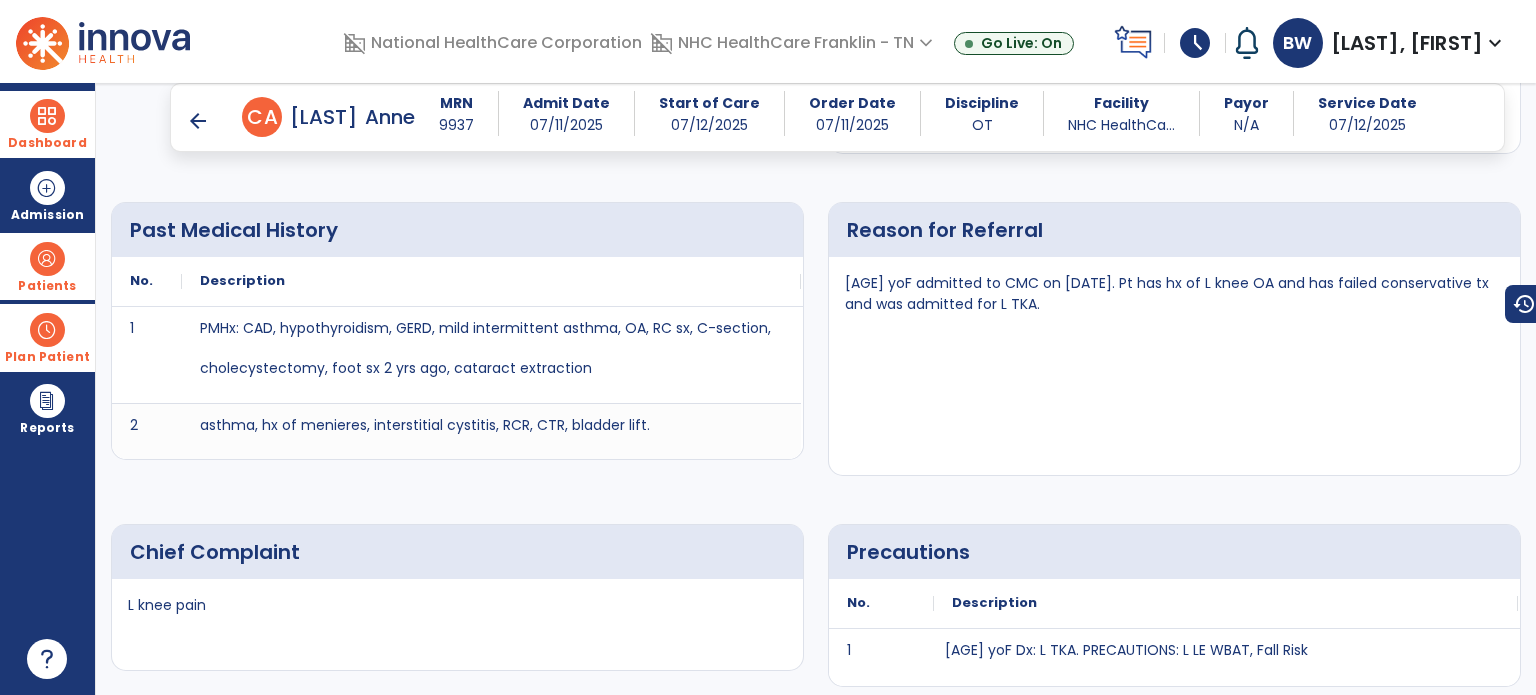 click on "arrow_back" at bounding box center (198, 121) 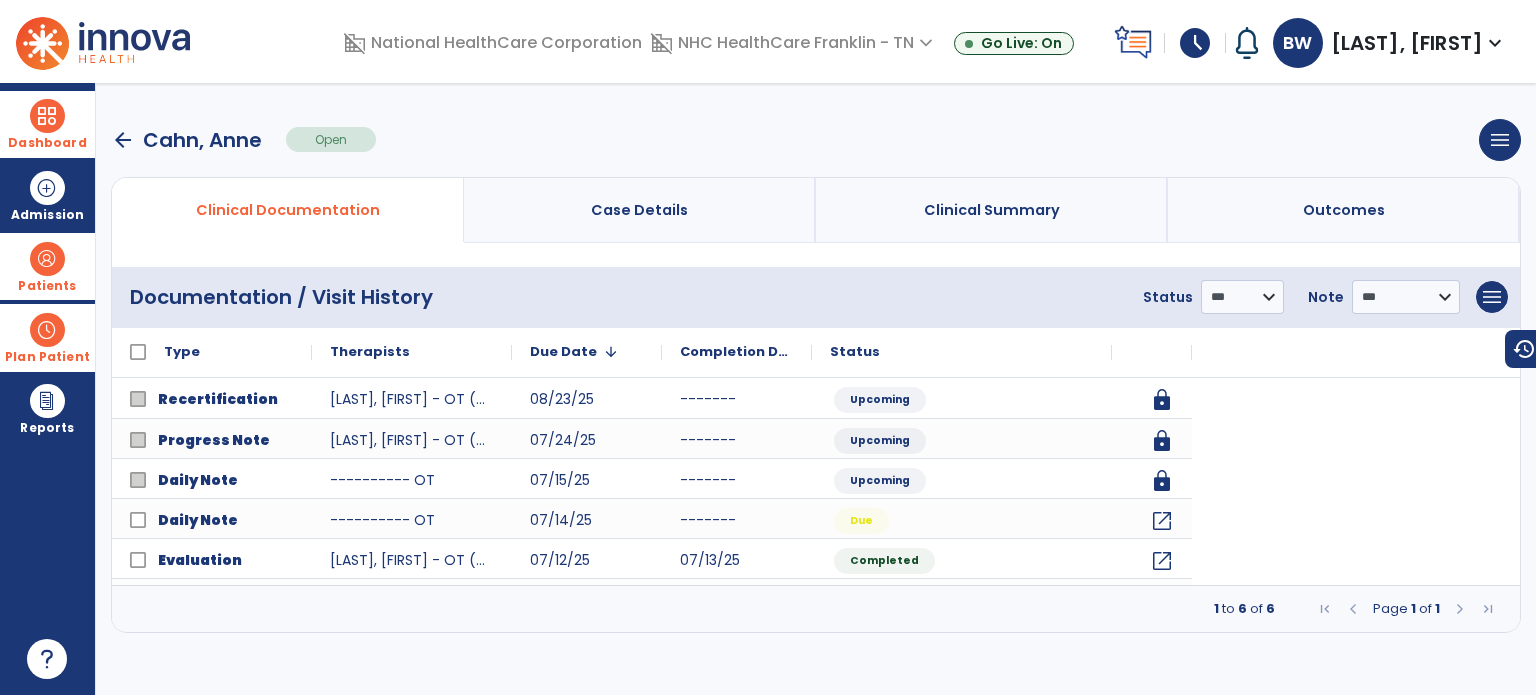 scroll, scrollTop: 0, scrollLeft: 0, axis: both 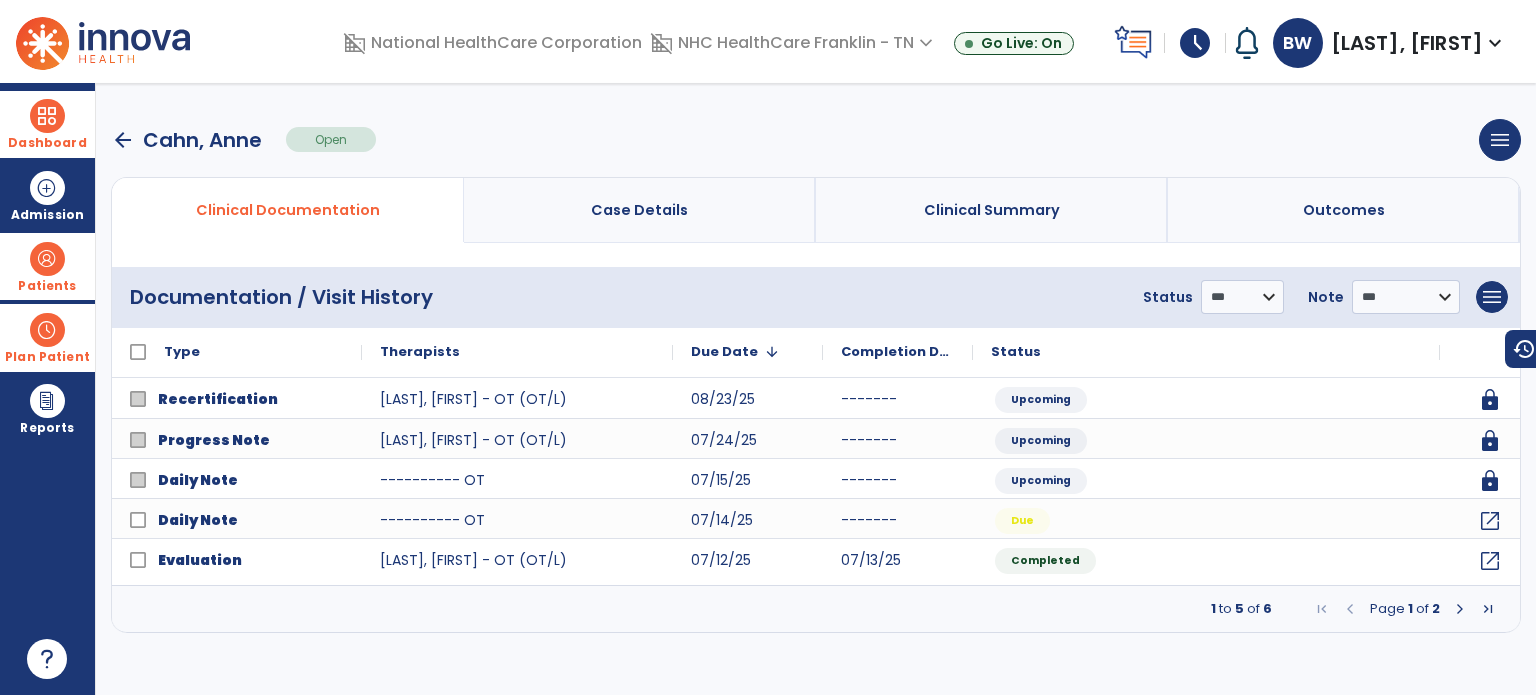 click on "arrow_back" at bounding box center (123, 140) 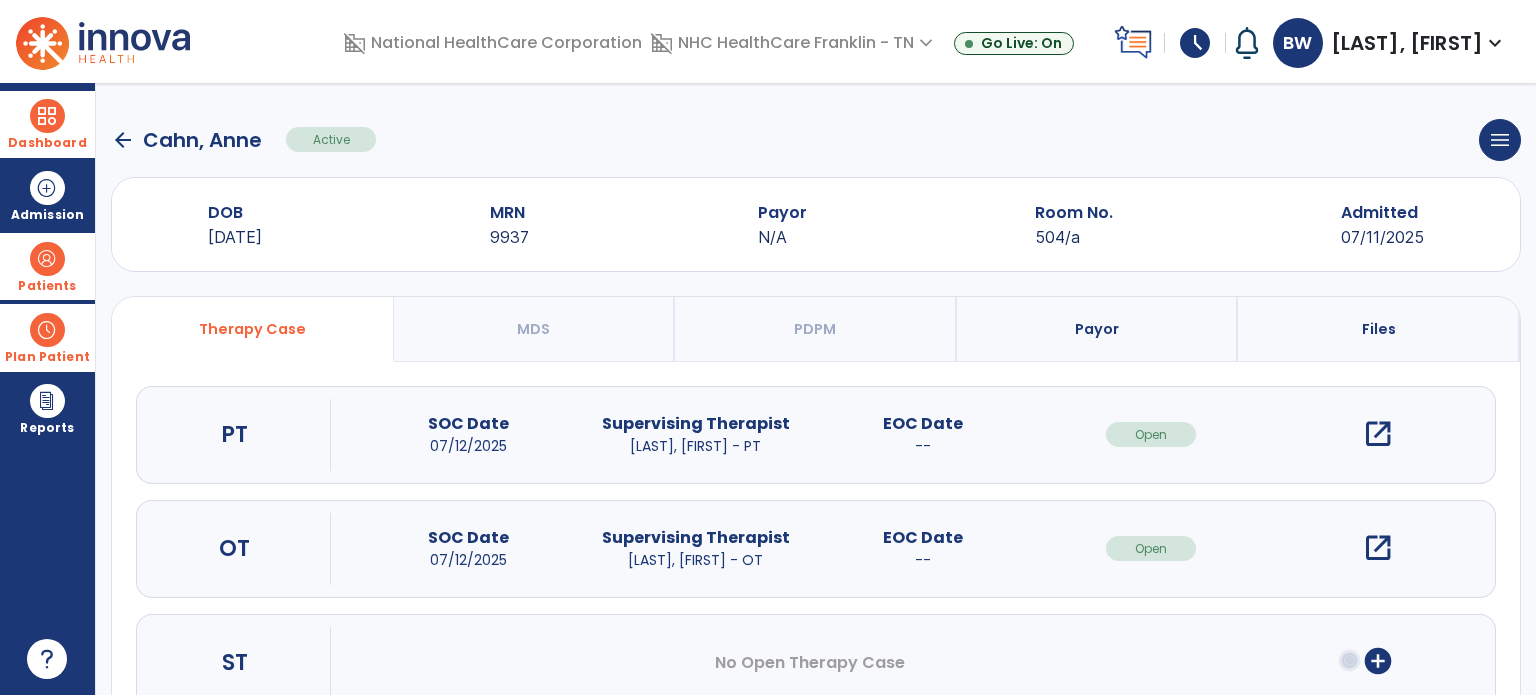 click on "arrow_back" 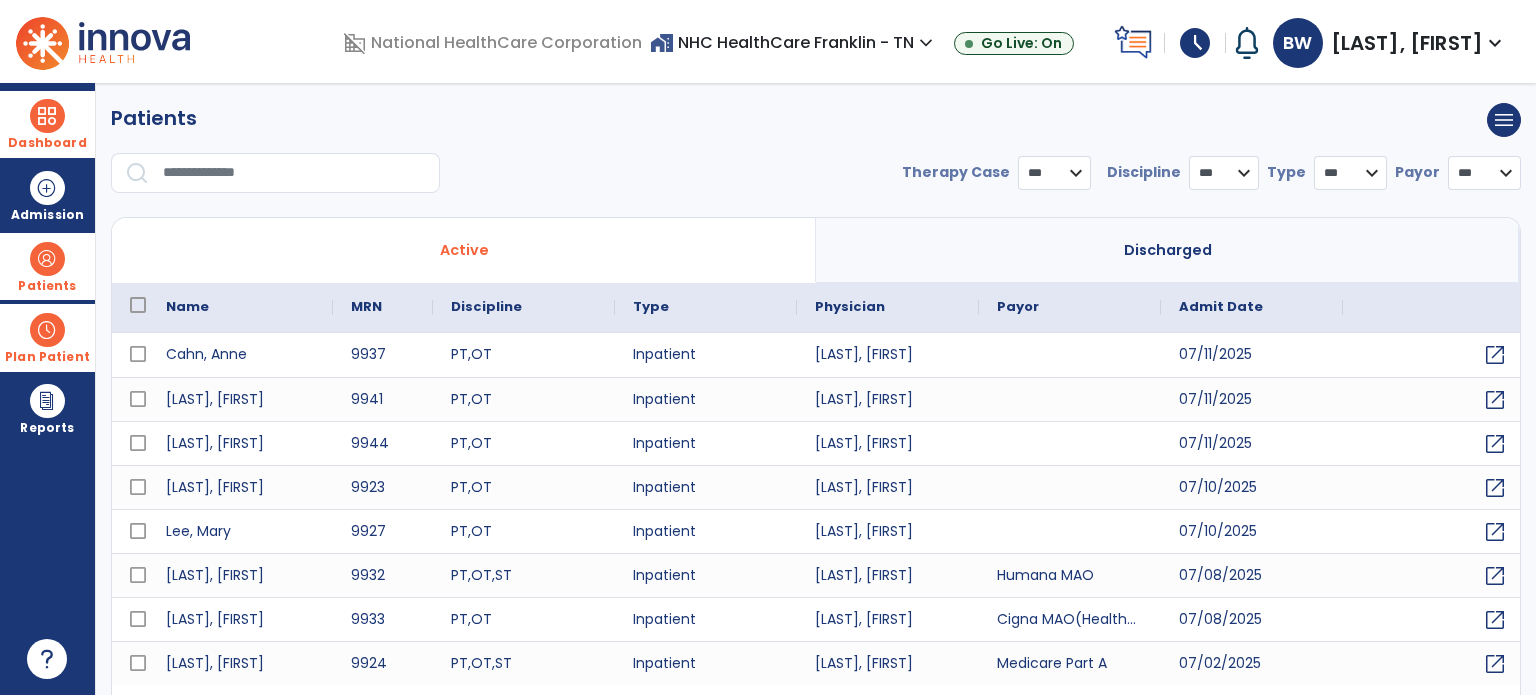 select on "***" 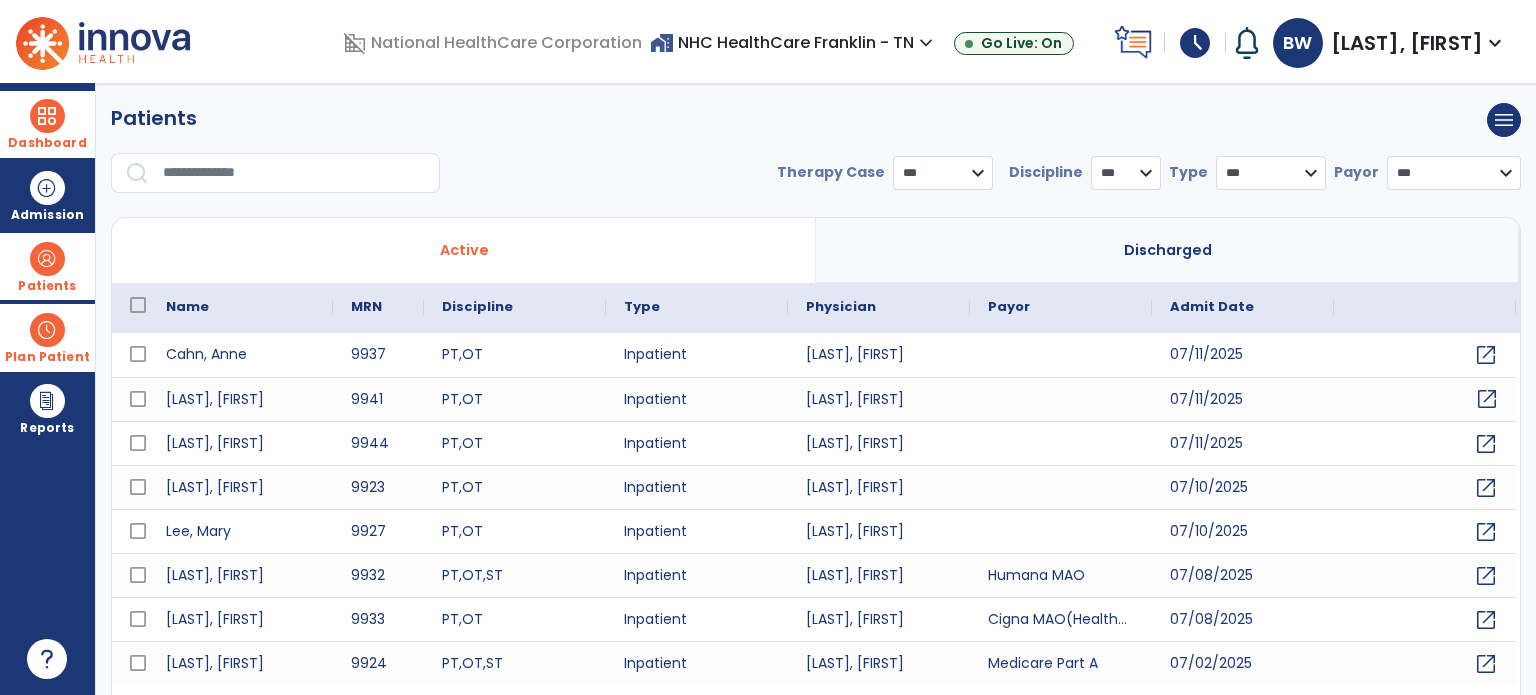 click on "open_in_new" at bounding box center (1487, 399) 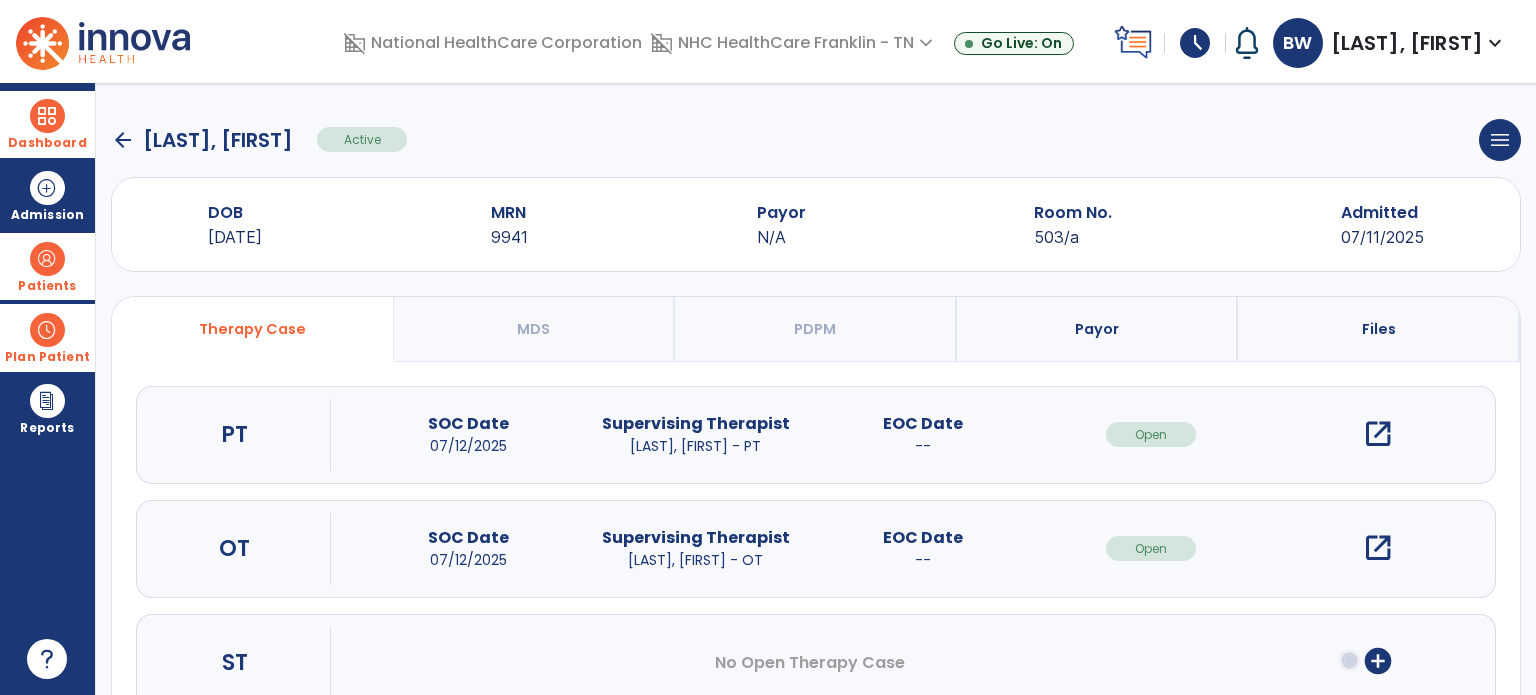 click on "open_in_new" at bounding box center [1378, 548] 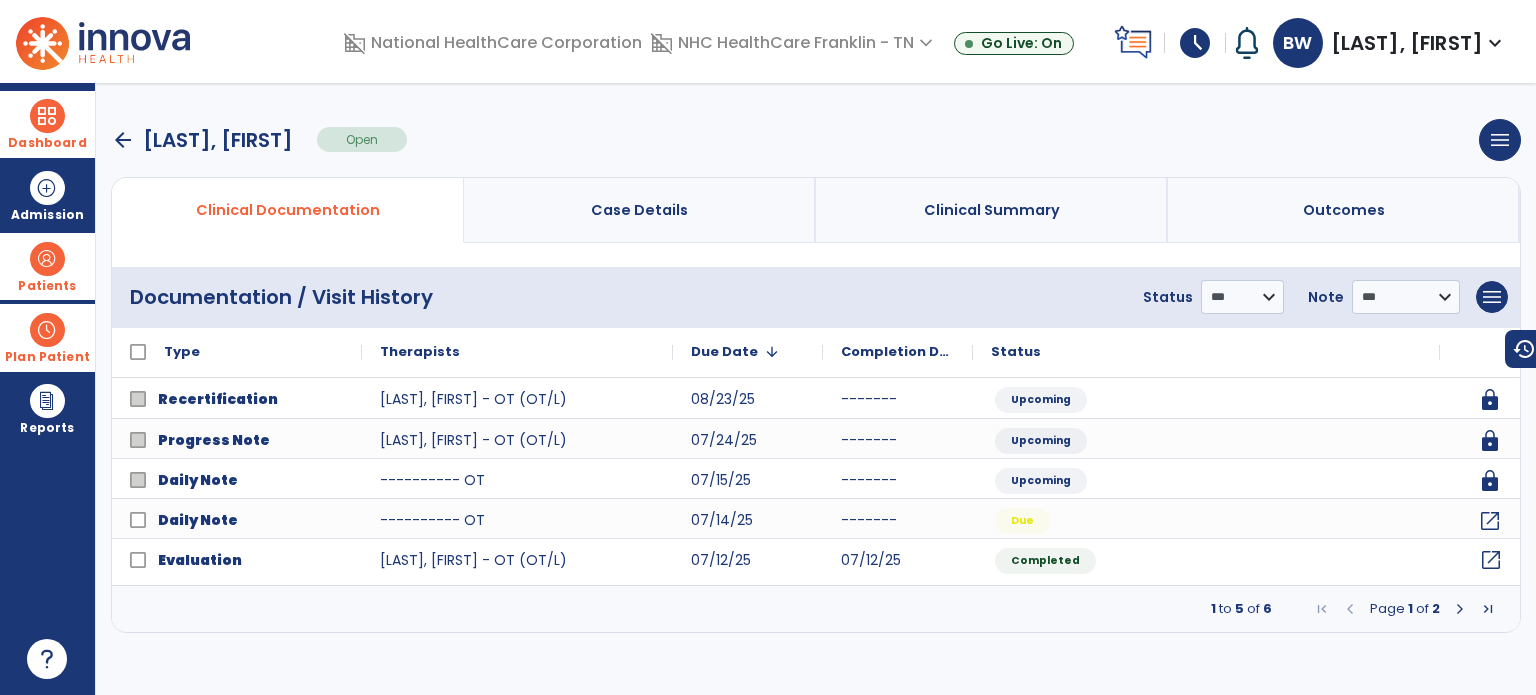 click on "open_in_new" 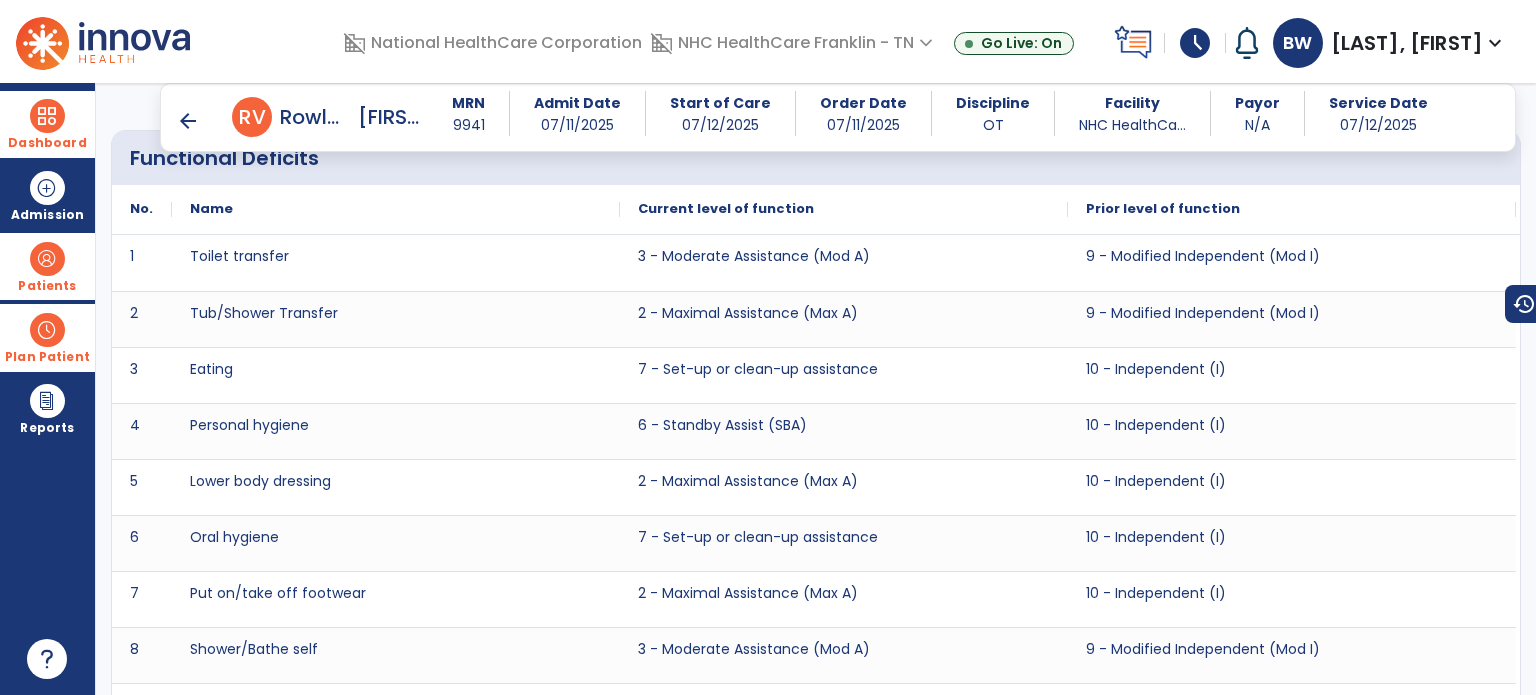 scroll, scrollTop: 2837, scrollLeft: 0, axis: vertical 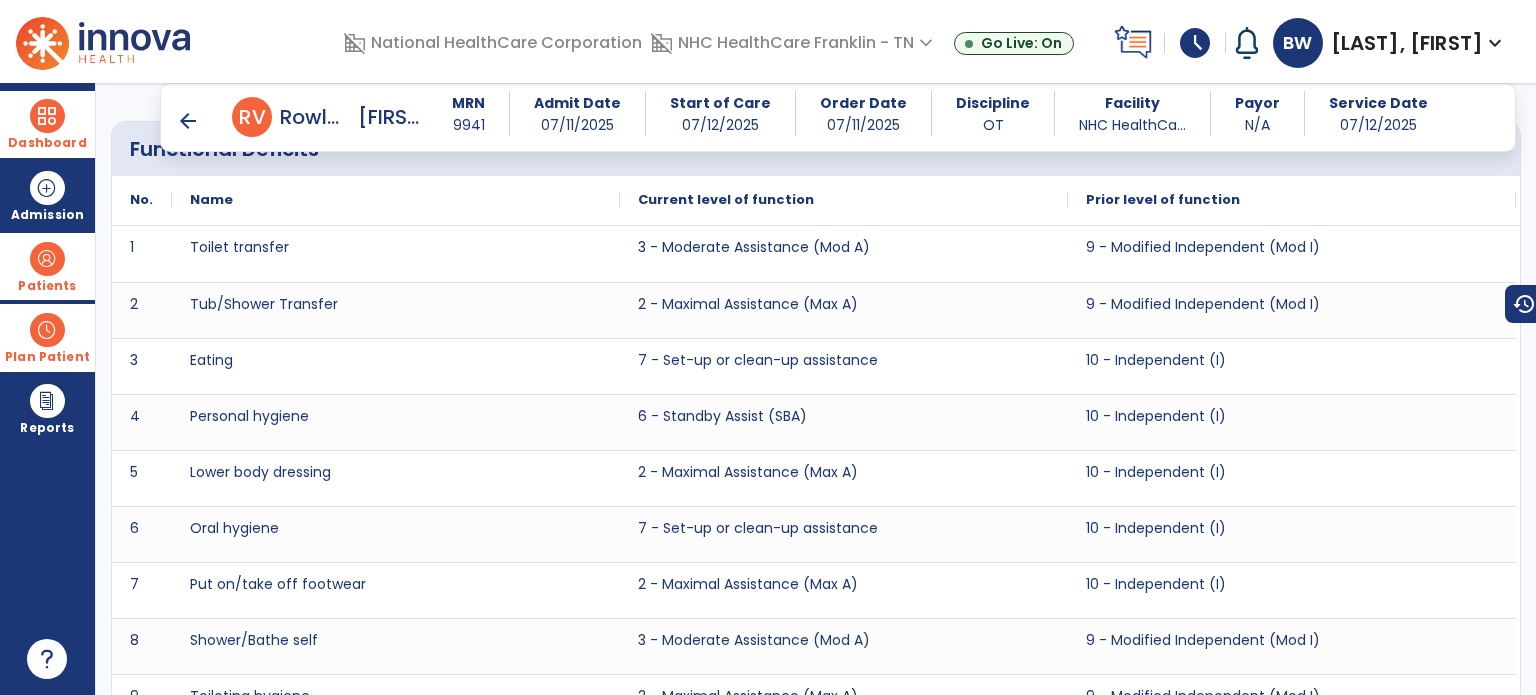 click on "arrow_back" at bounding box center (188, 121) 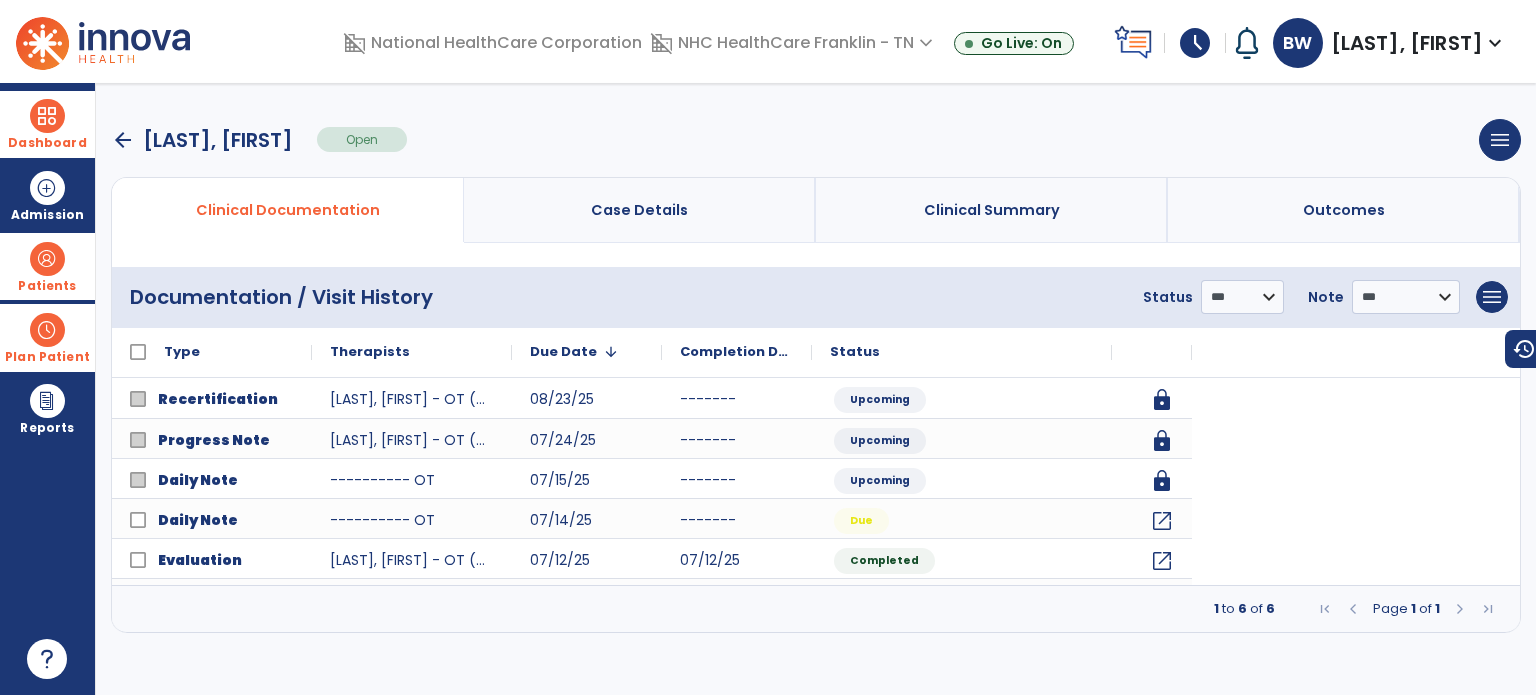 scroll, scrollTop: 0, scrollLeft: 0, axis: both 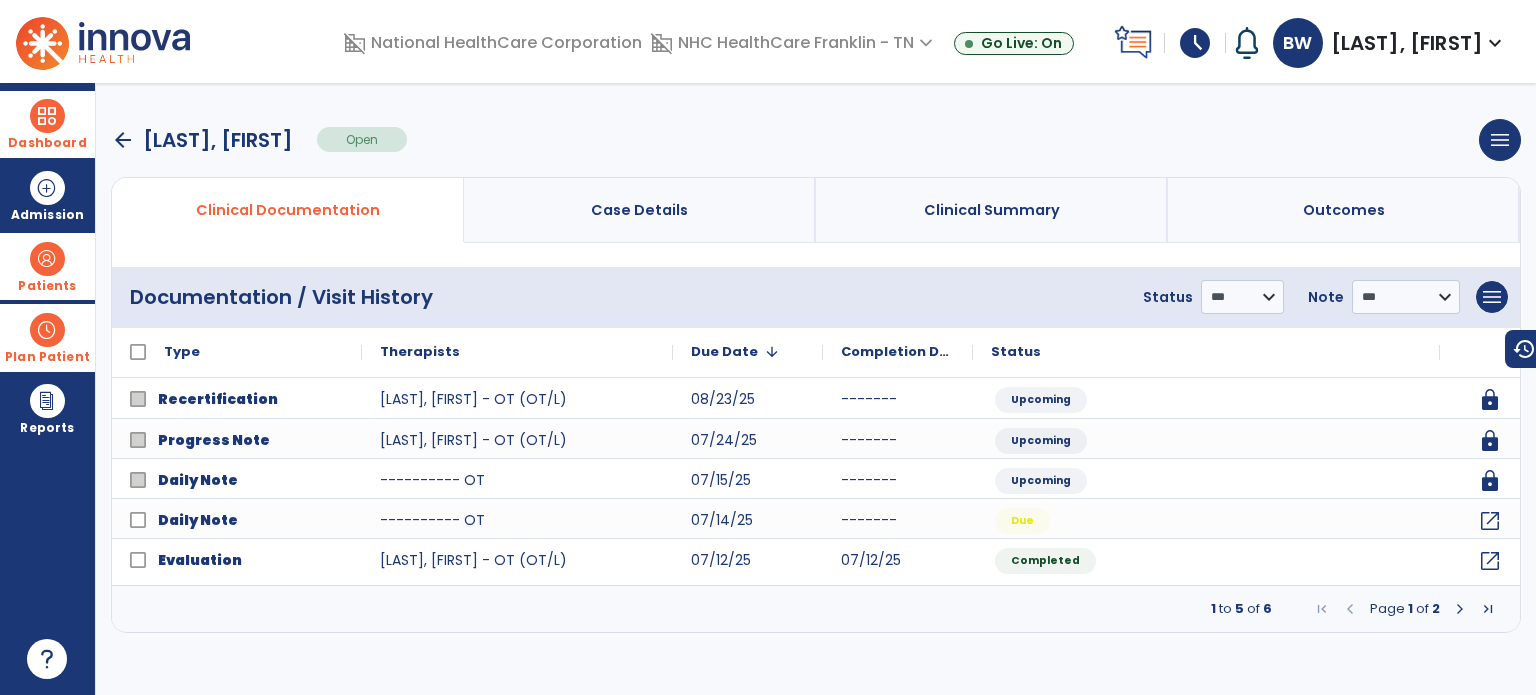 click on "arrow_back   [LAST], [FIRST]  Open  menu   Edit Therapy Case   Delete Therapy Case   Close Therapy Case" at bounding box center [816, 140] 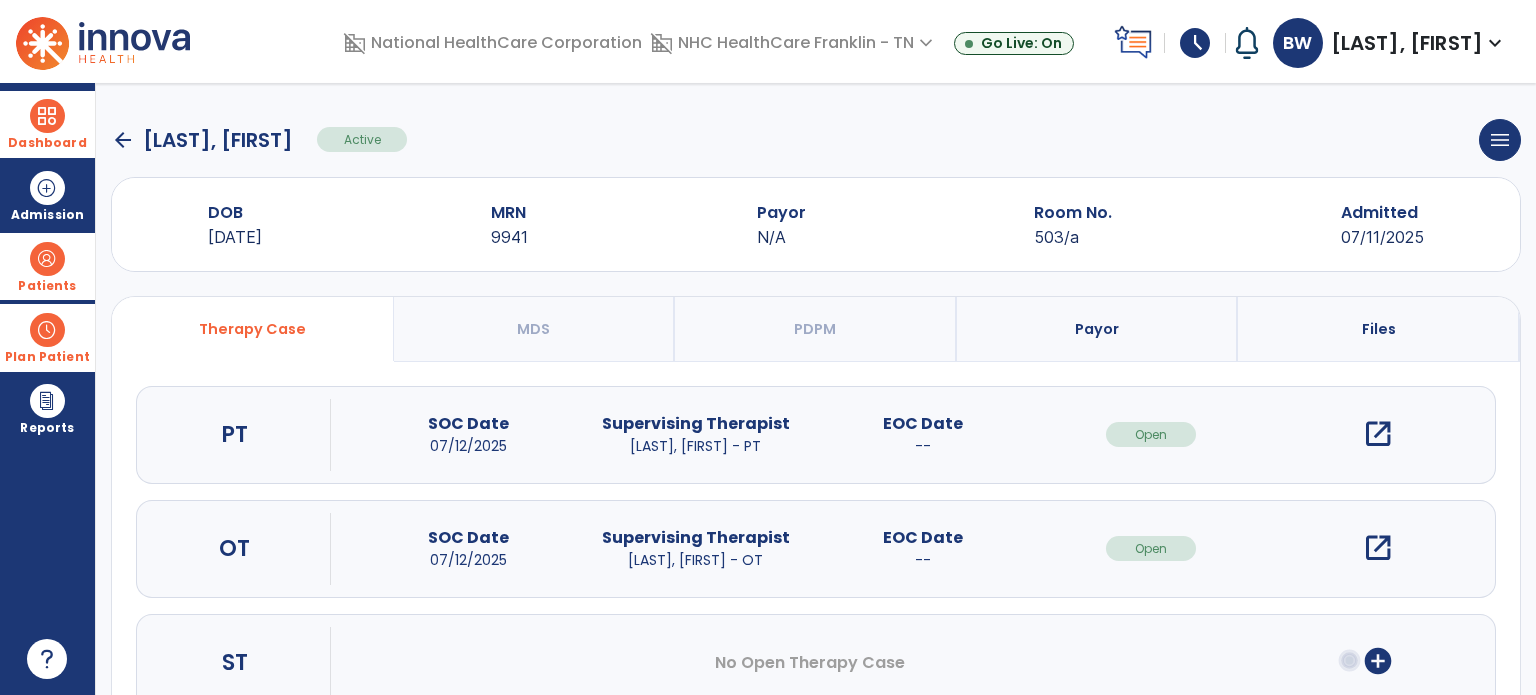 click on "arrow_back" 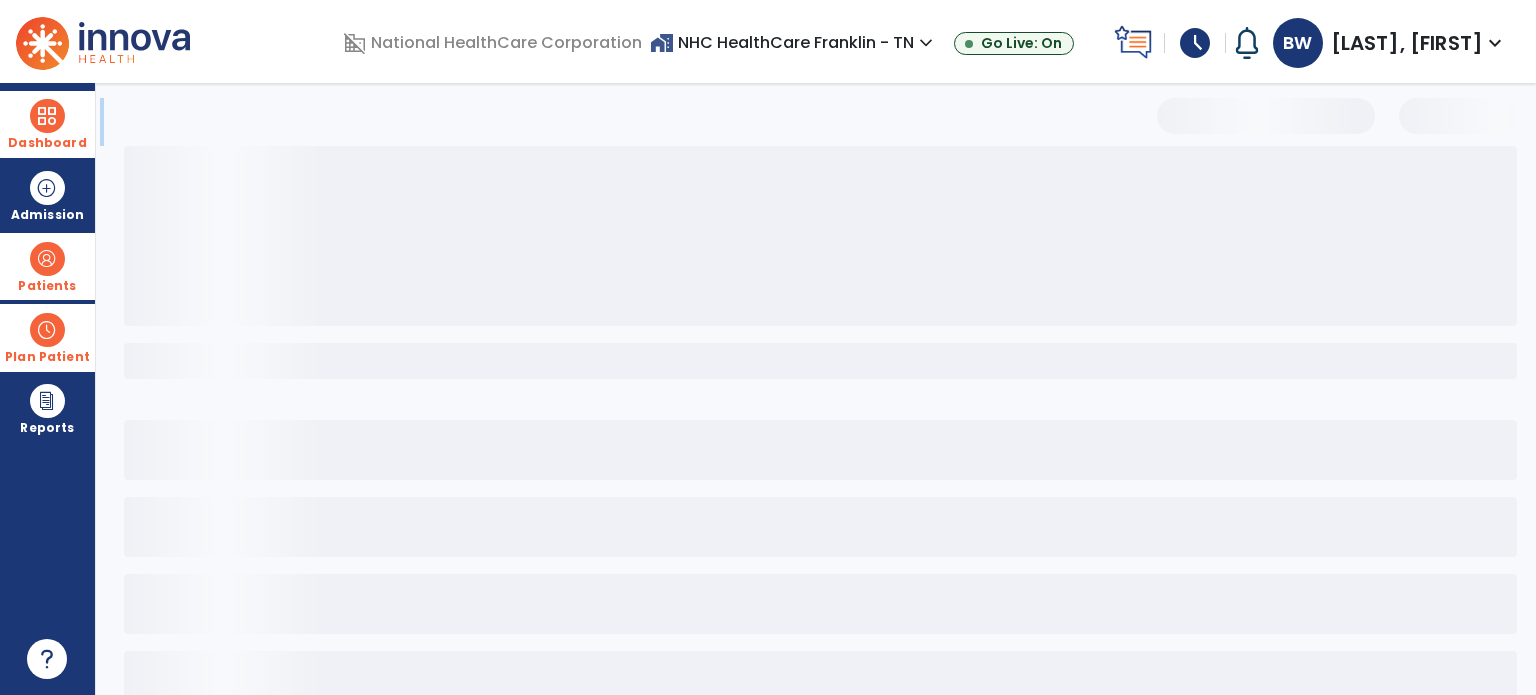 click at bounding box center [825, 430] 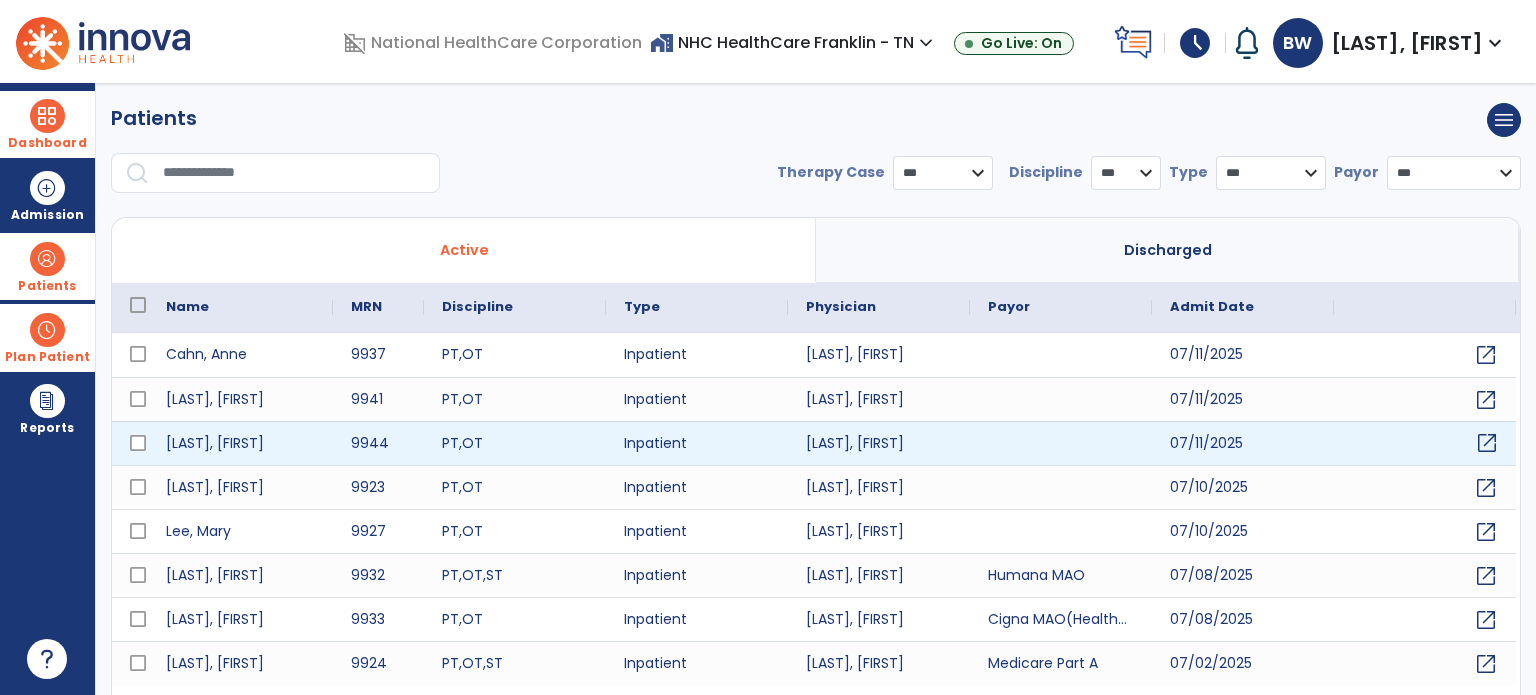 click on "open_in_new" at bounding box center (1487, 443) 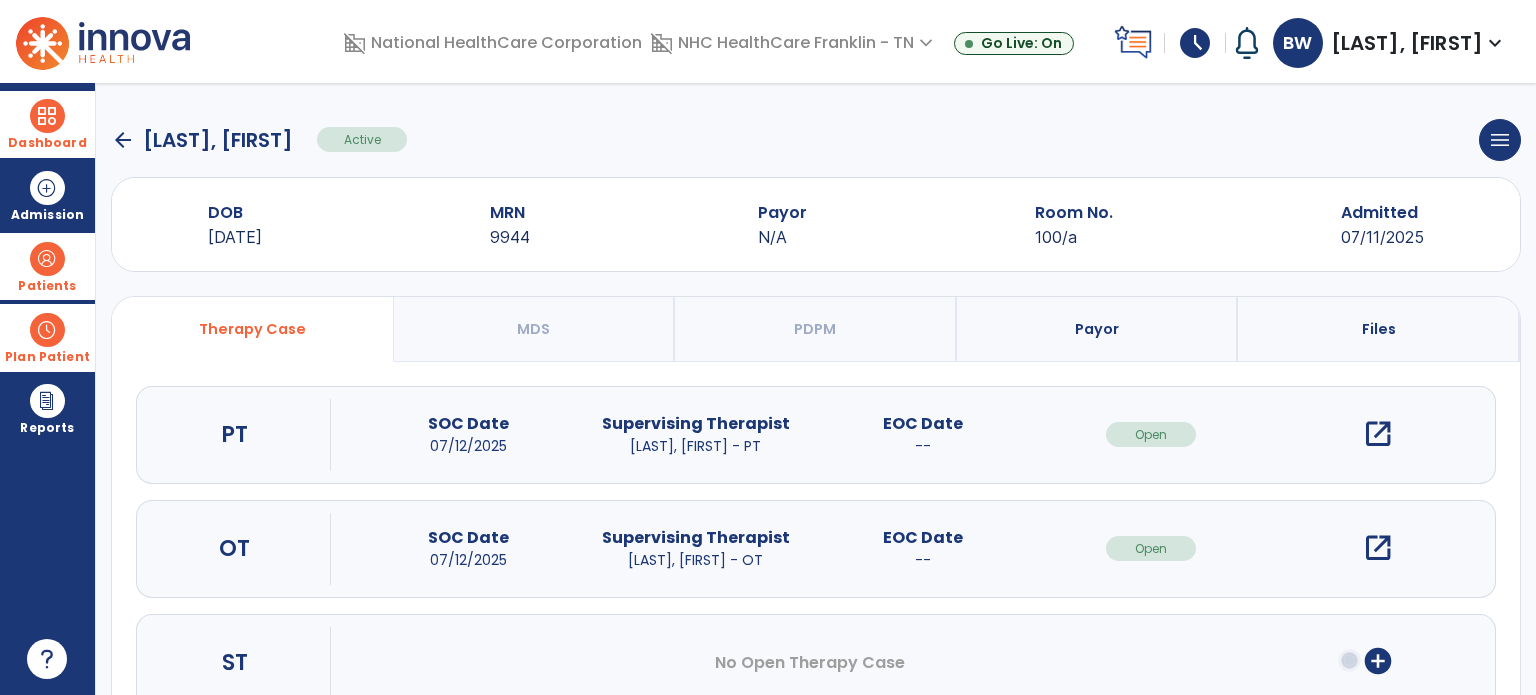 click on "PT SOC Date [DATE] Supervising Therapist [LAST], [FIRST] - PT EOC Date -- Open open_in_new OT SOC Date [DATE] Supervising Therapist [LAST], [FIRST] - OT EOC Date -- Open open_in_new ST No Open Therapy Case add_circle" 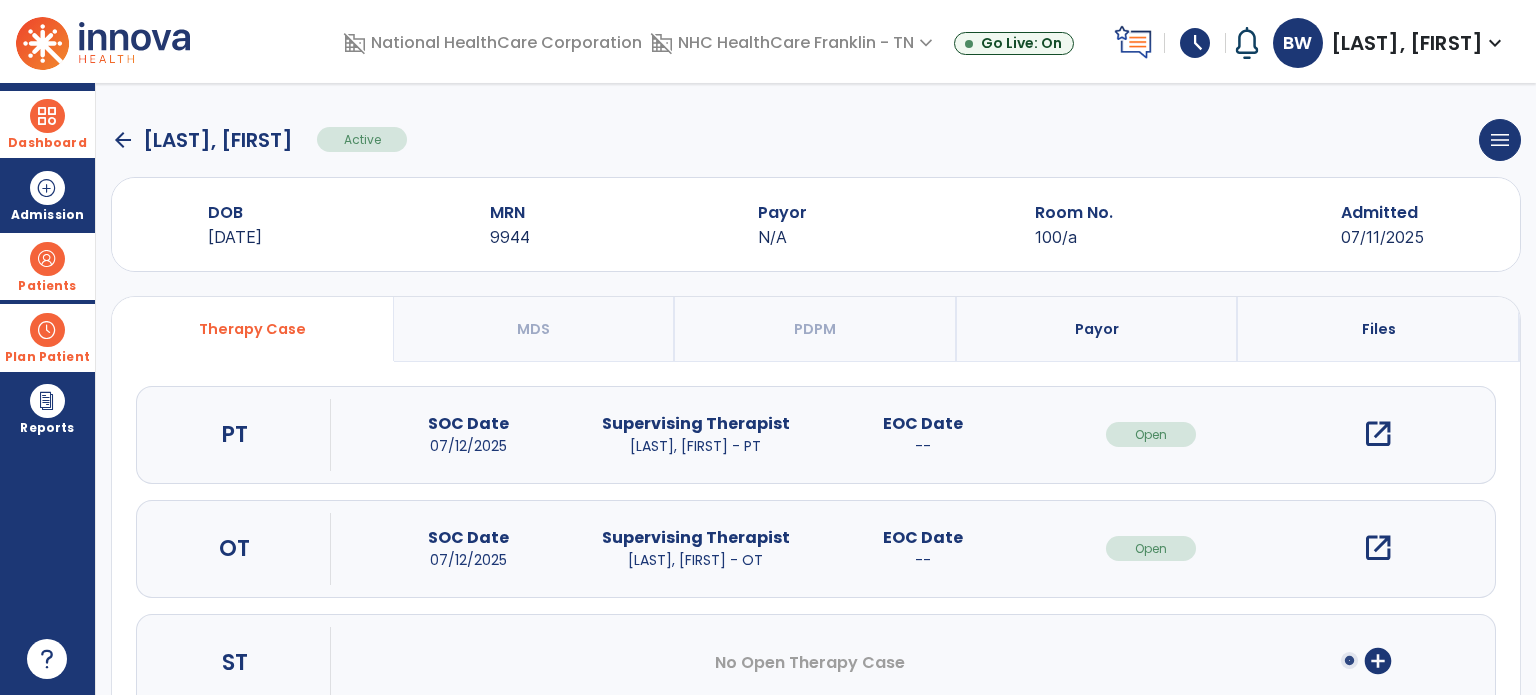 click on "open_in_new" at bounding box center (1378, 548) 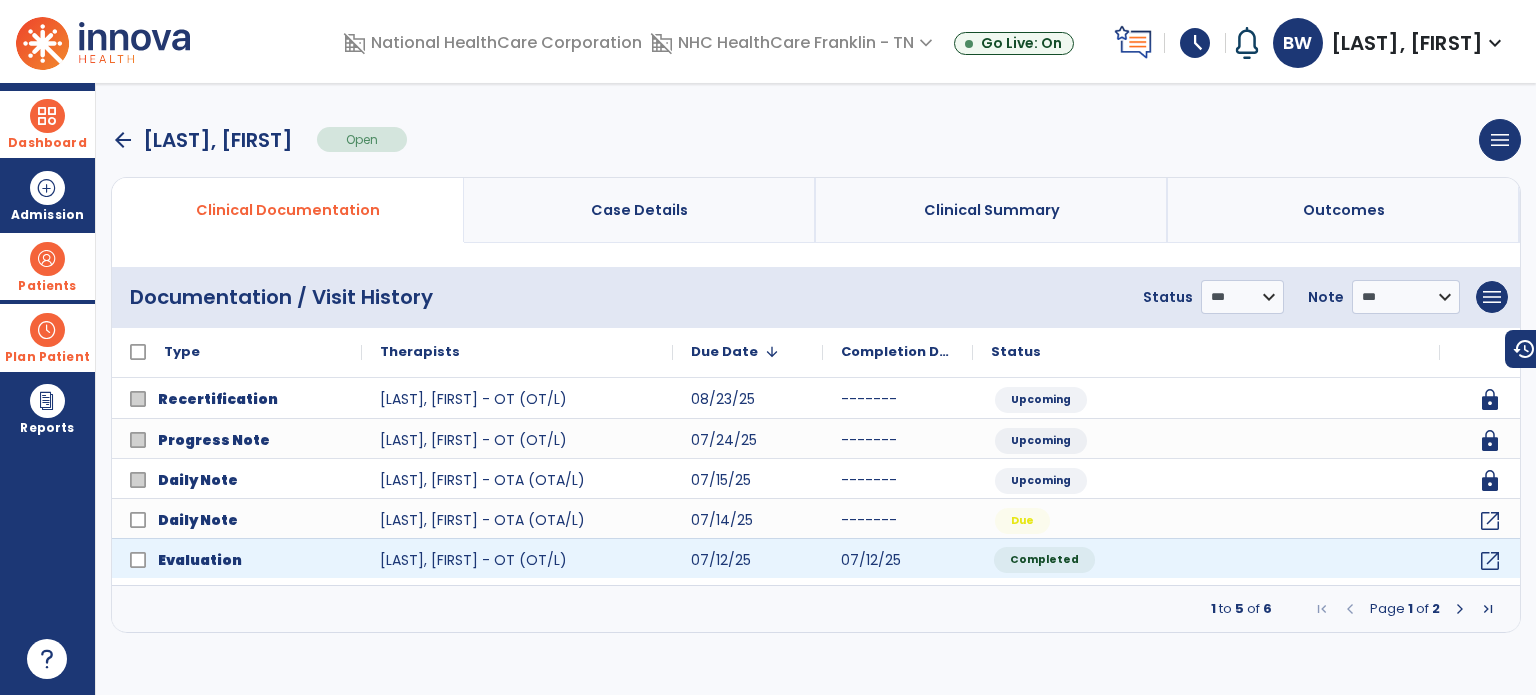 click on "Completed" 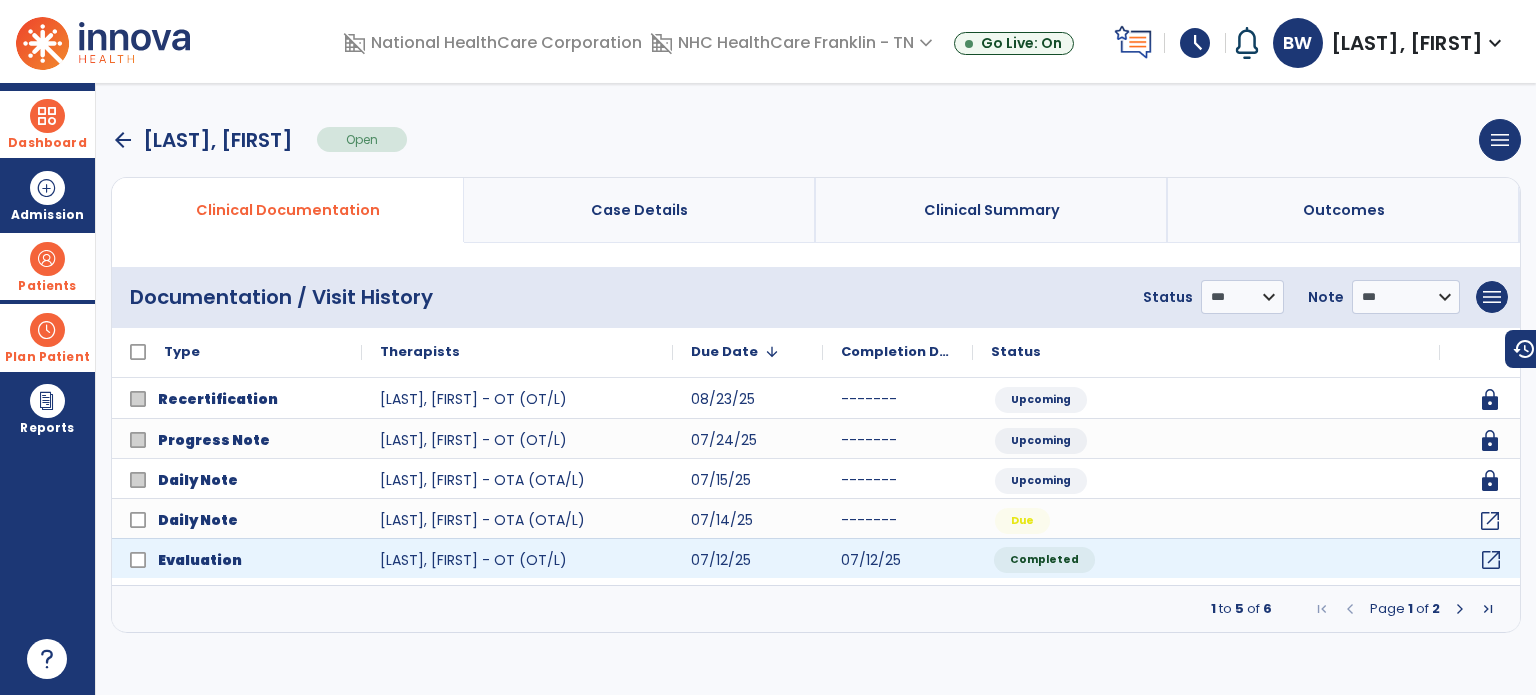 click on "open_in_new" 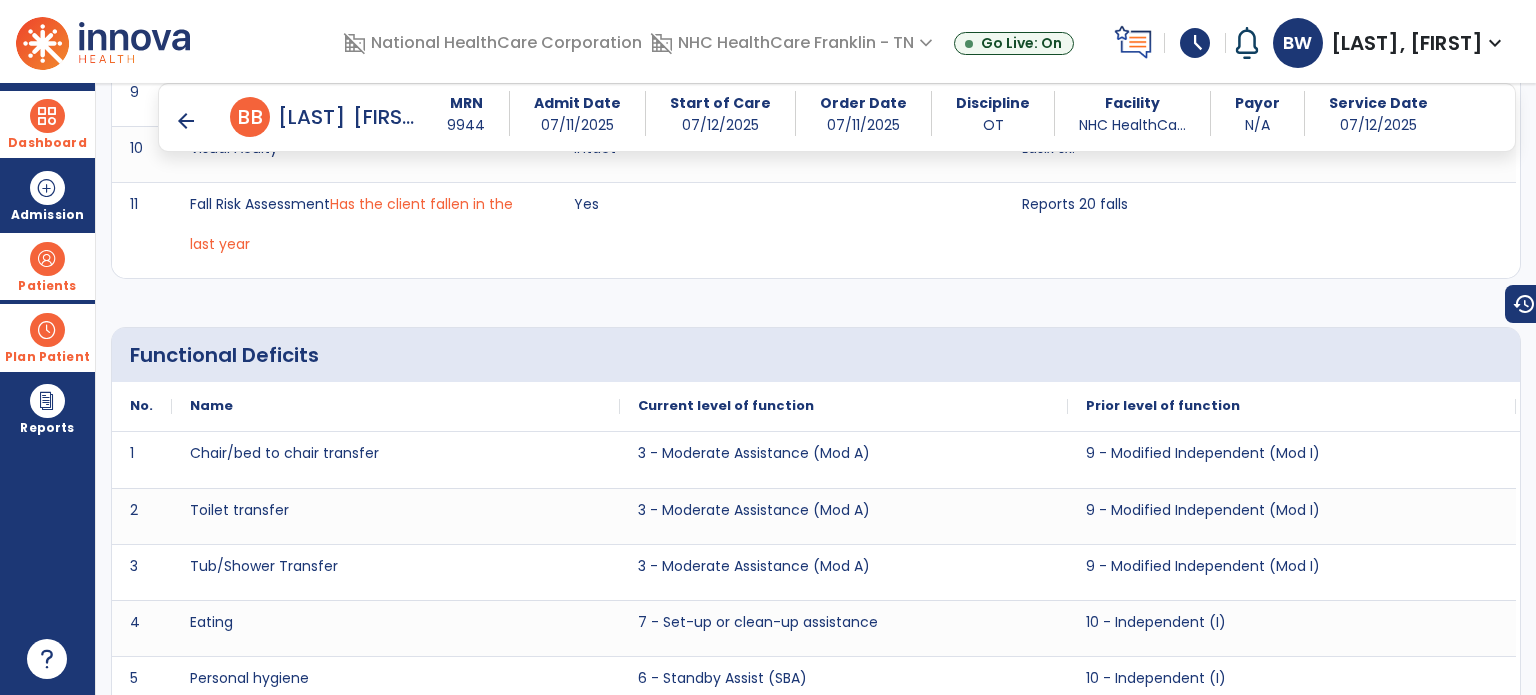 scroll, scrollTop: 2677, scrollLeft: 0, axis: vertical 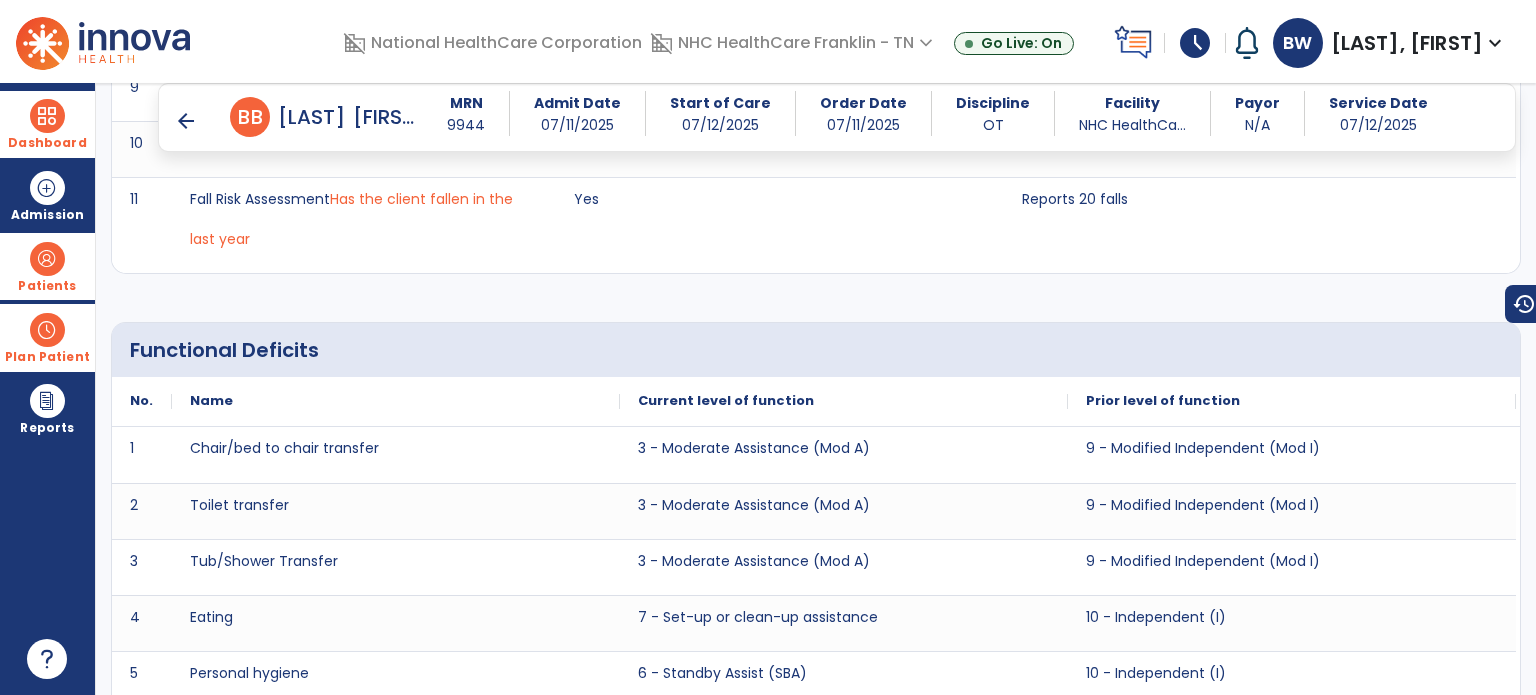 click on "arrow_back" at bounding box center (186, 121) 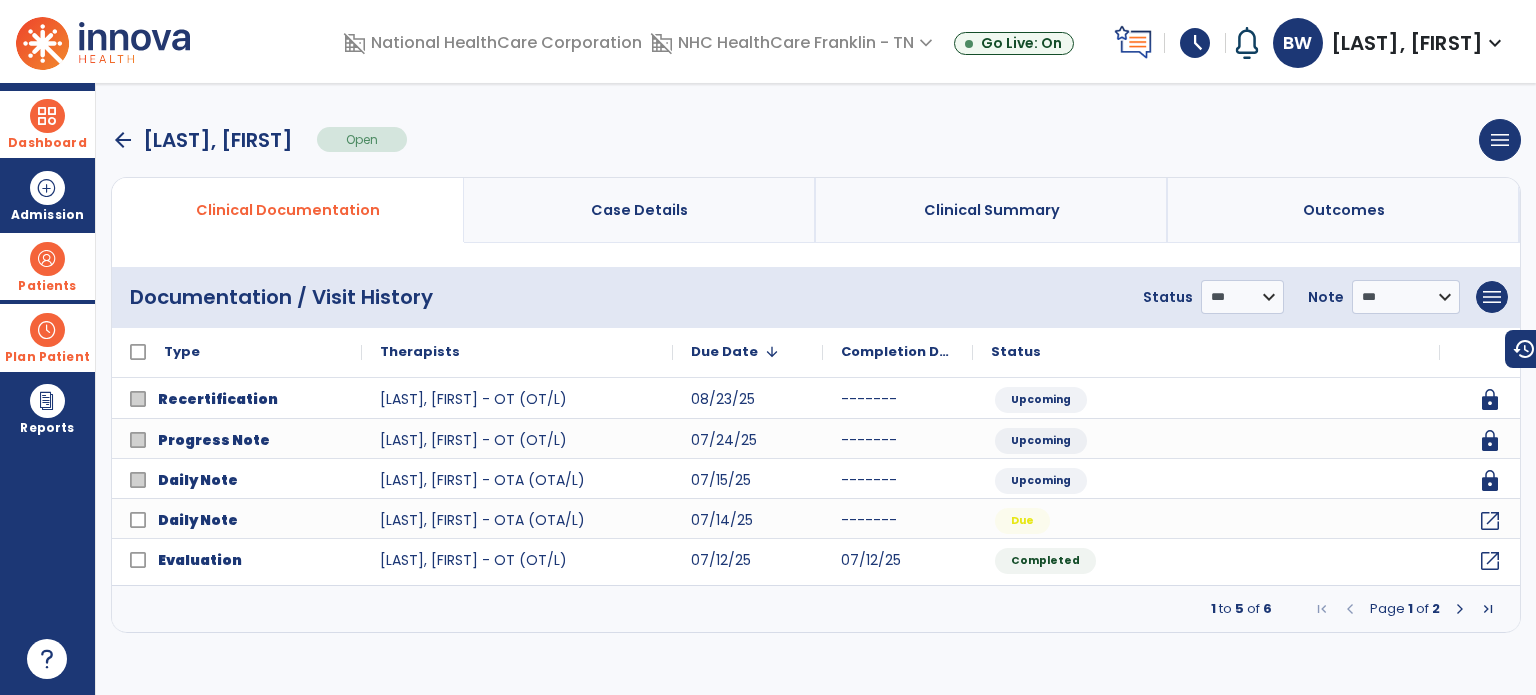 click on "arrow_back" at bounding box center [123, 140] 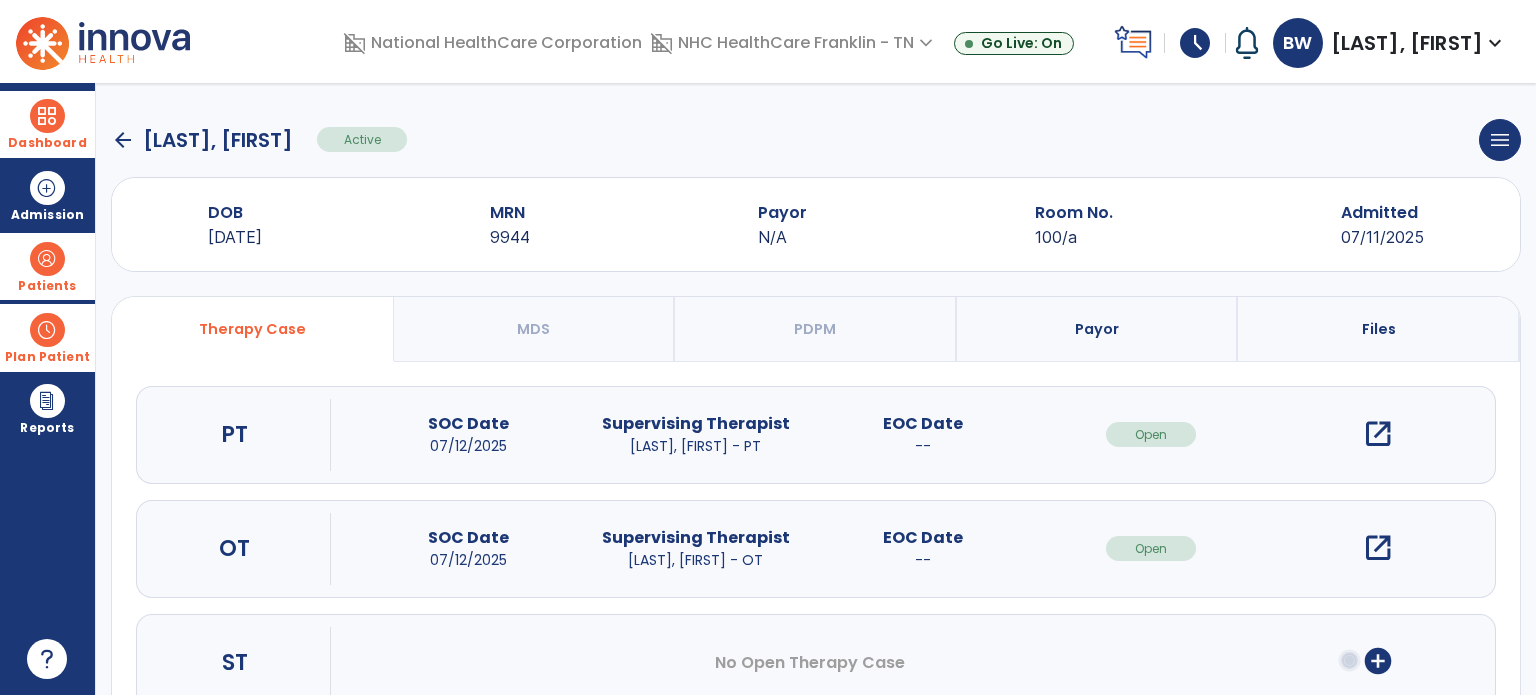 click at bounding box center (47, 259) 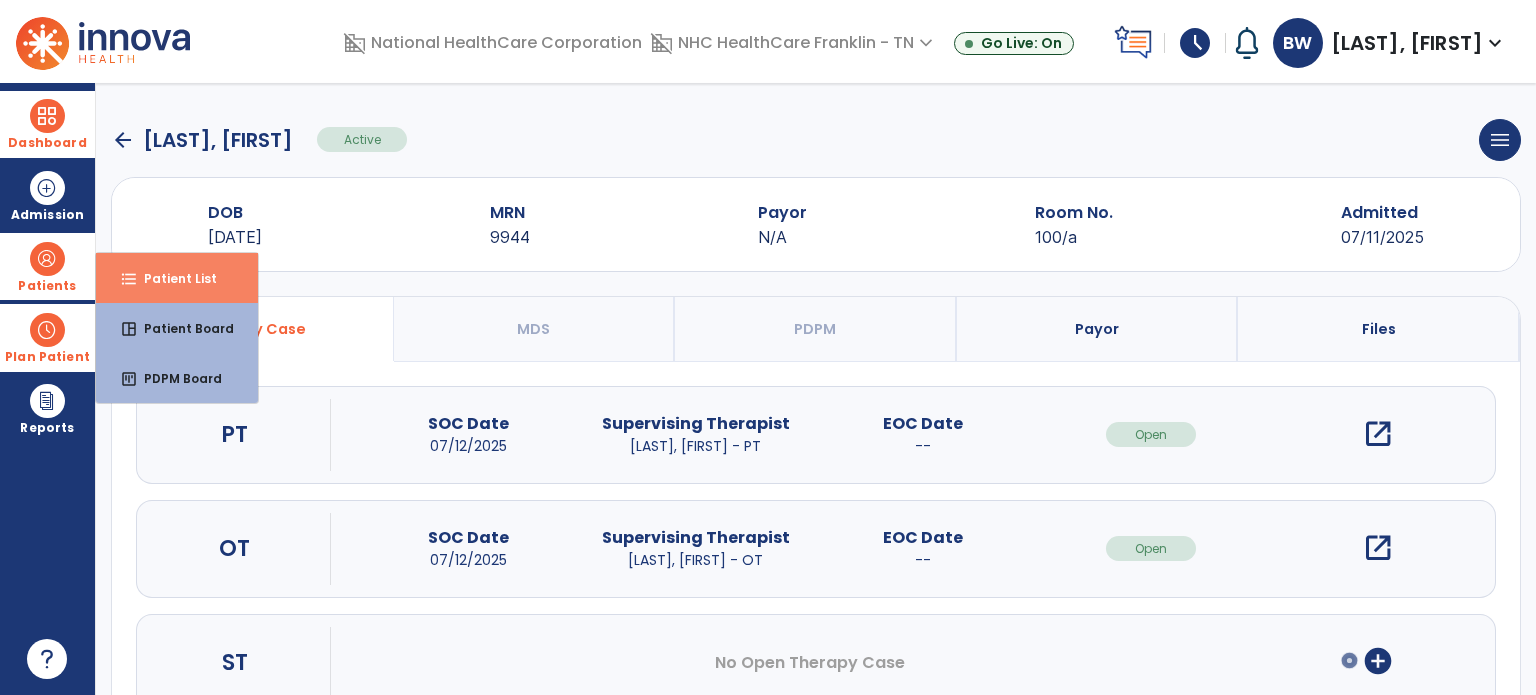 click on "format_list_bulleted  Patient List" at bounding box center [177, 278] 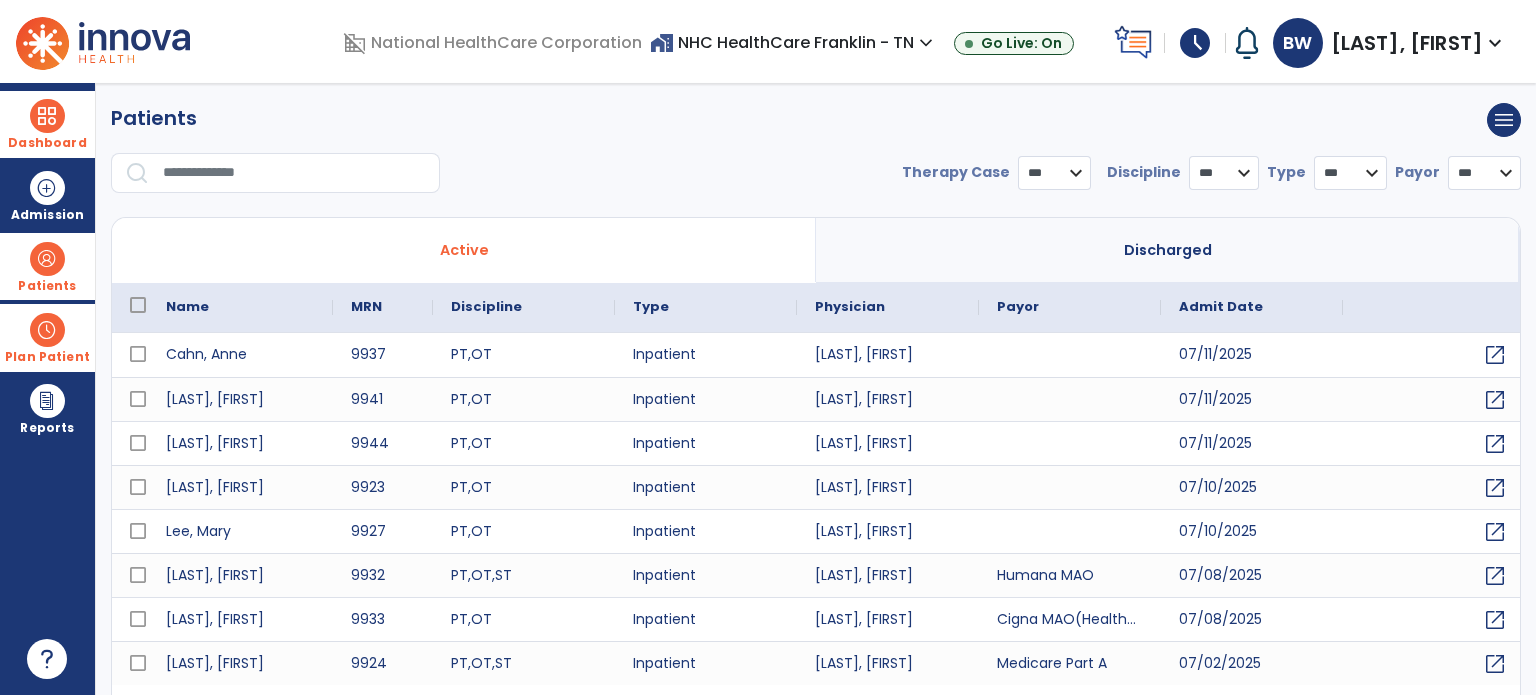 select on "***" 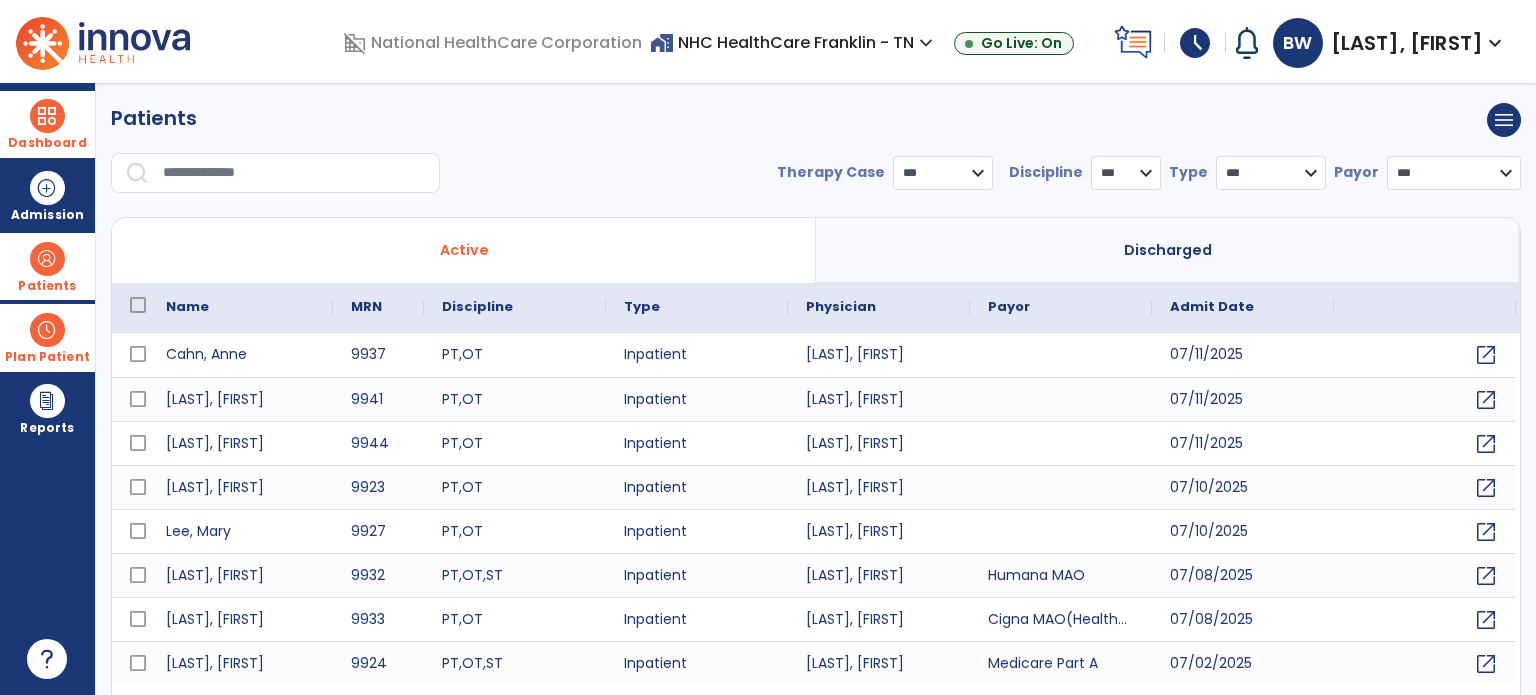click on "Discharged" at bounding box center (1168, 250) 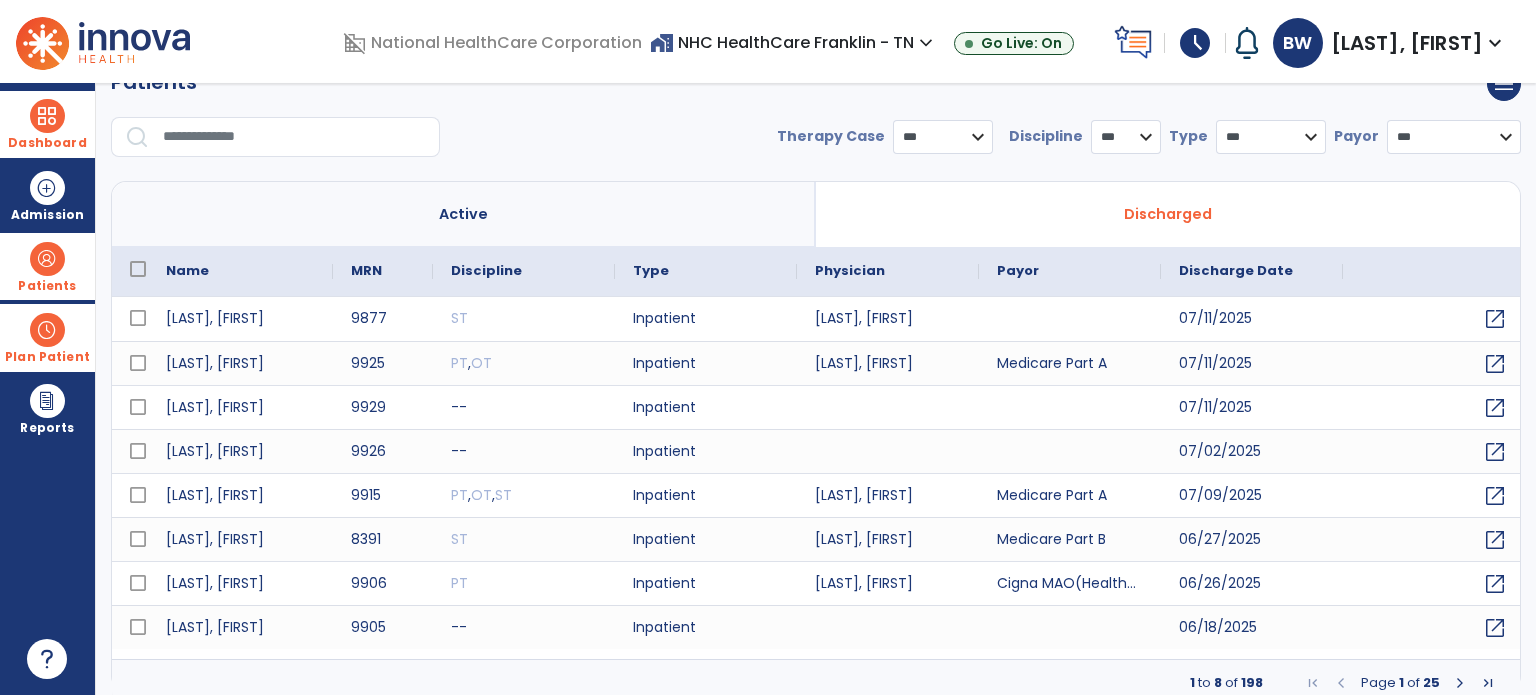 scroll, scrollTop: 46, scrollLeft: 0, axis: vertical 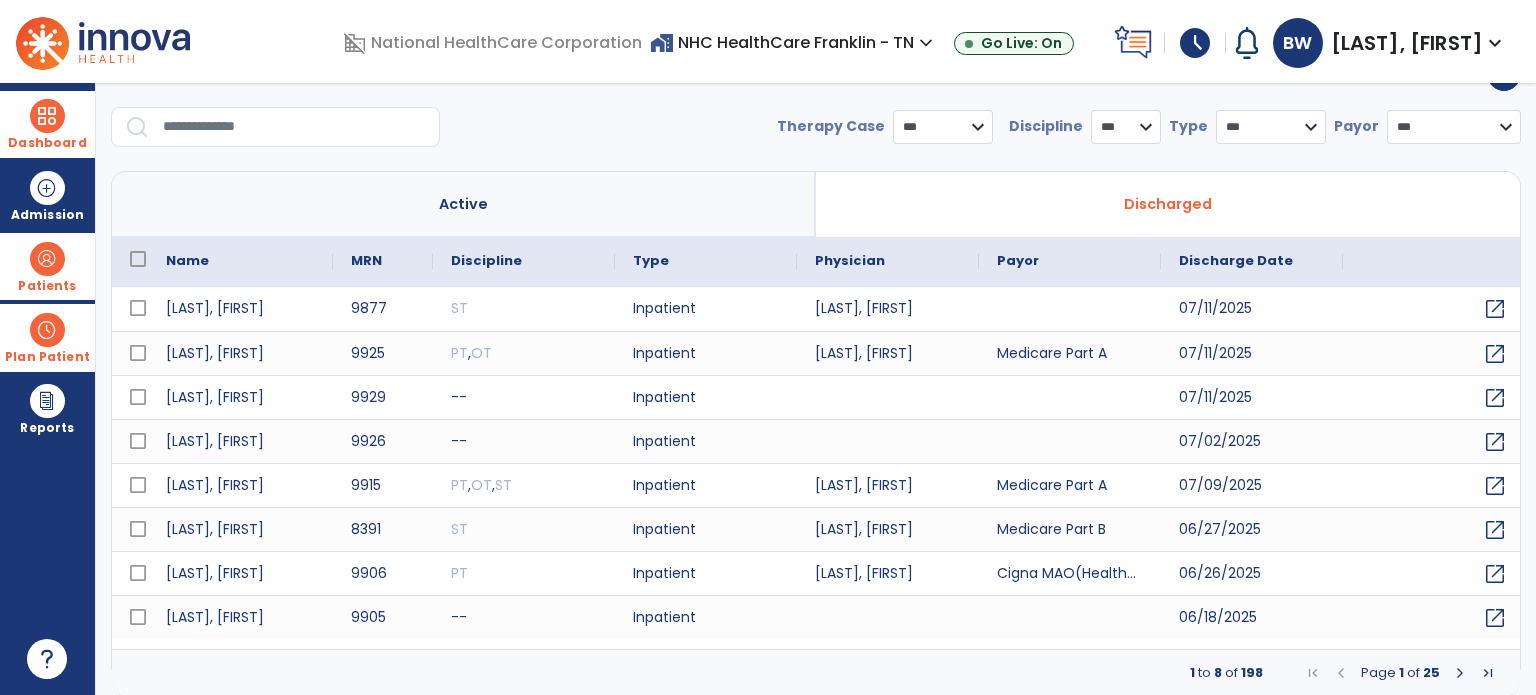 click at bounding box center (1460, 673) 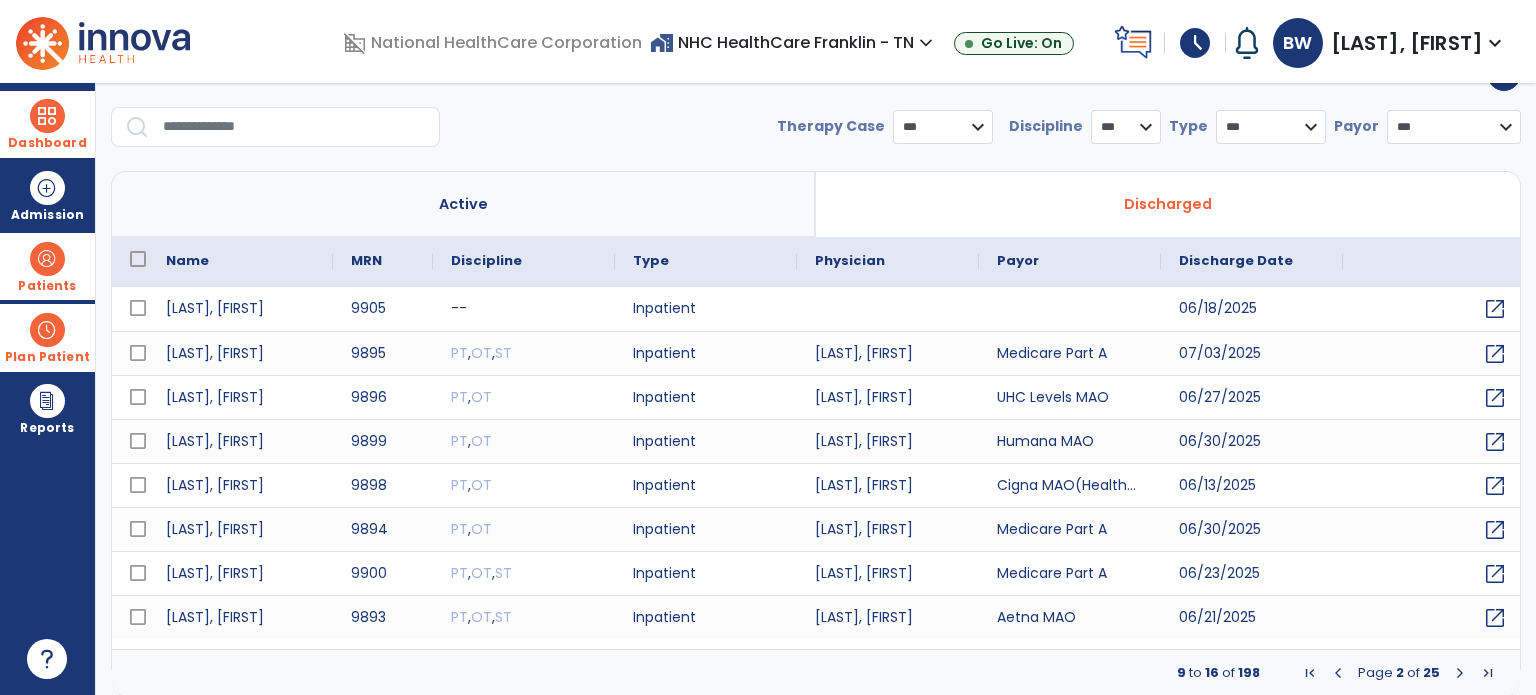 click at bounding box center [1460, 673] 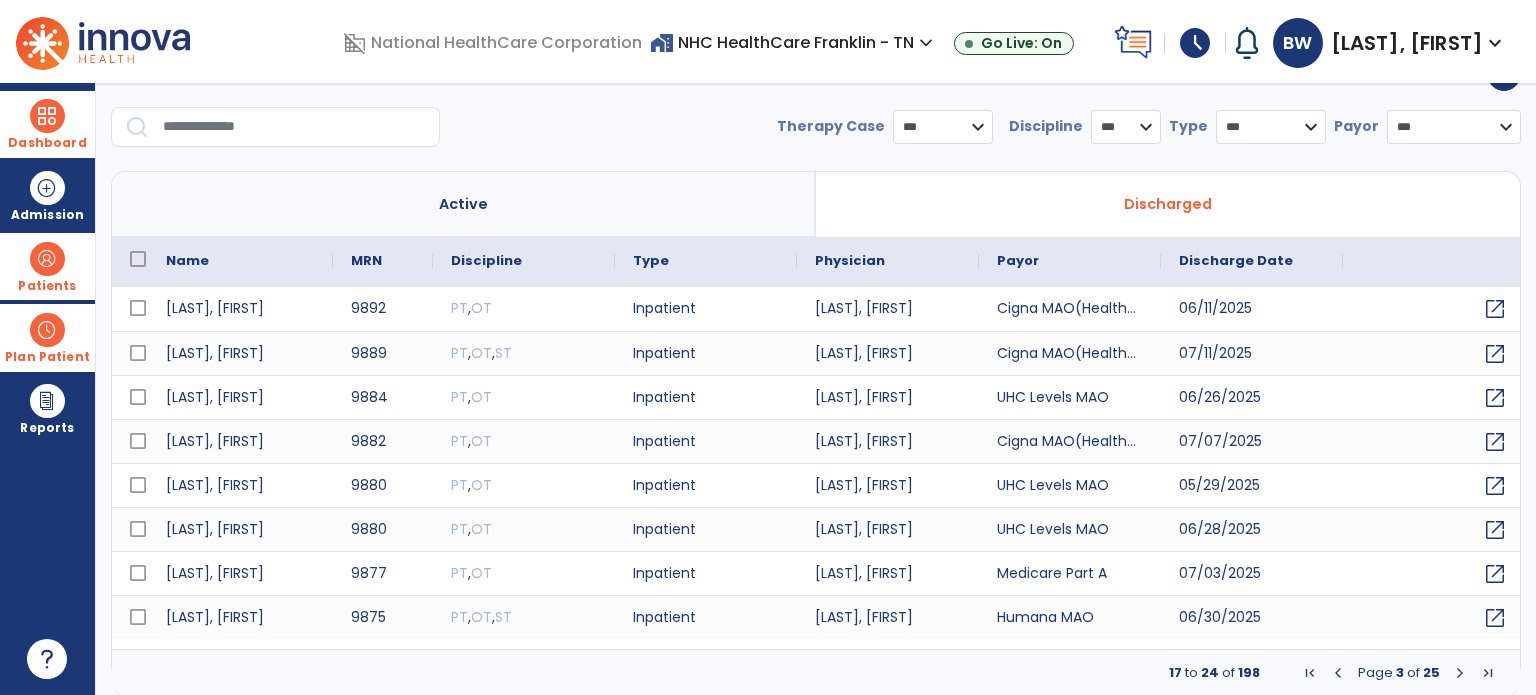 click at bounding box center [1460, 673] 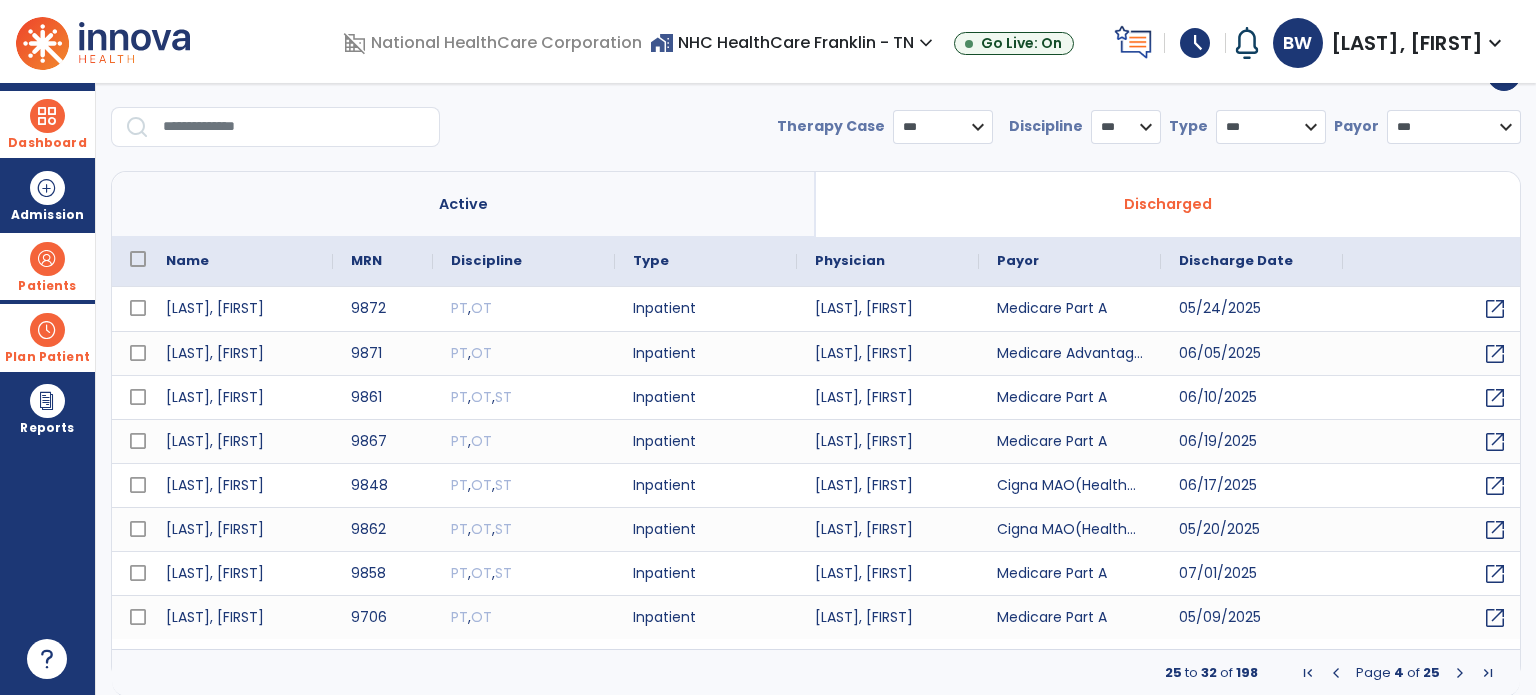 click at bounding box center [1460, 673] 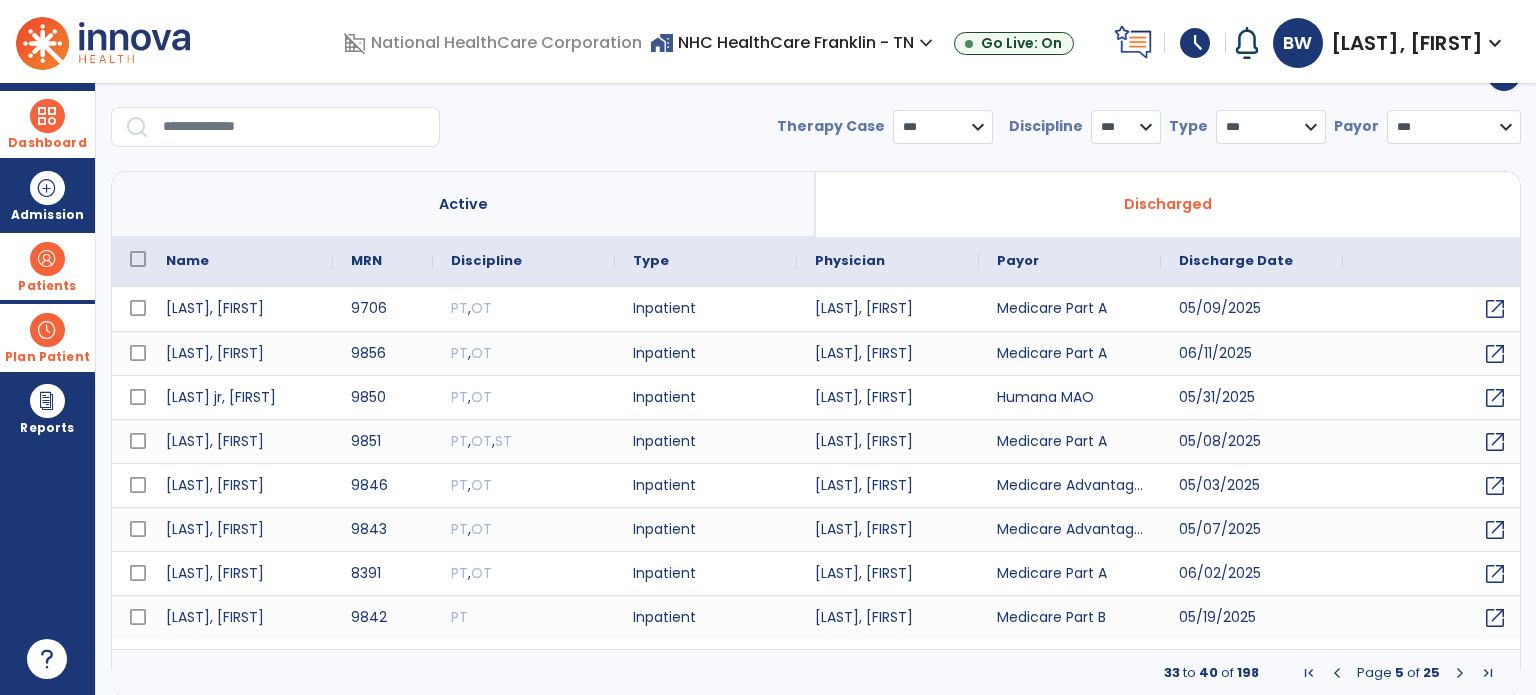 click at bounding box center (1460, 673) 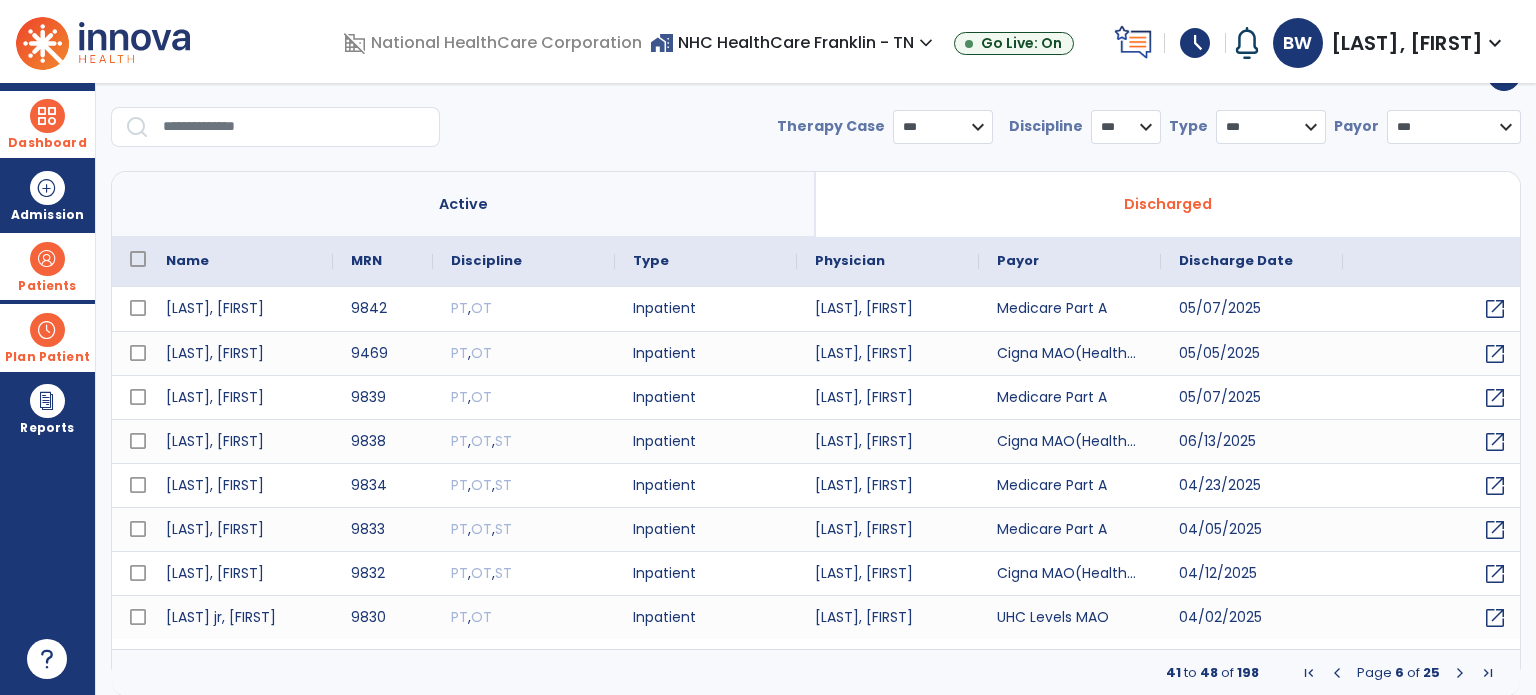 click at bounding box center (1460, 673) 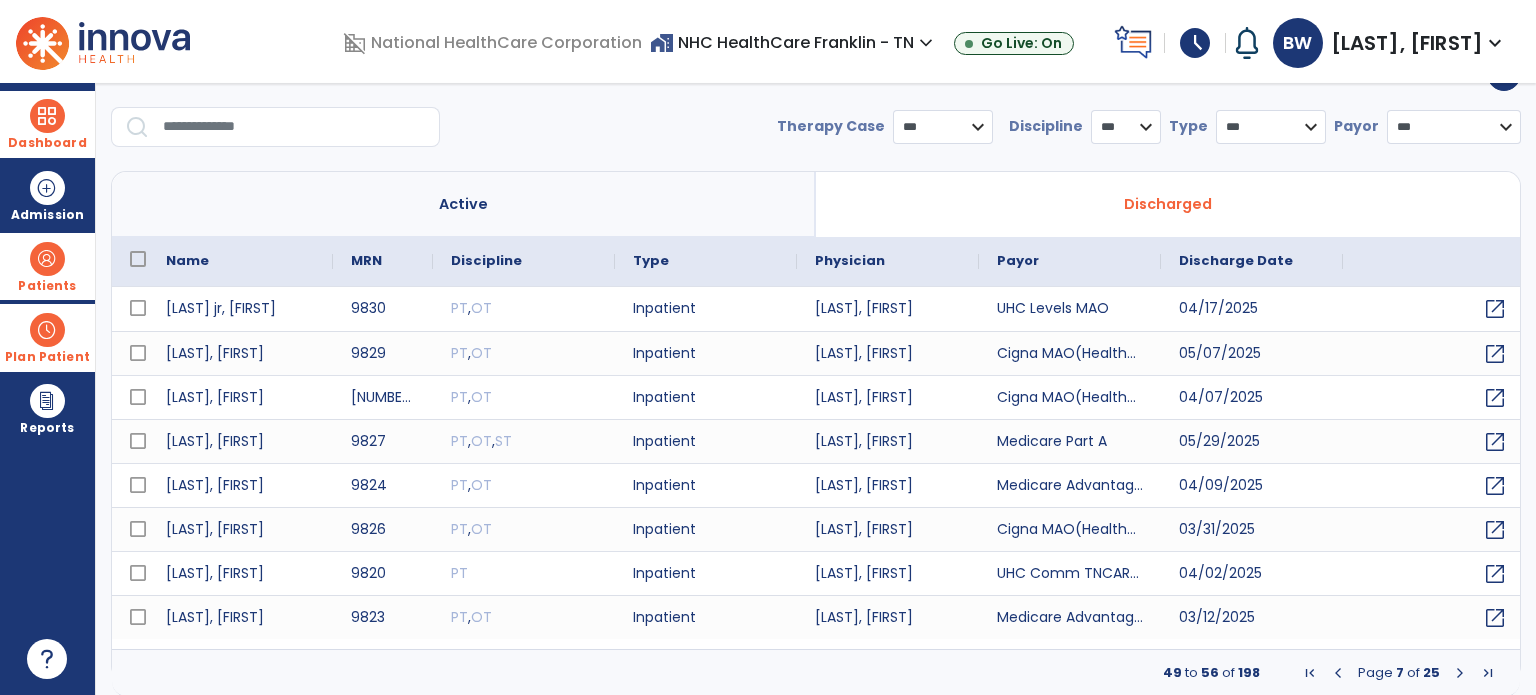 click at bounding box center (1460, 673) 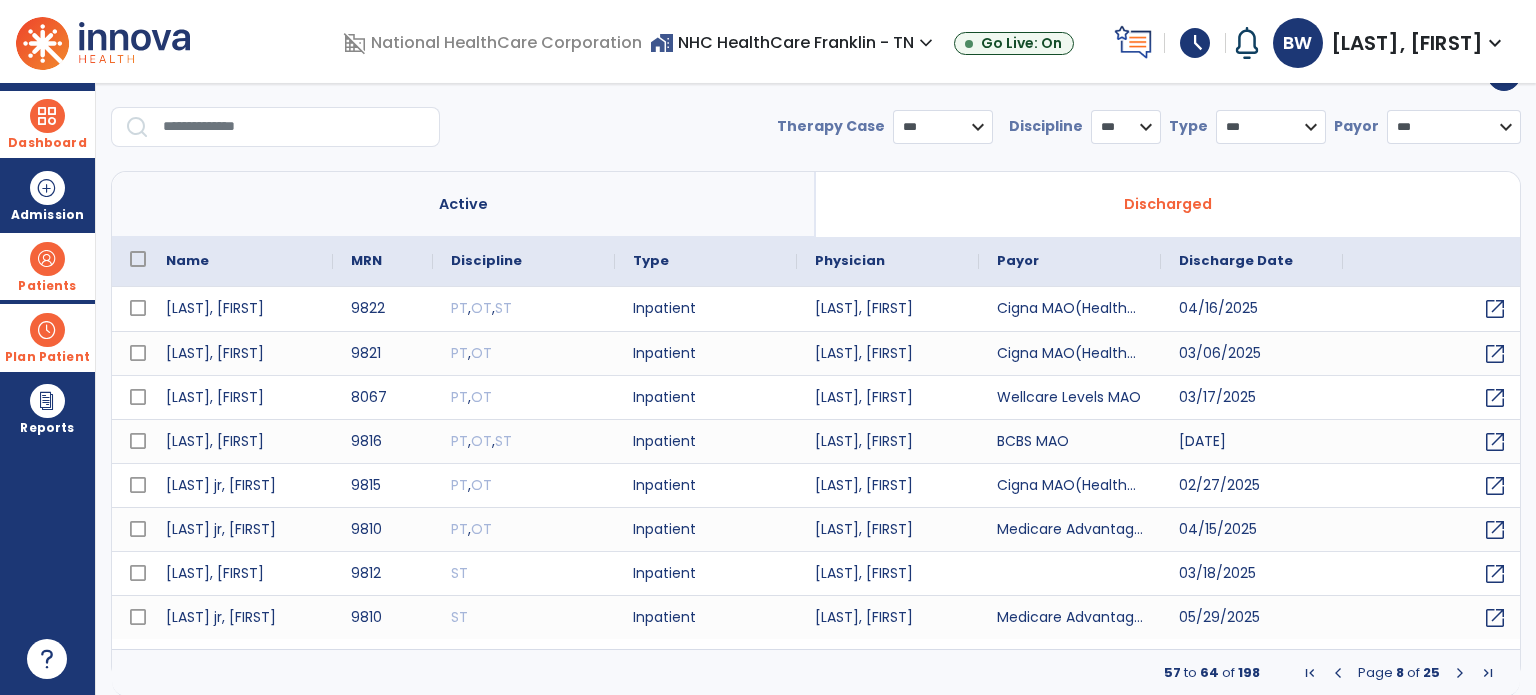 click at bounding box center [1460, 673] 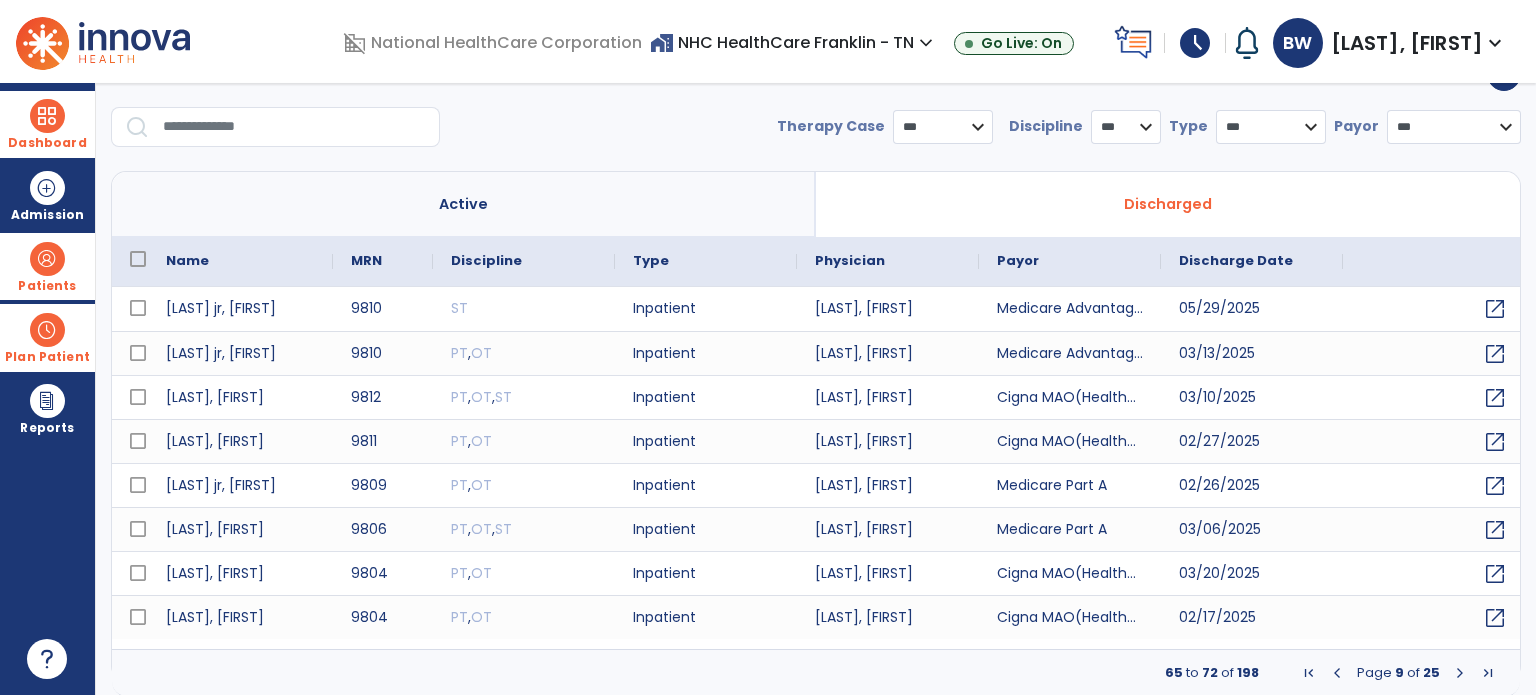 click at bounding box center [1460, 673] 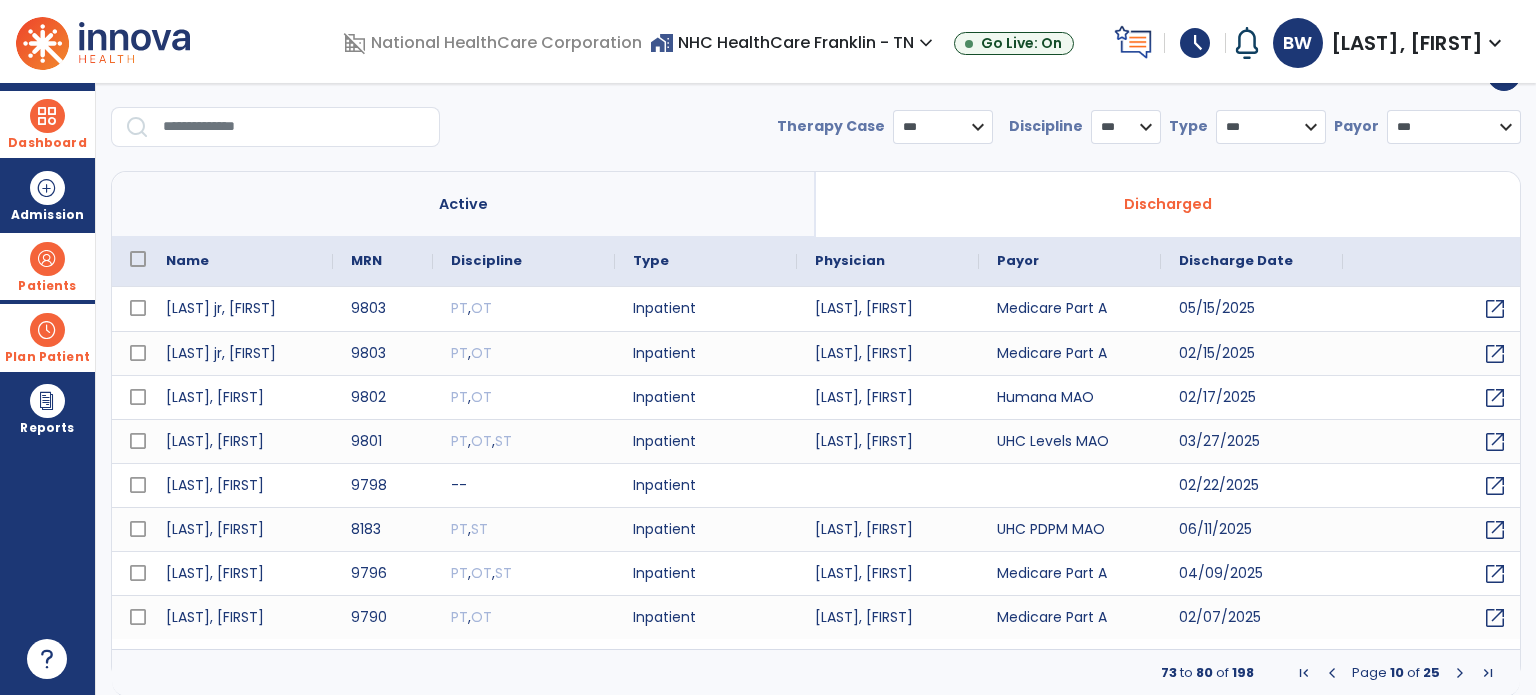 click at bounding box center [1460, 673] 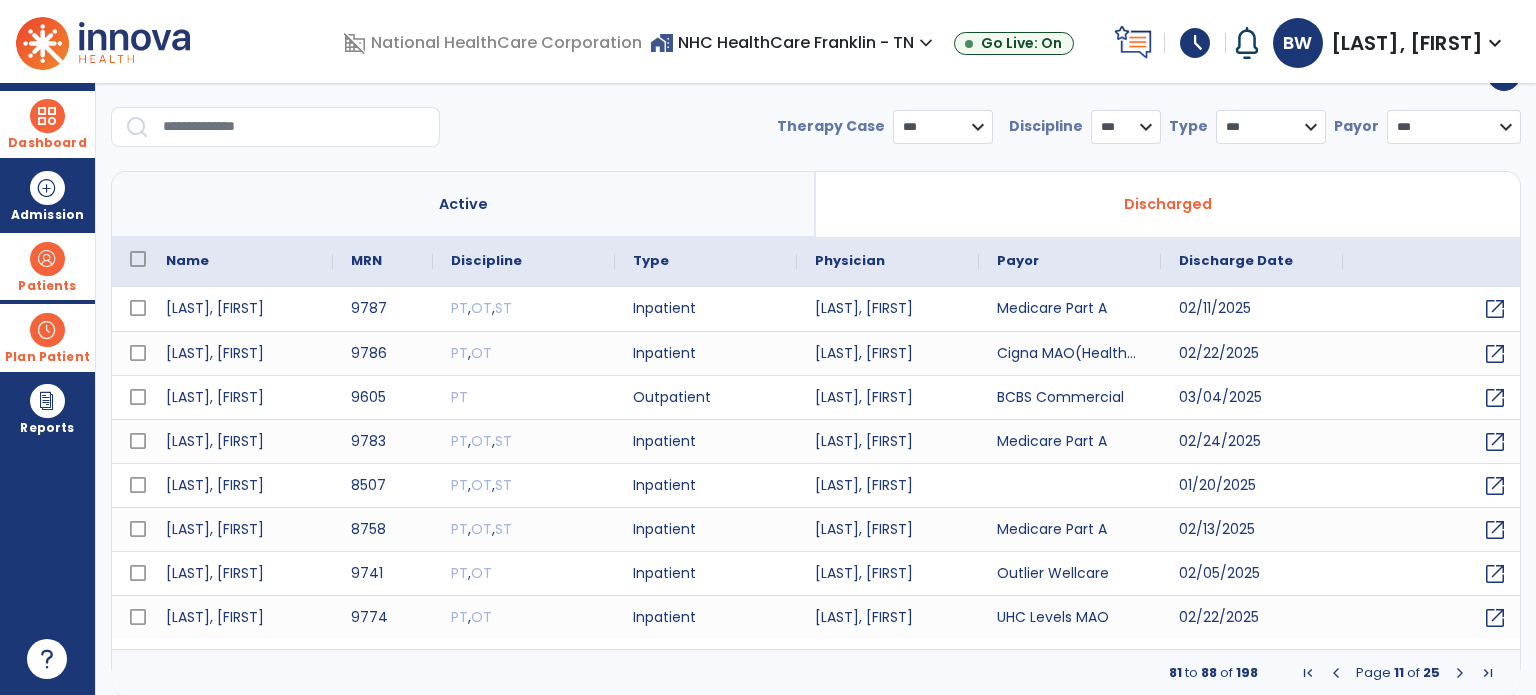 click at bounding box center [1460, 673] 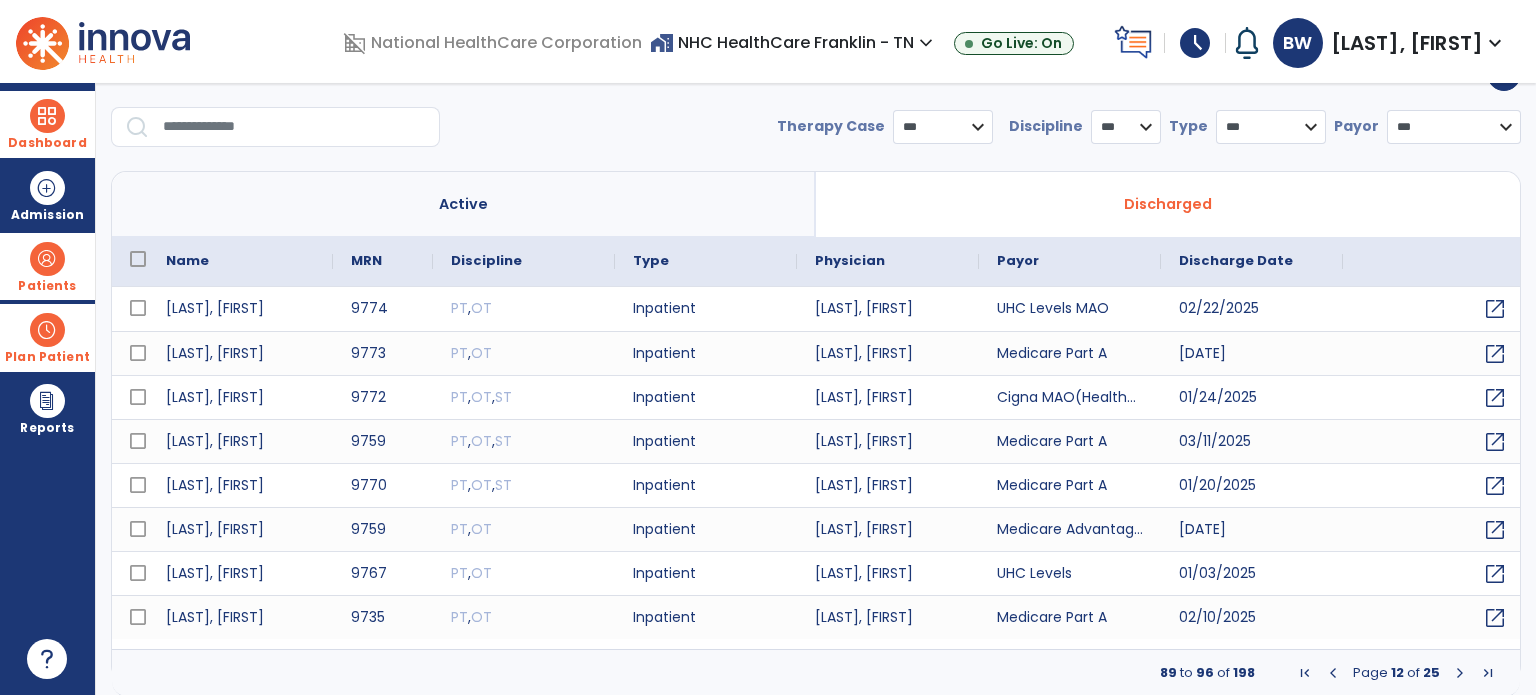 click at bounding box center [1460, 673] 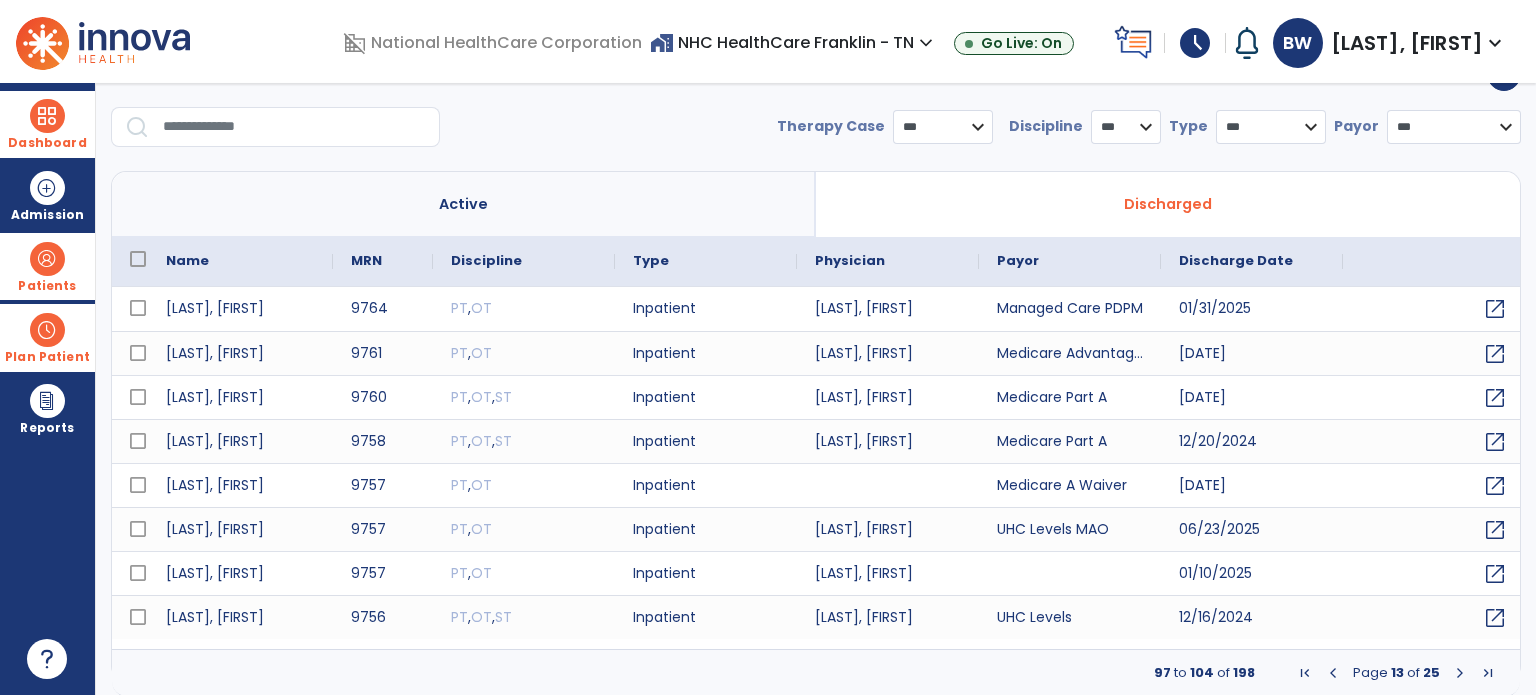 click at bounding box center [1460, 673] 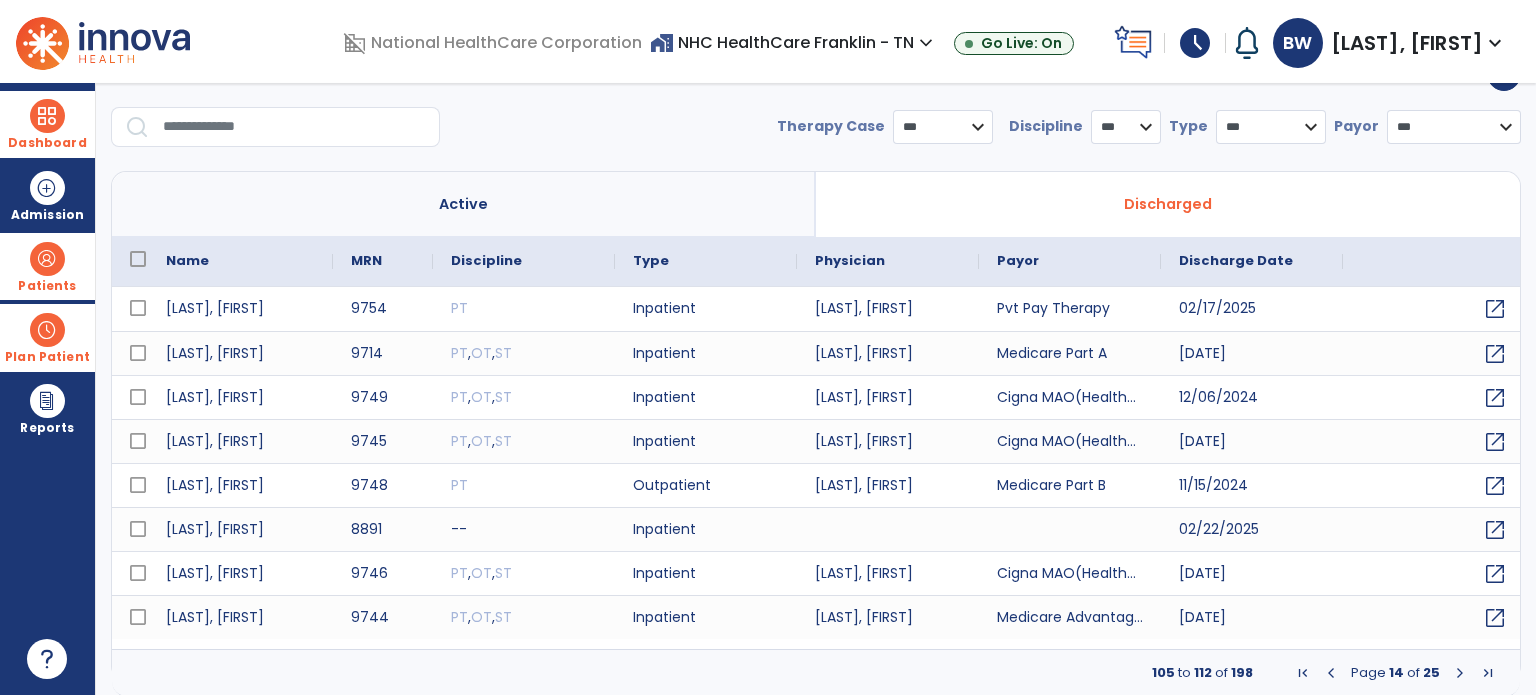 click at bounding box center [1460, 673] 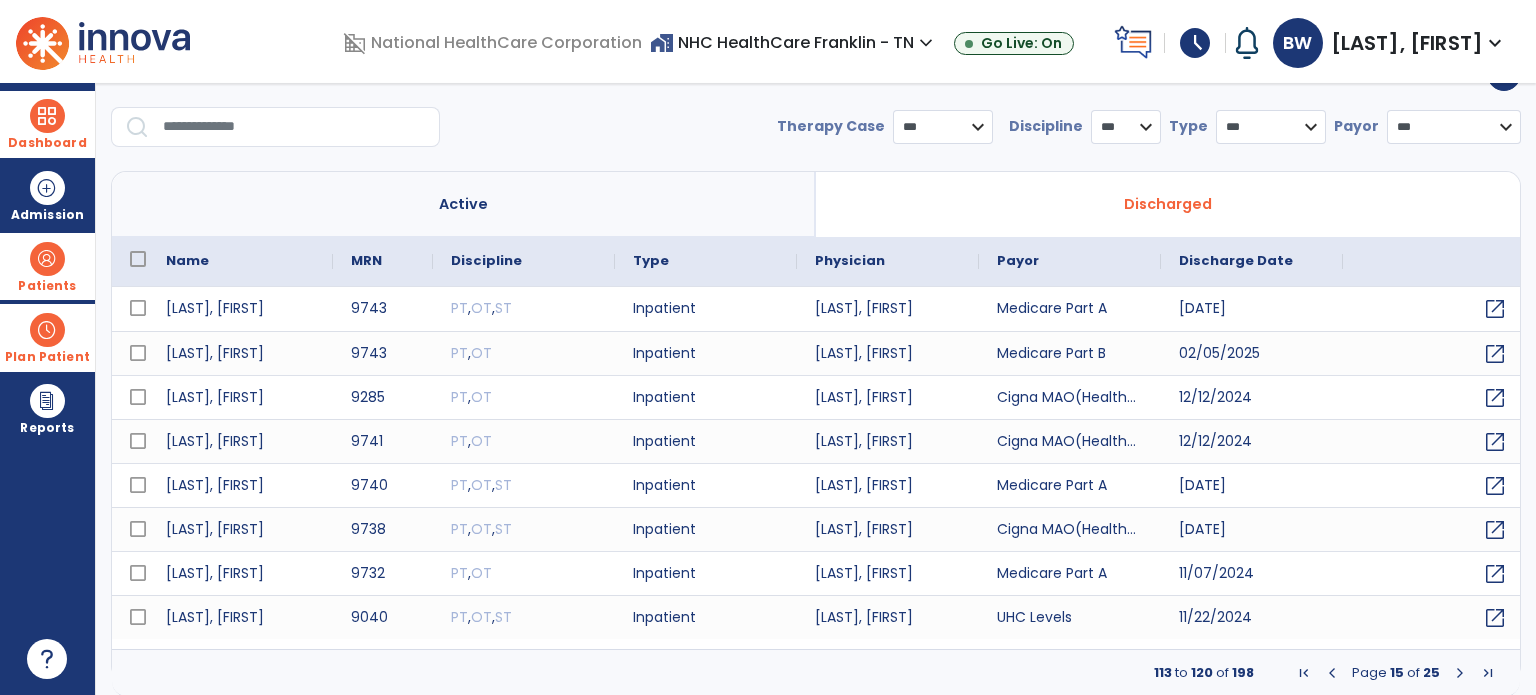 click at bounding box center (294, 127) 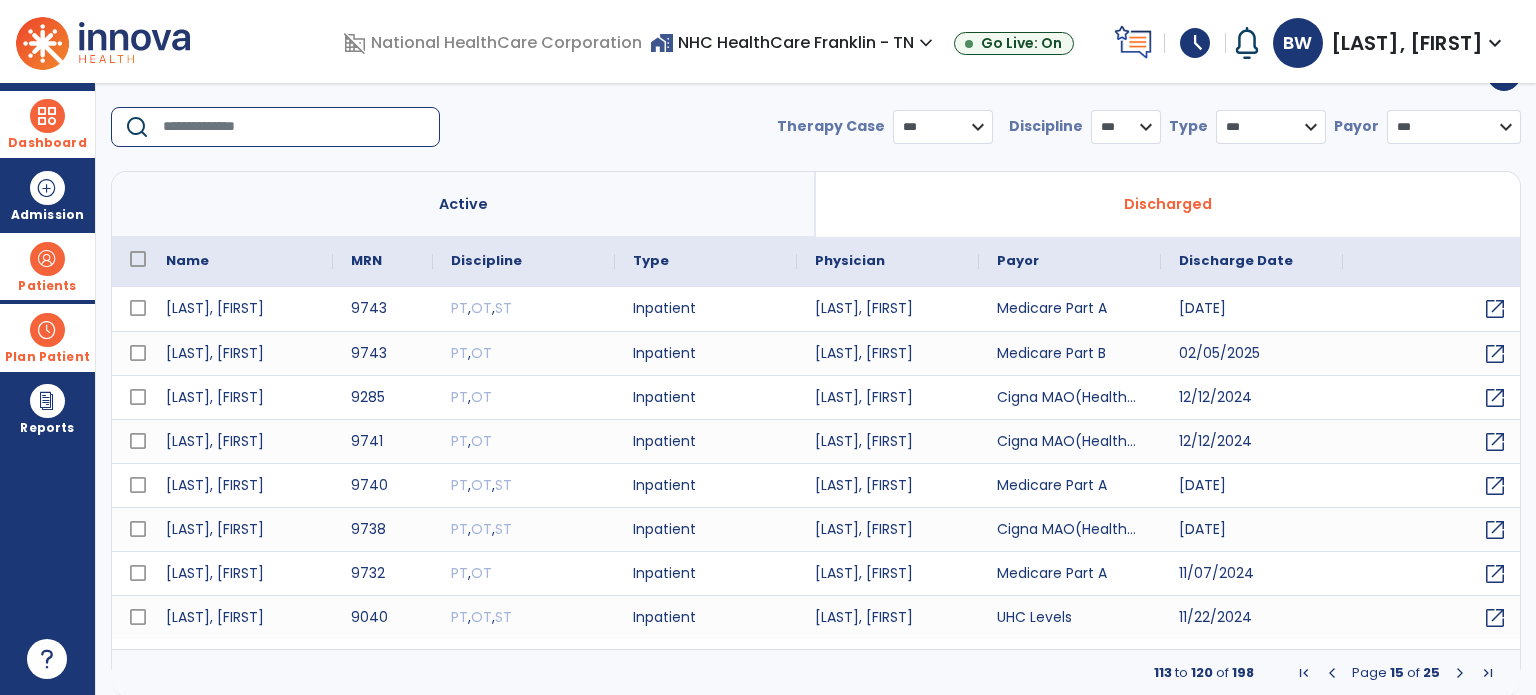 click at bounding box center (294, 127) 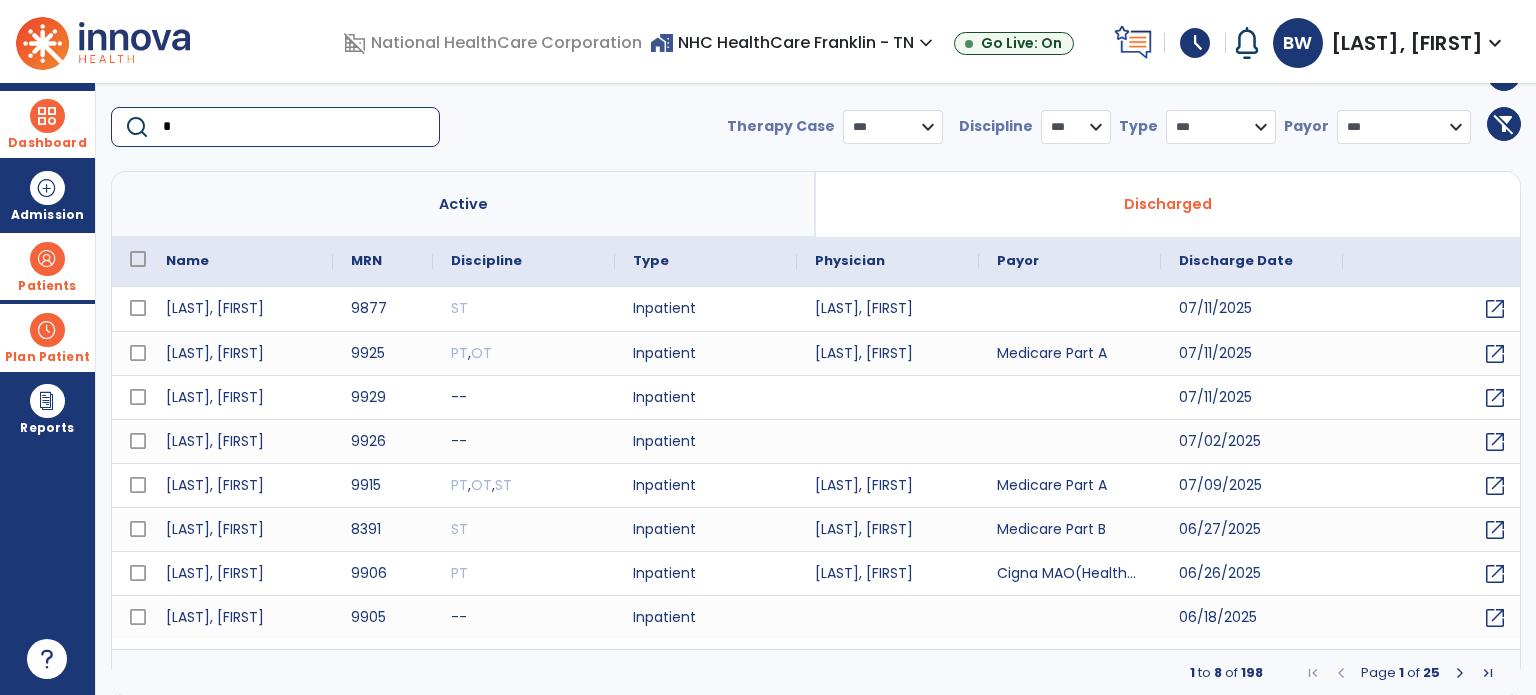 click at bounding box center [294, 127] 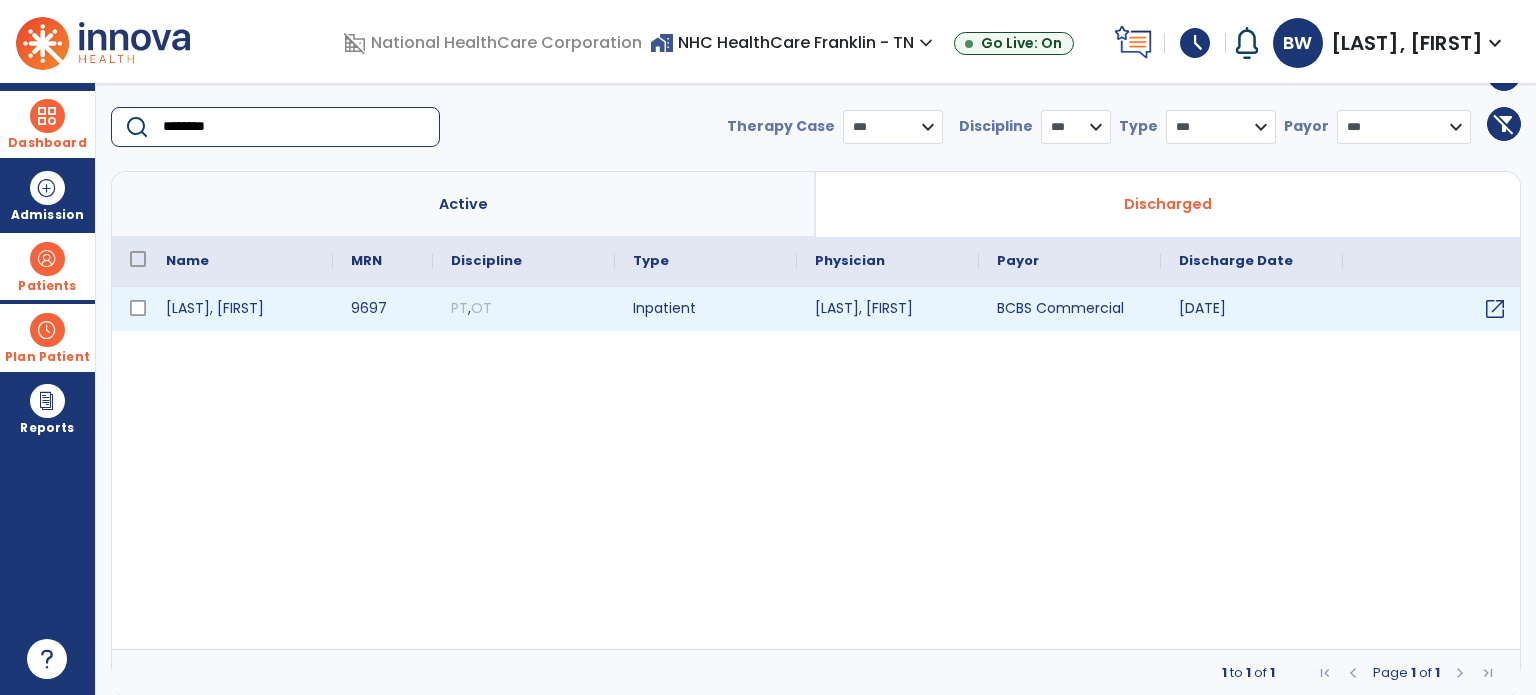 type on "*******" 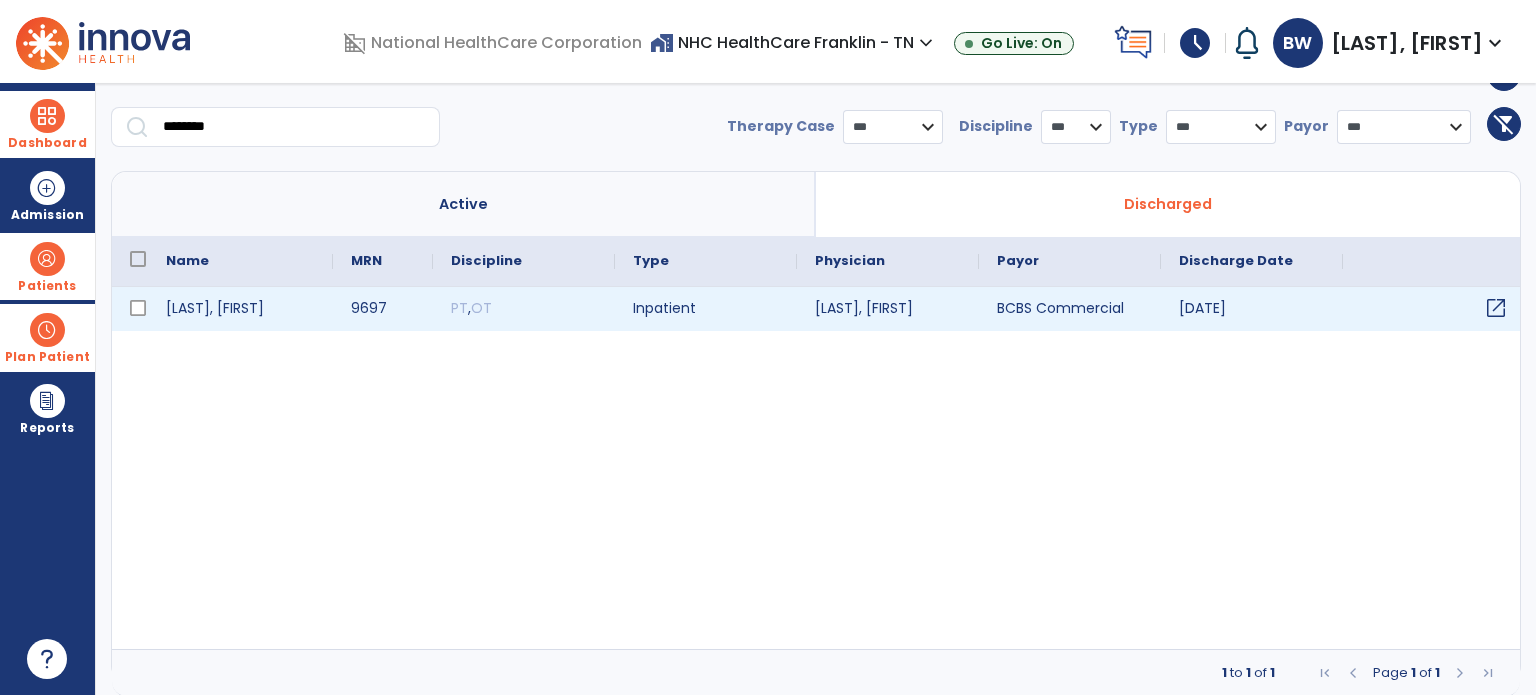 click on "open_in_new" at bounding box center [1496, 308] 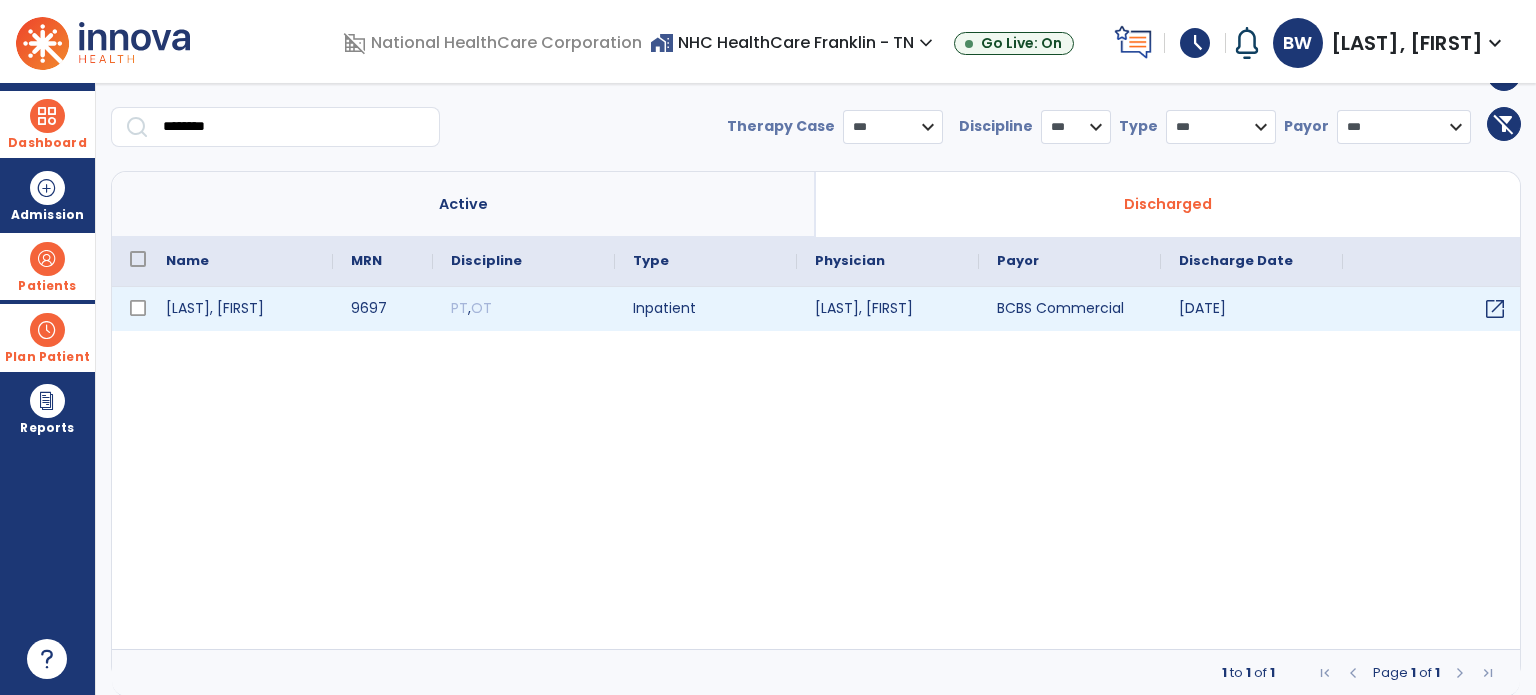 scroll, scrollTop: 0, scrollLeft: 0, axis: both 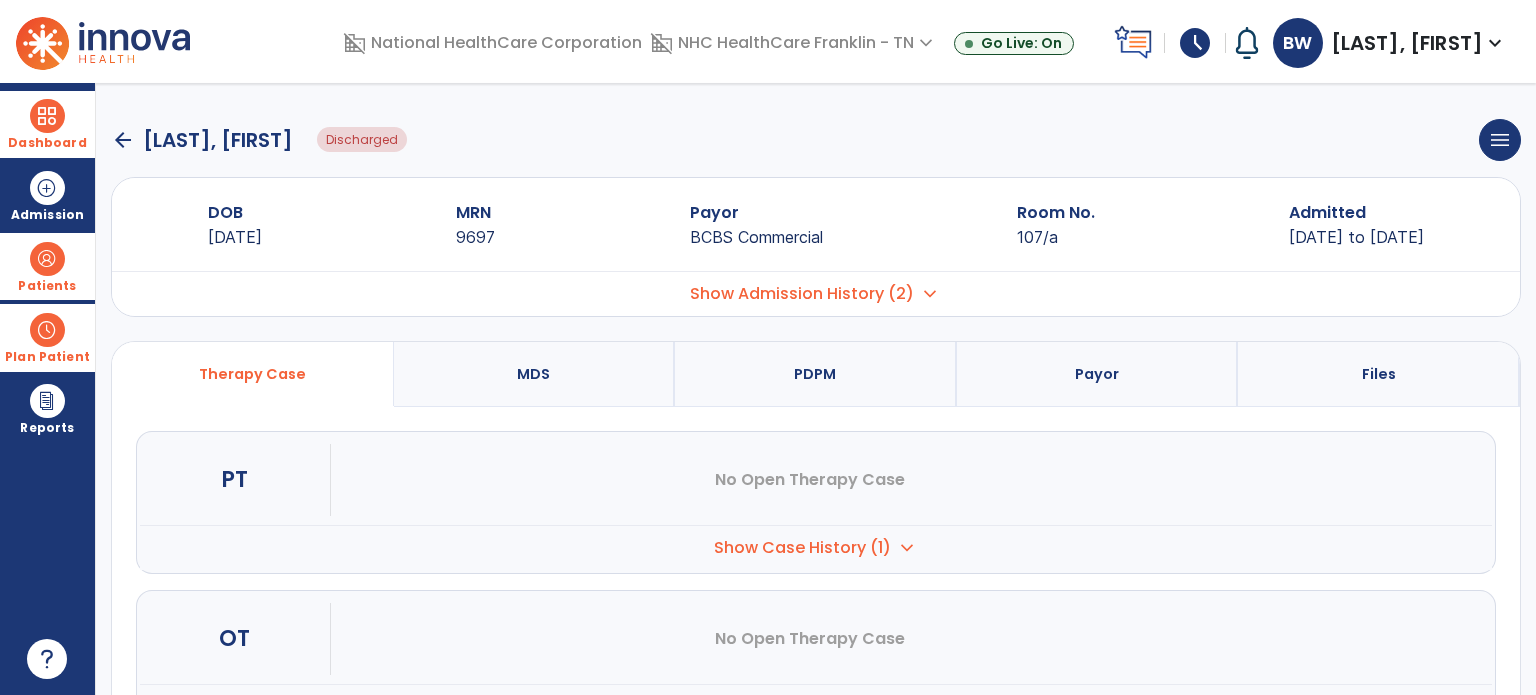 click on "expand_more" at bounding box center (930, 294) 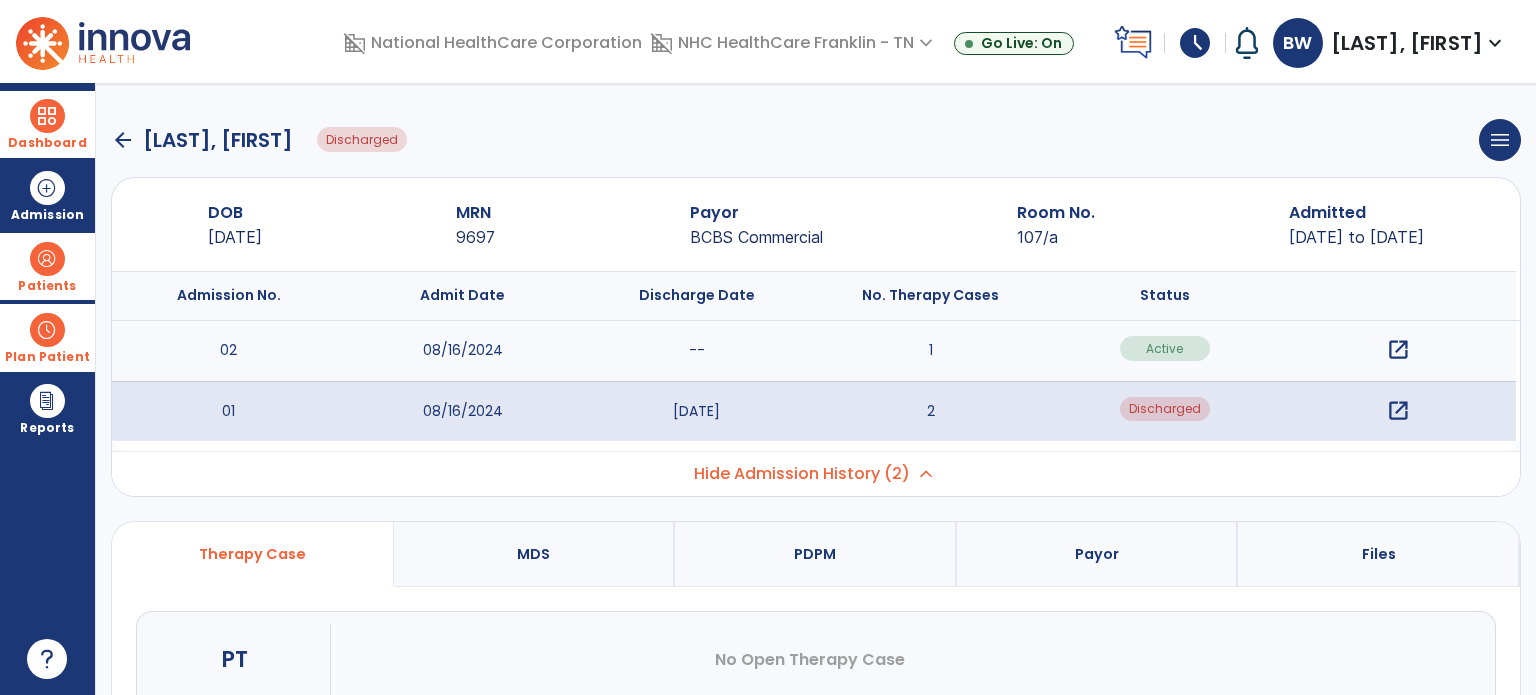 click on "--" at bounding box center [697, 351] 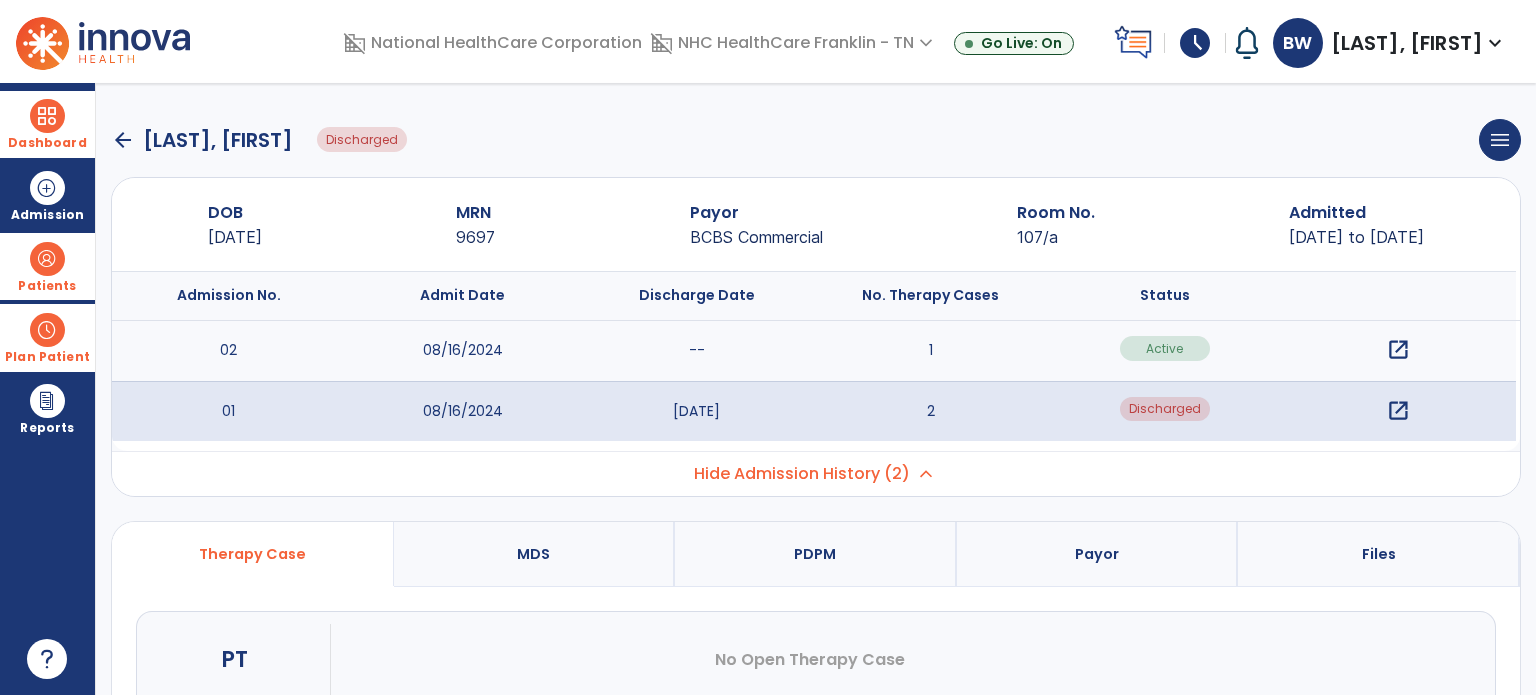 click on "open_in_new" at bounding box center [1398, 350] 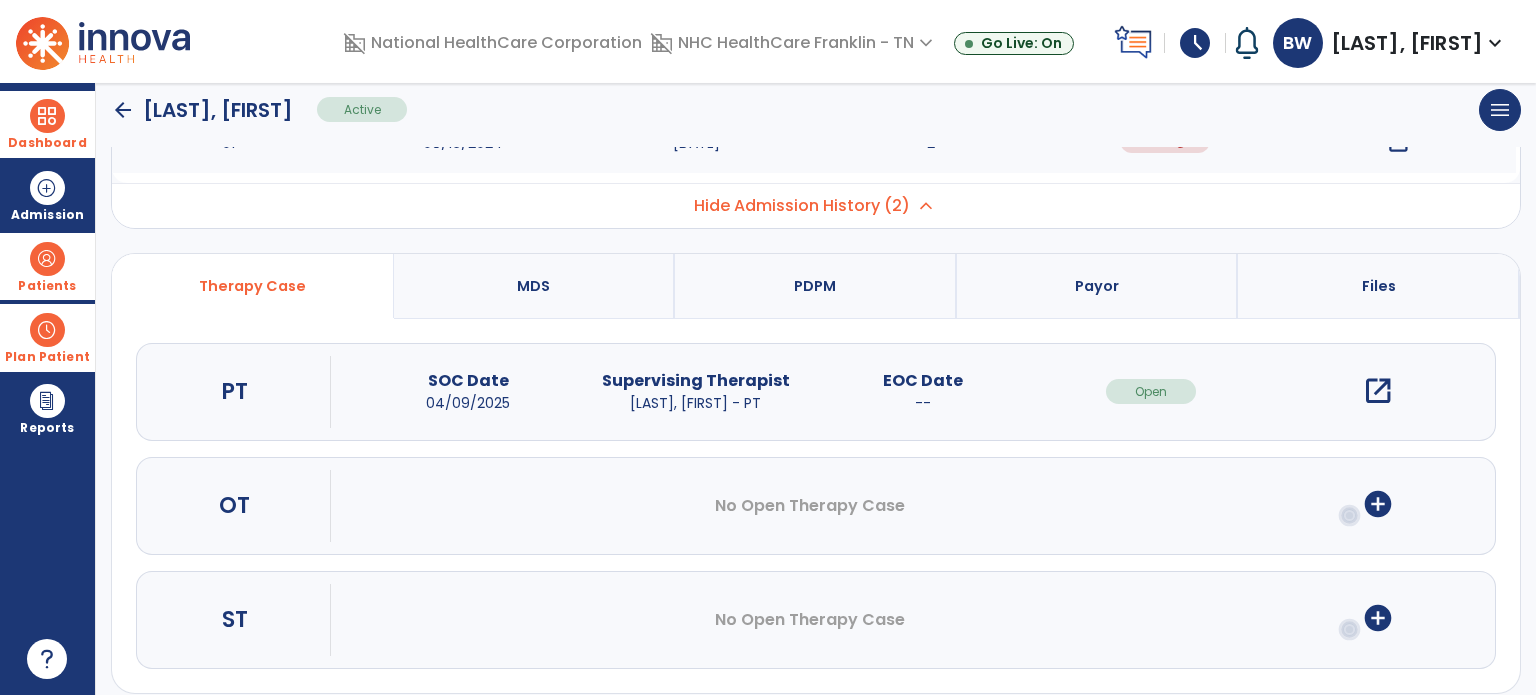 scroll, scrollTop: 280, scrollLeft: 0, axis: vertical 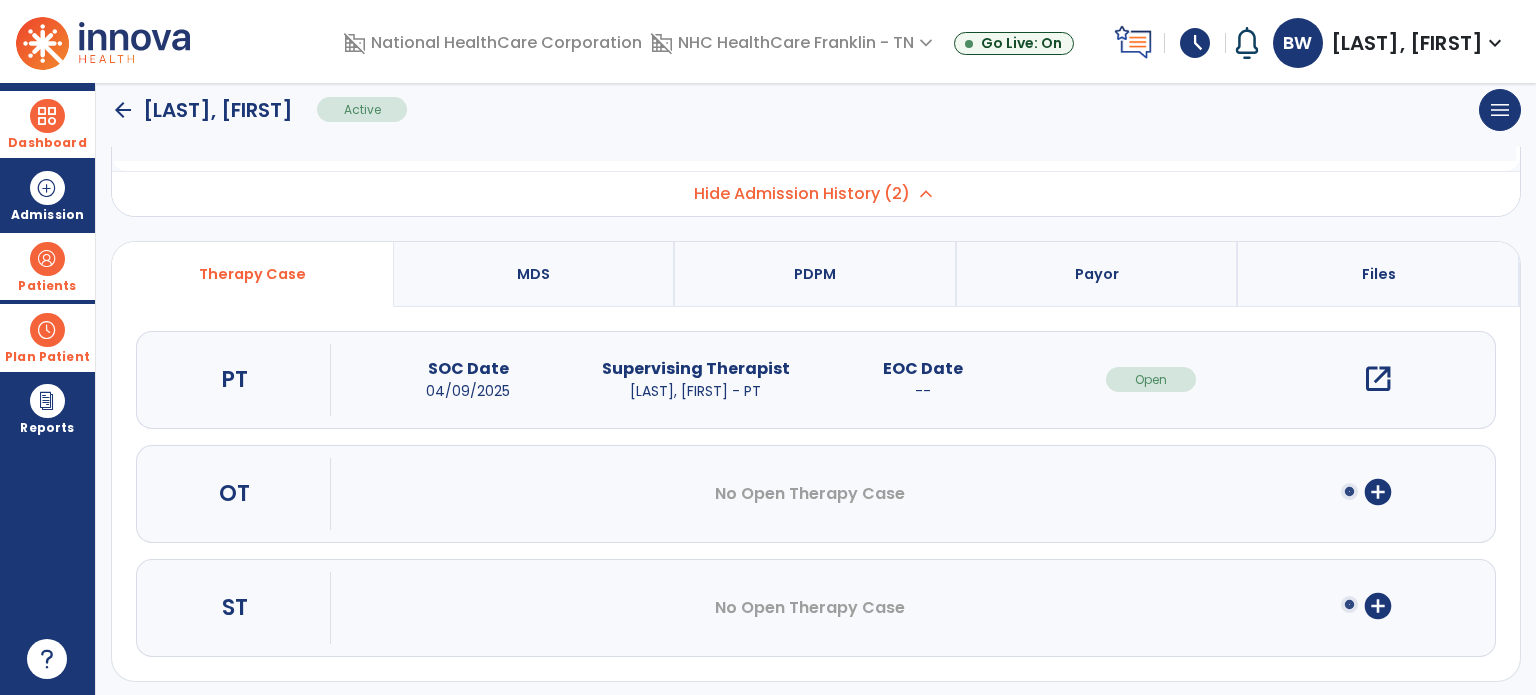 click on "open_in_new" at bounding box center (1378, 379) 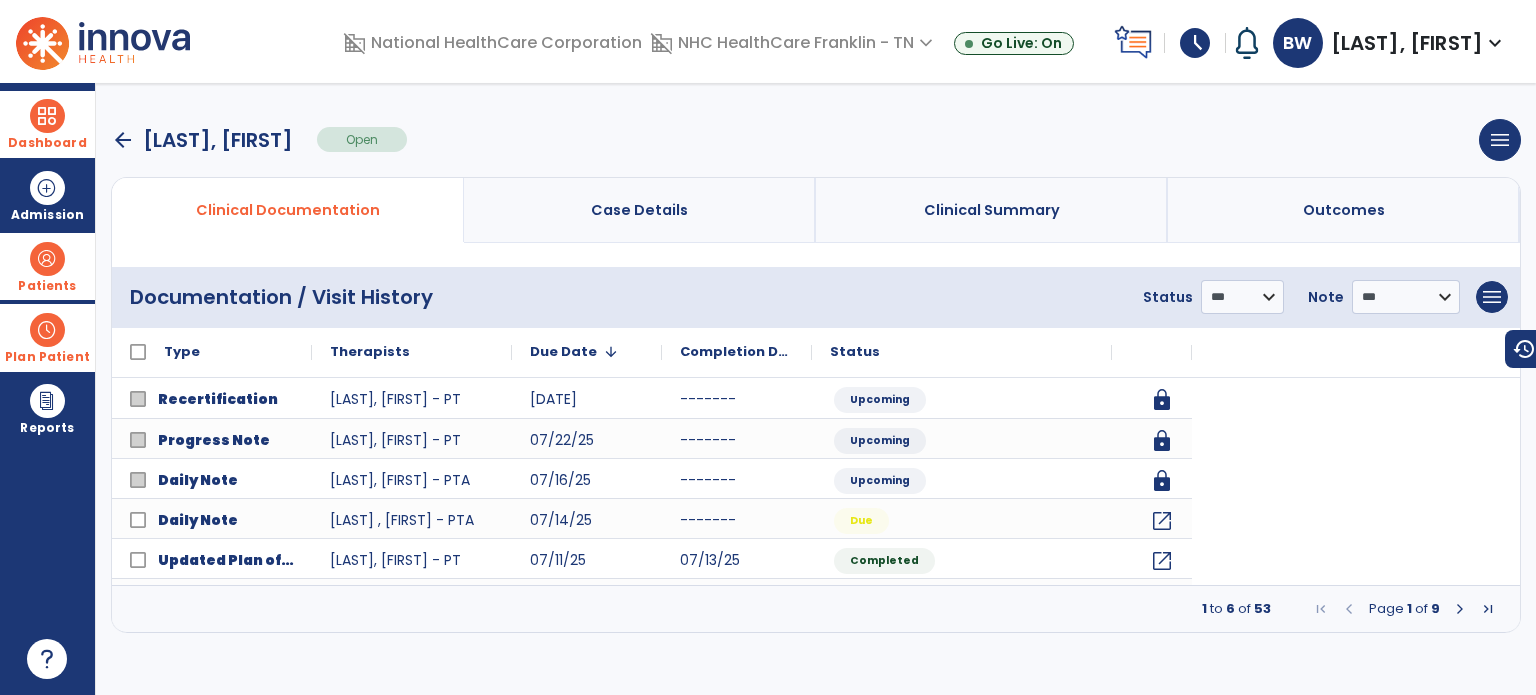 scroll, scrollTop: 0, scrollLeft: 0, axis: both 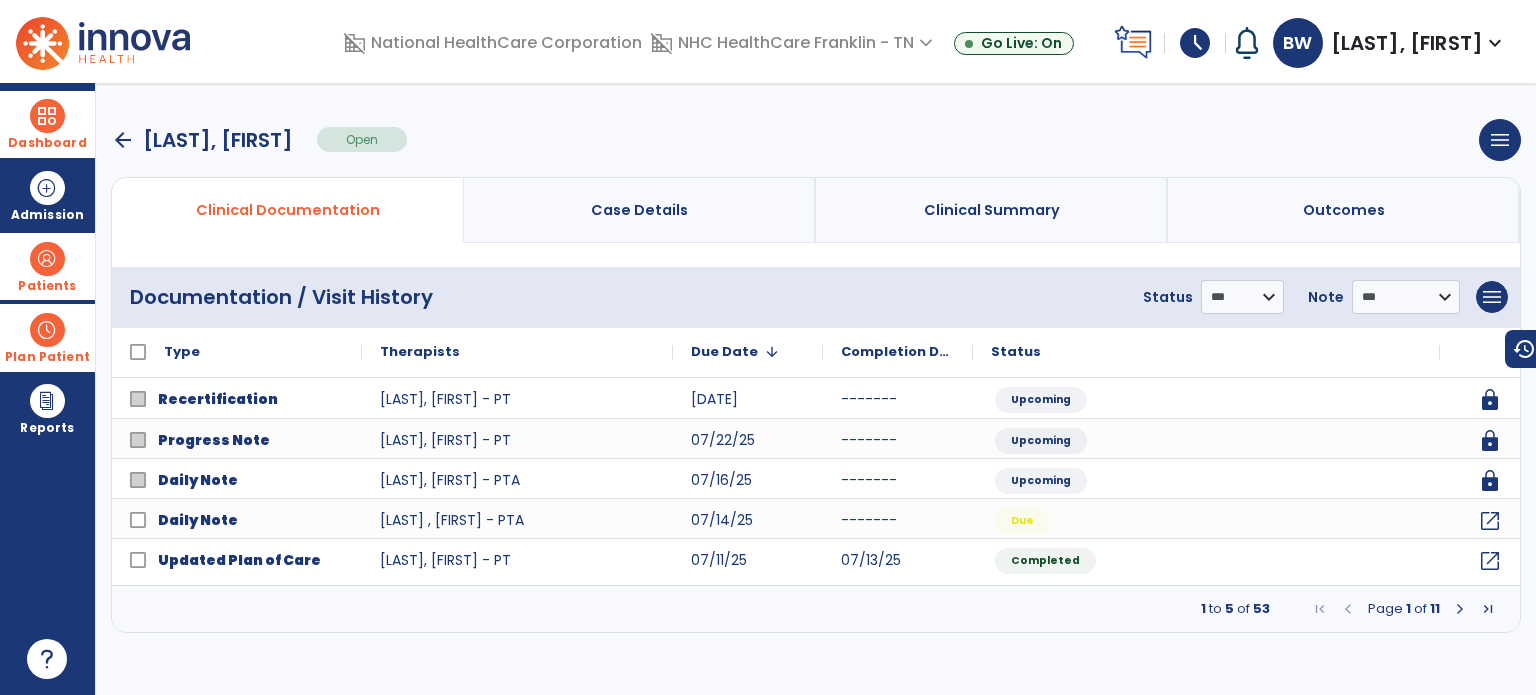 click at bounding box center [1460, 609] 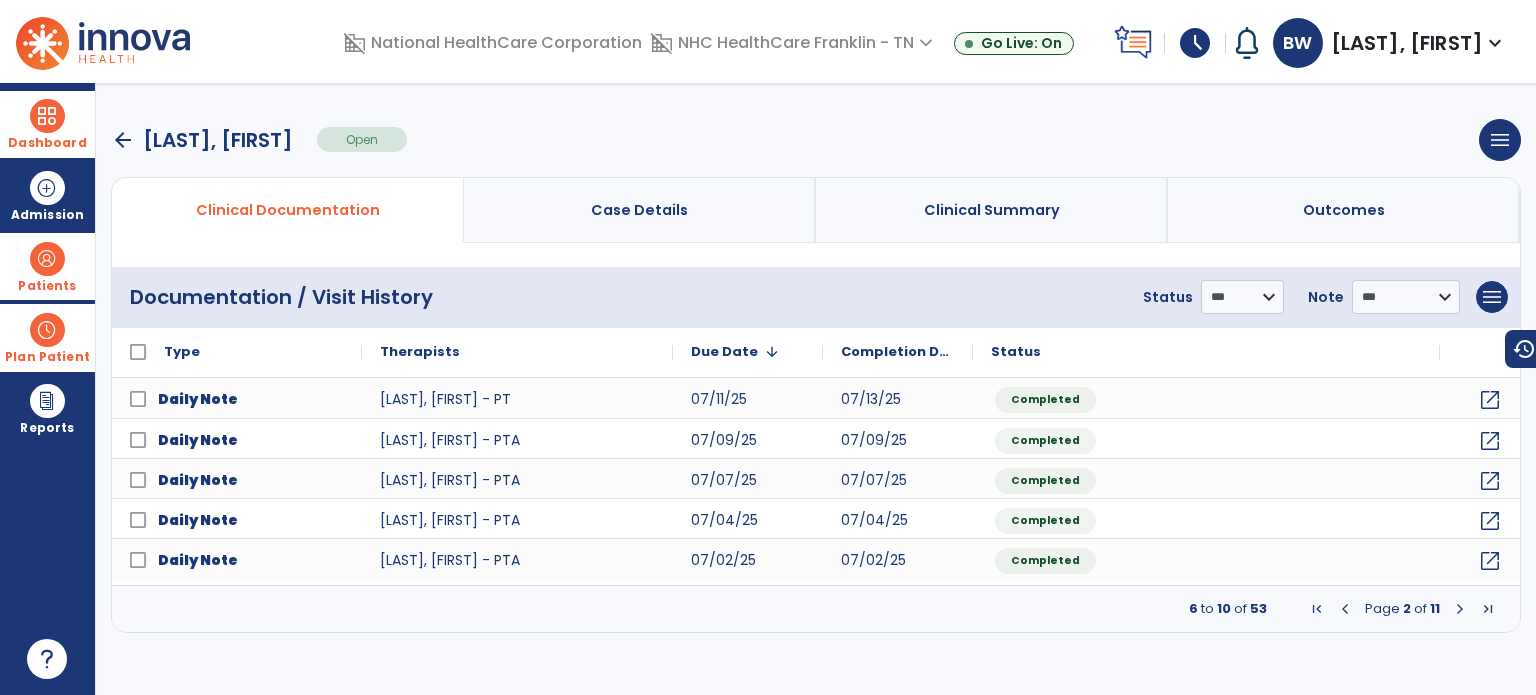 click at bounding box center (1460, 609) 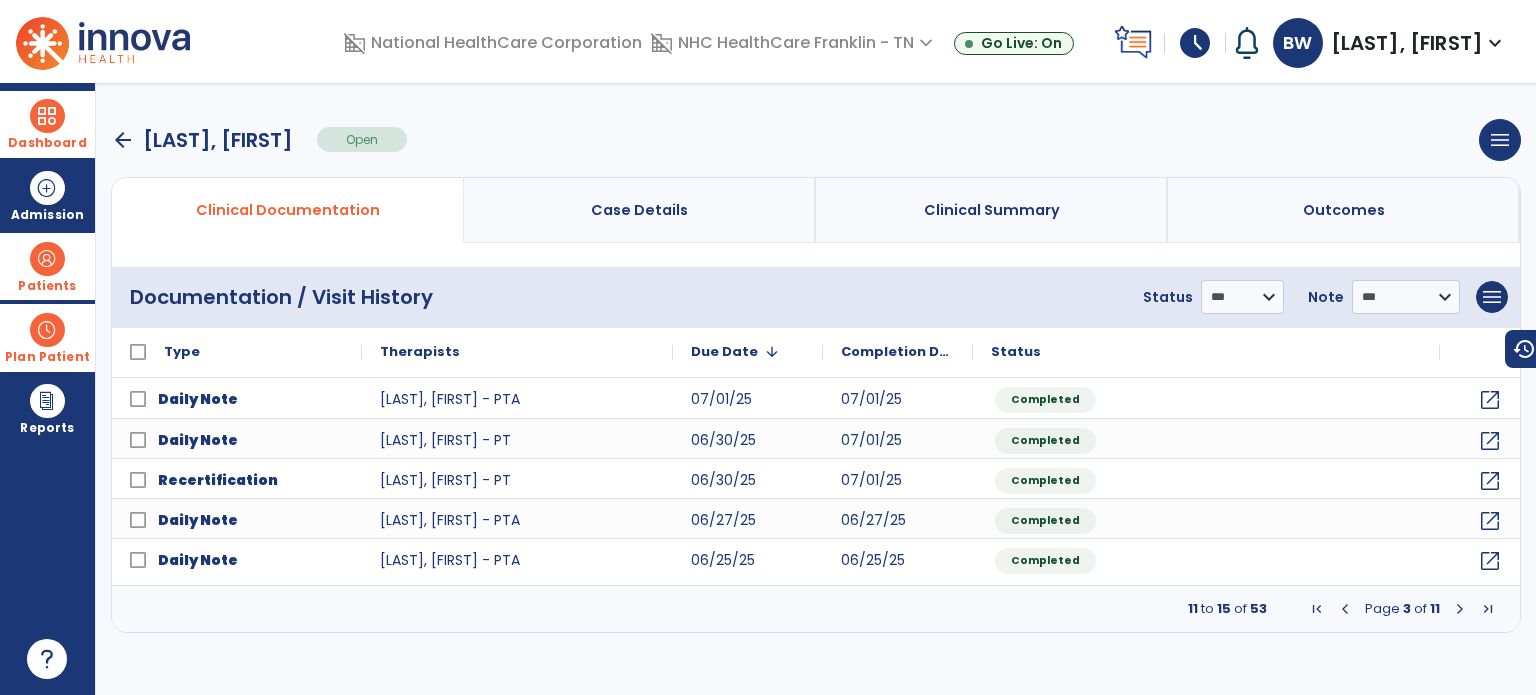 click at bounding box center (1460, 609) 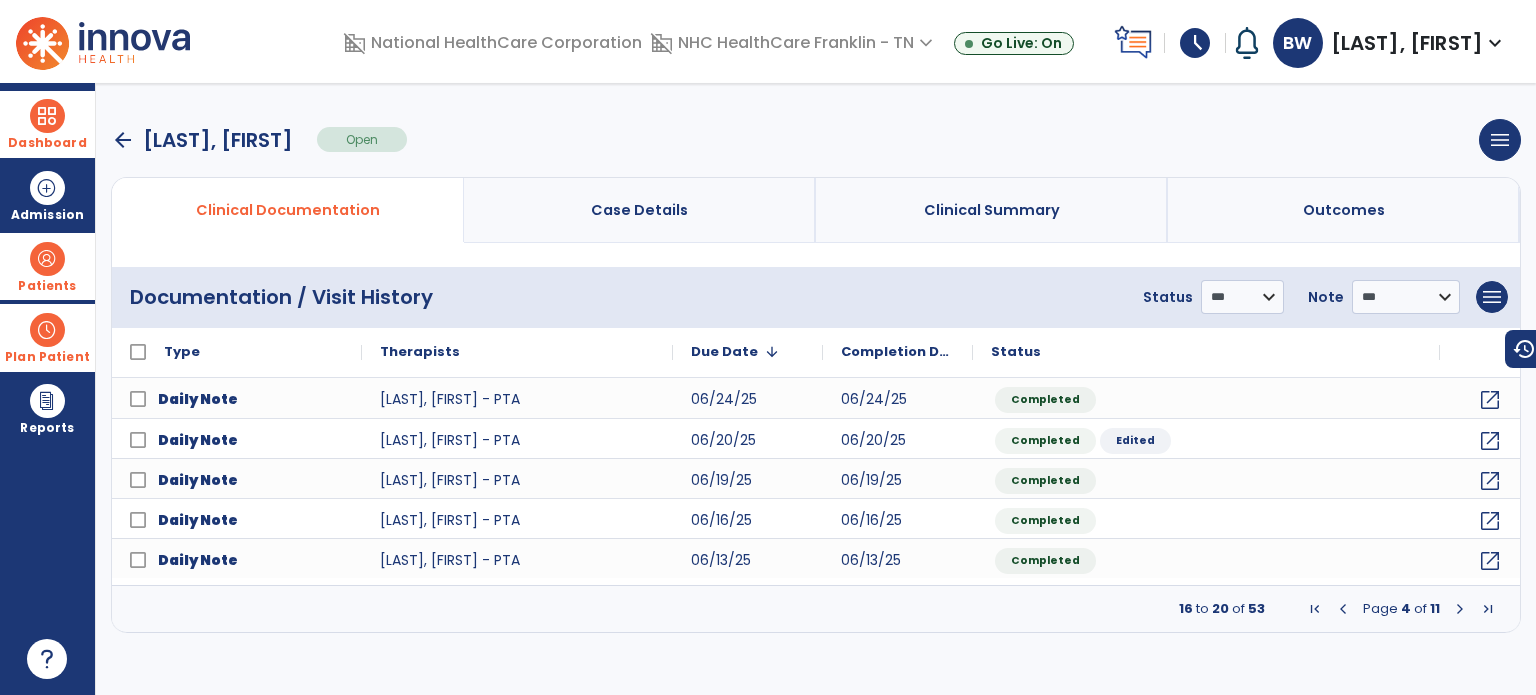 click at bounding box center (1460, 609) 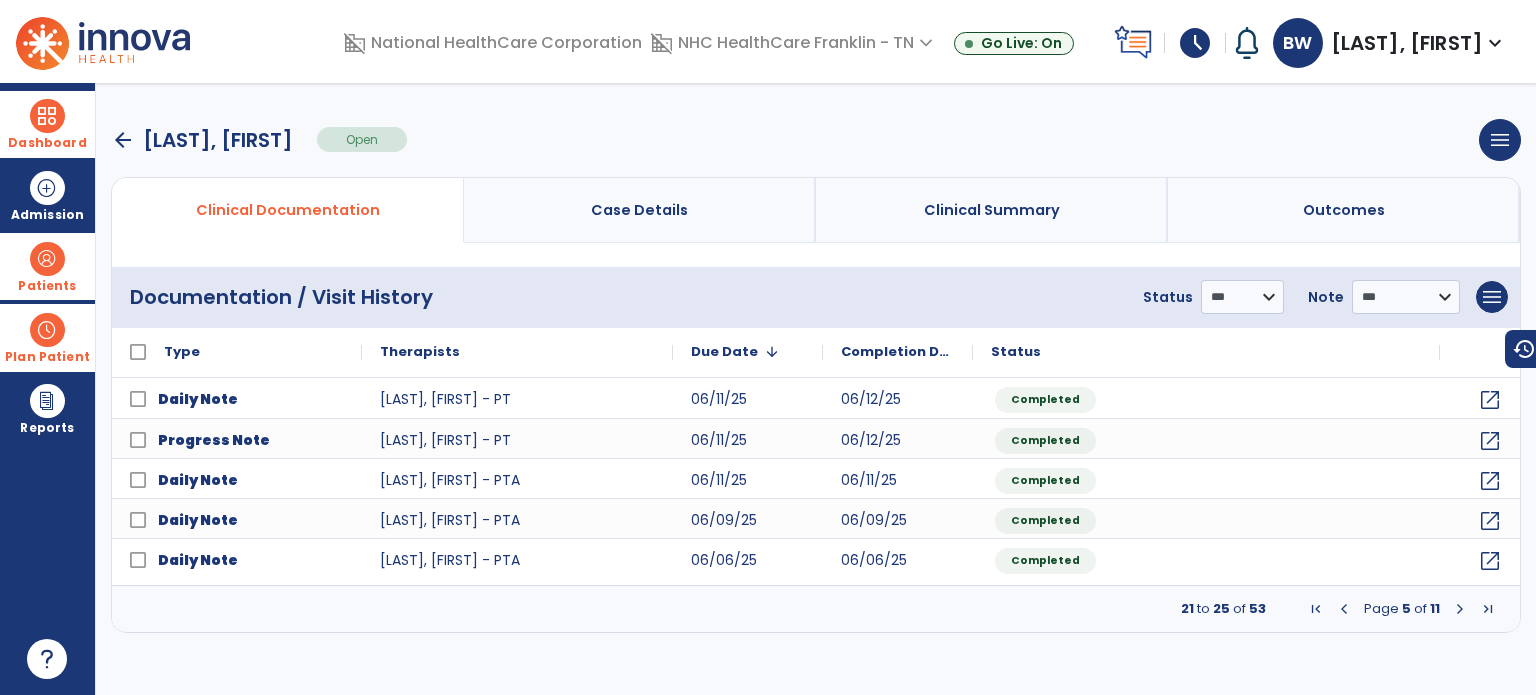 click at bounding box center [1460, 609] 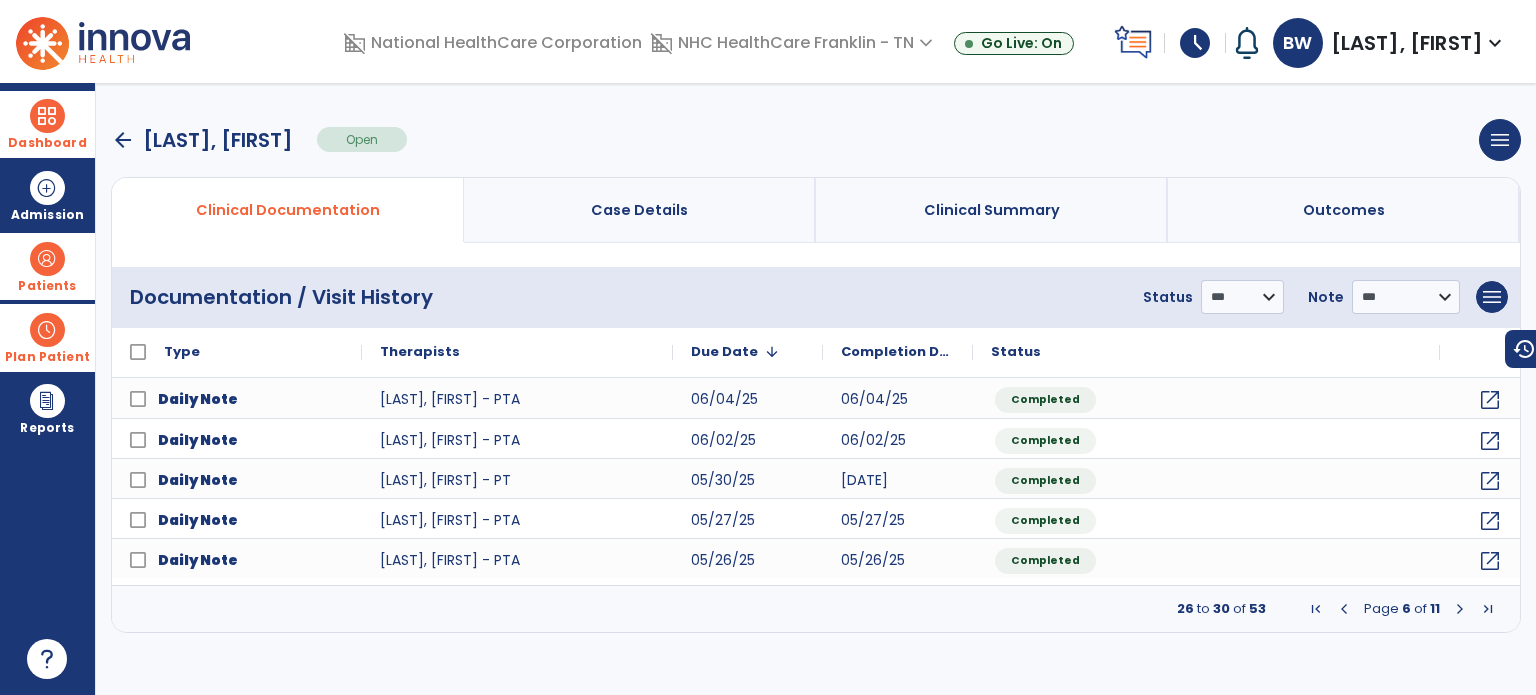click at bounding box center (1460, 609) 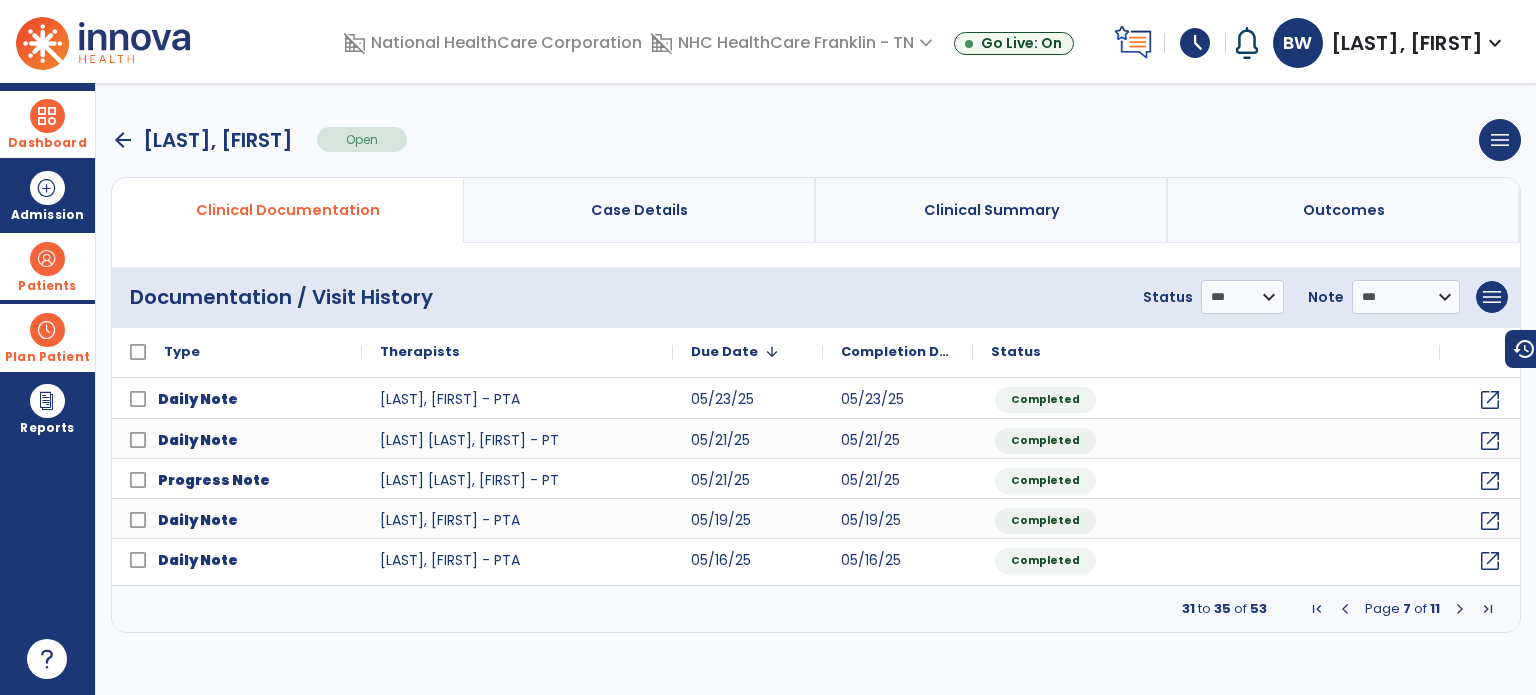click at bounding box center (1460, 609) 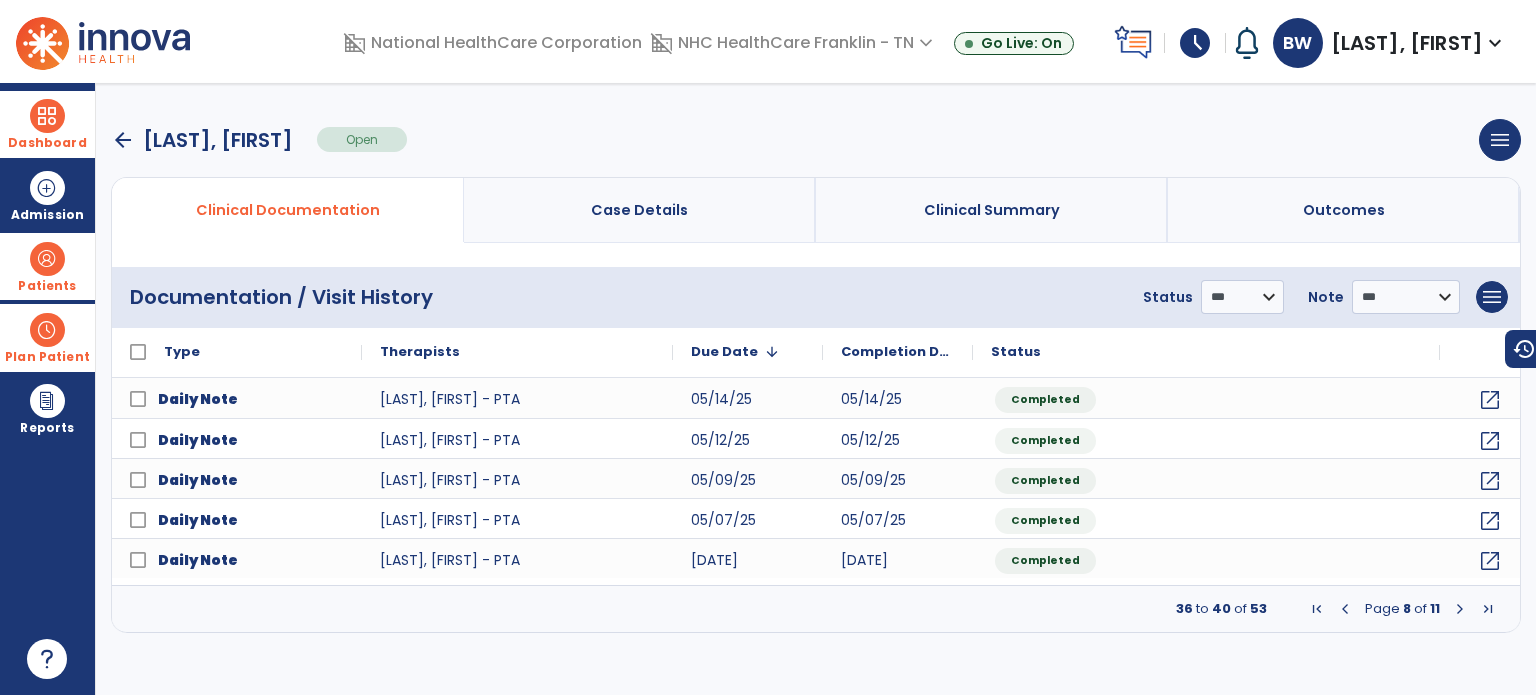 click at bounding box center [1460, 609] 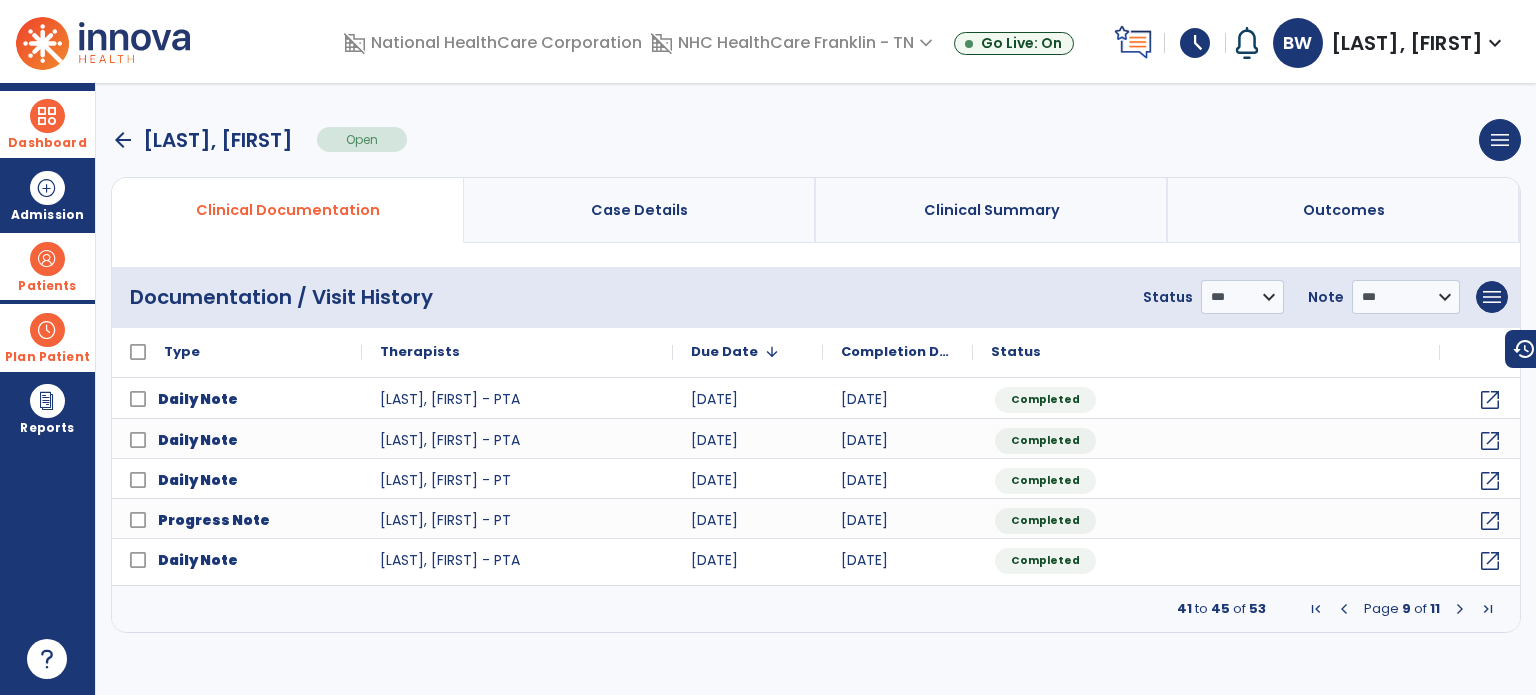 click at bounding box center (1460, 609) 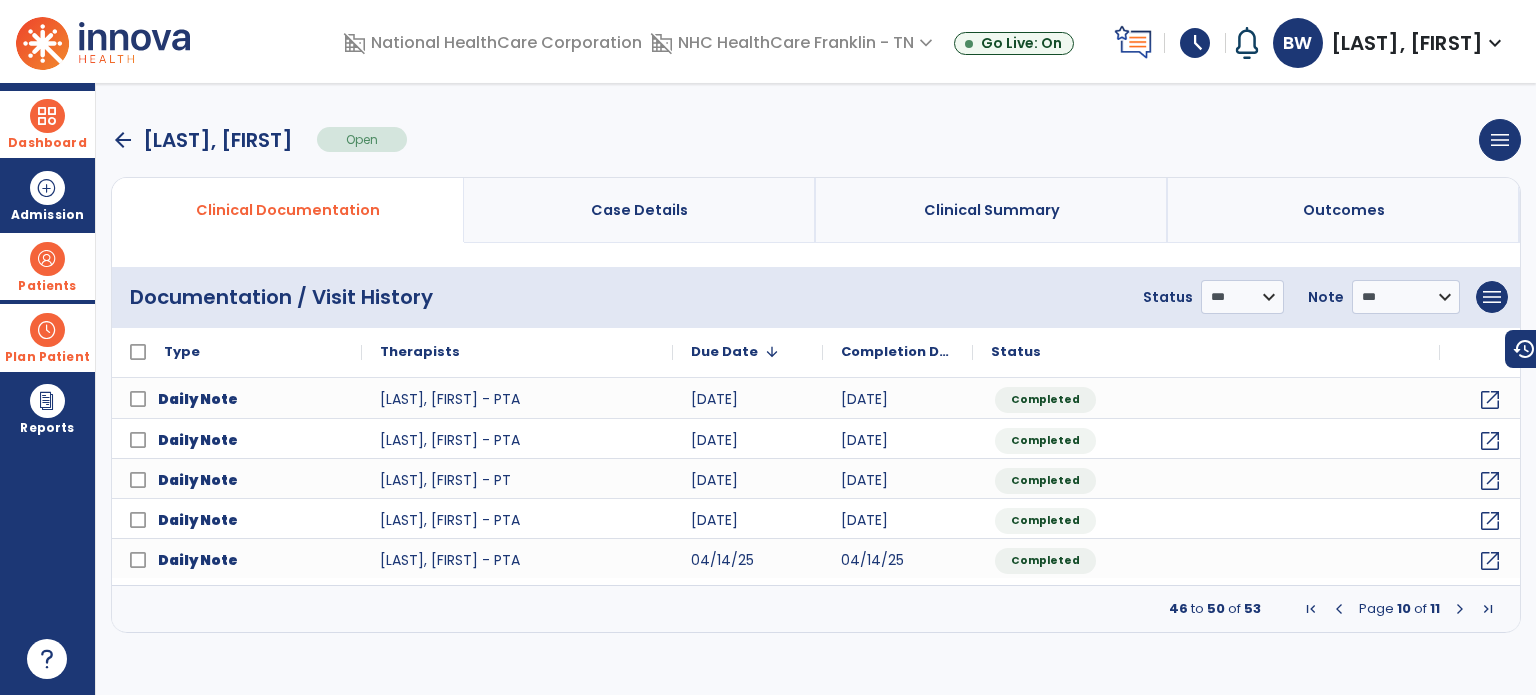 click at bounding box center [1460, 609] 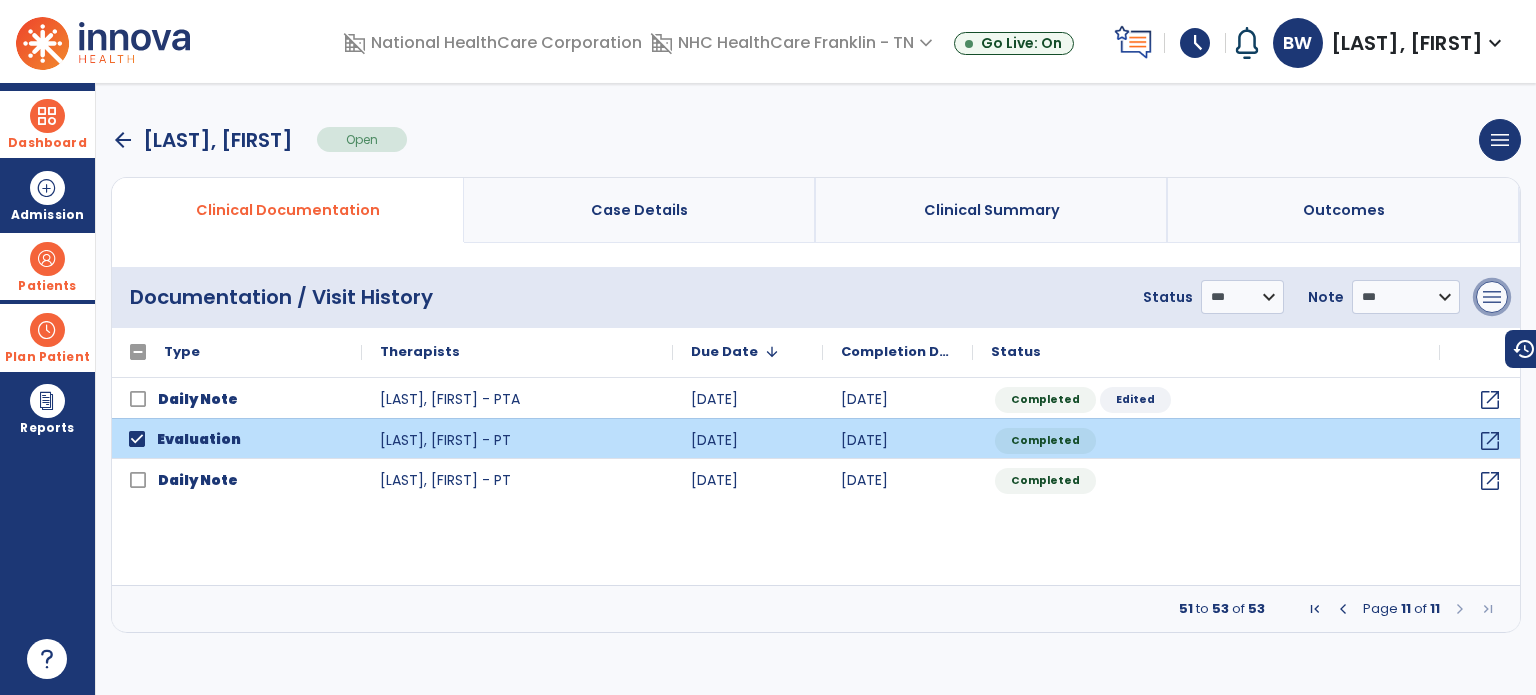 click on "menu" at bounding box center (1492, 297) 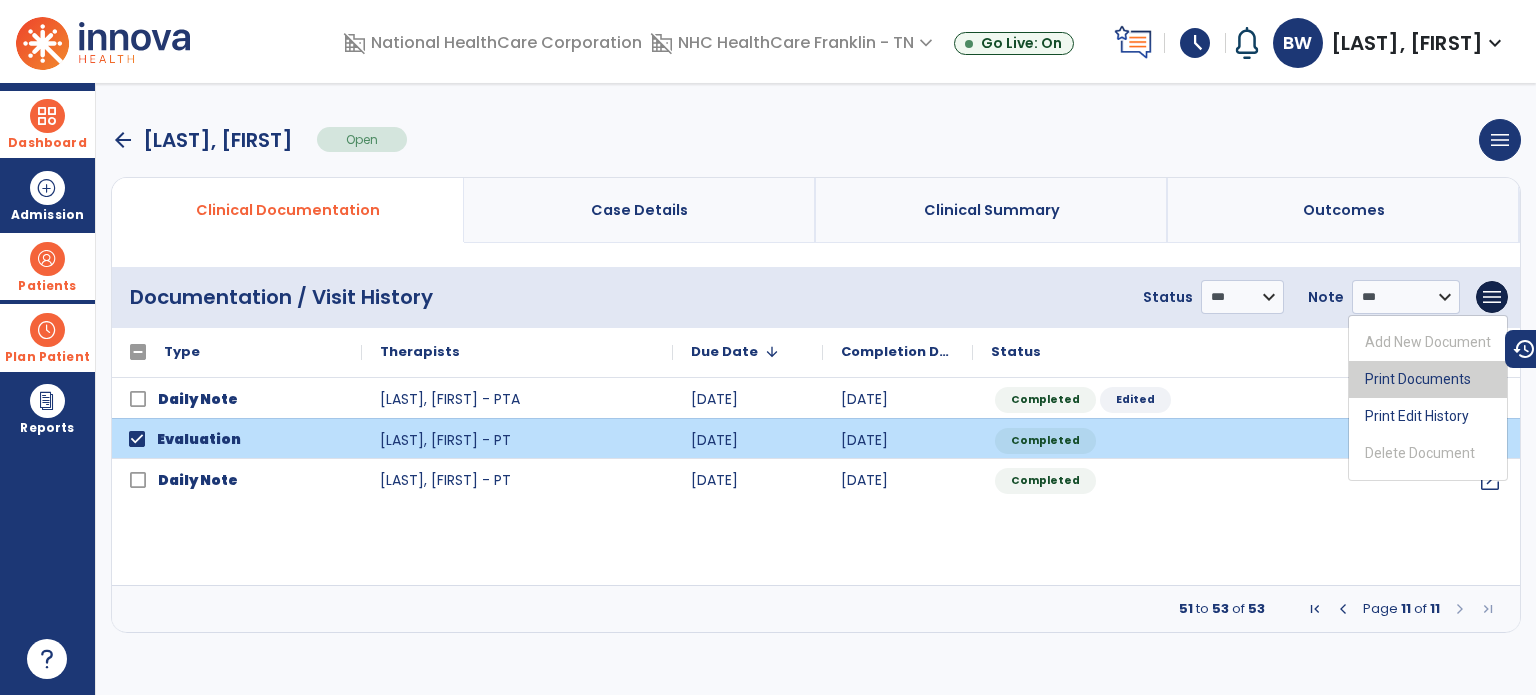 click on "Print Documents" at bounding box center [1428, 379] 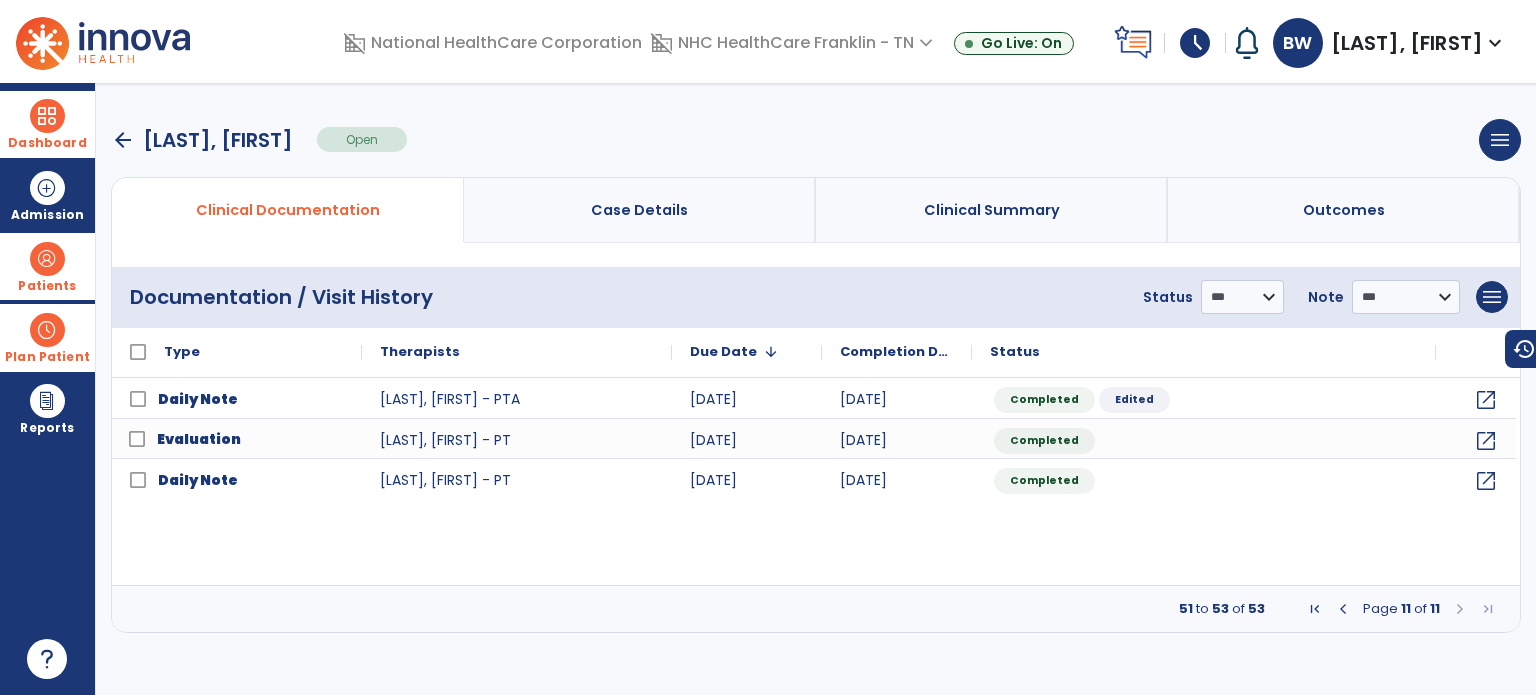click on "arrow_back" at bounding box center (123, 140) 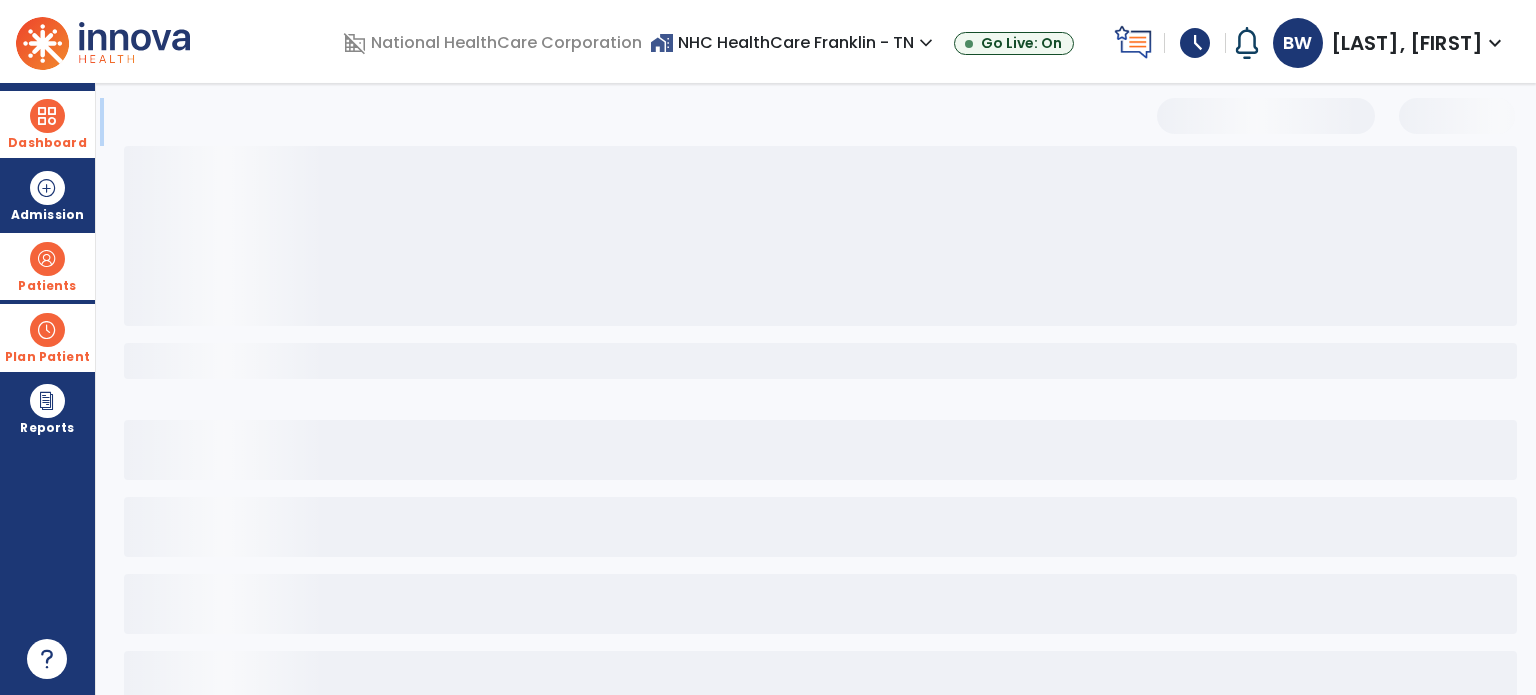 click at bounding box center [825, 430] 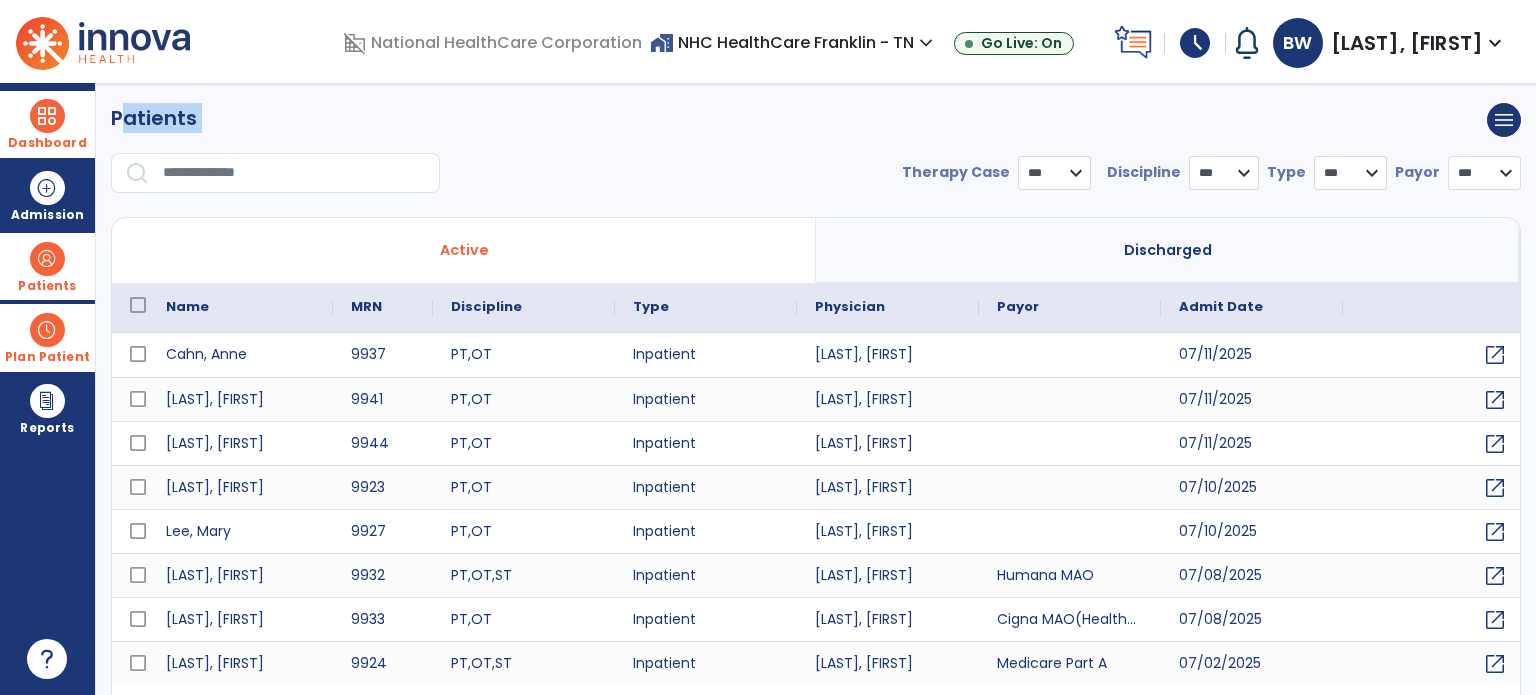 click on "**********" at bounding box center (816, 156) 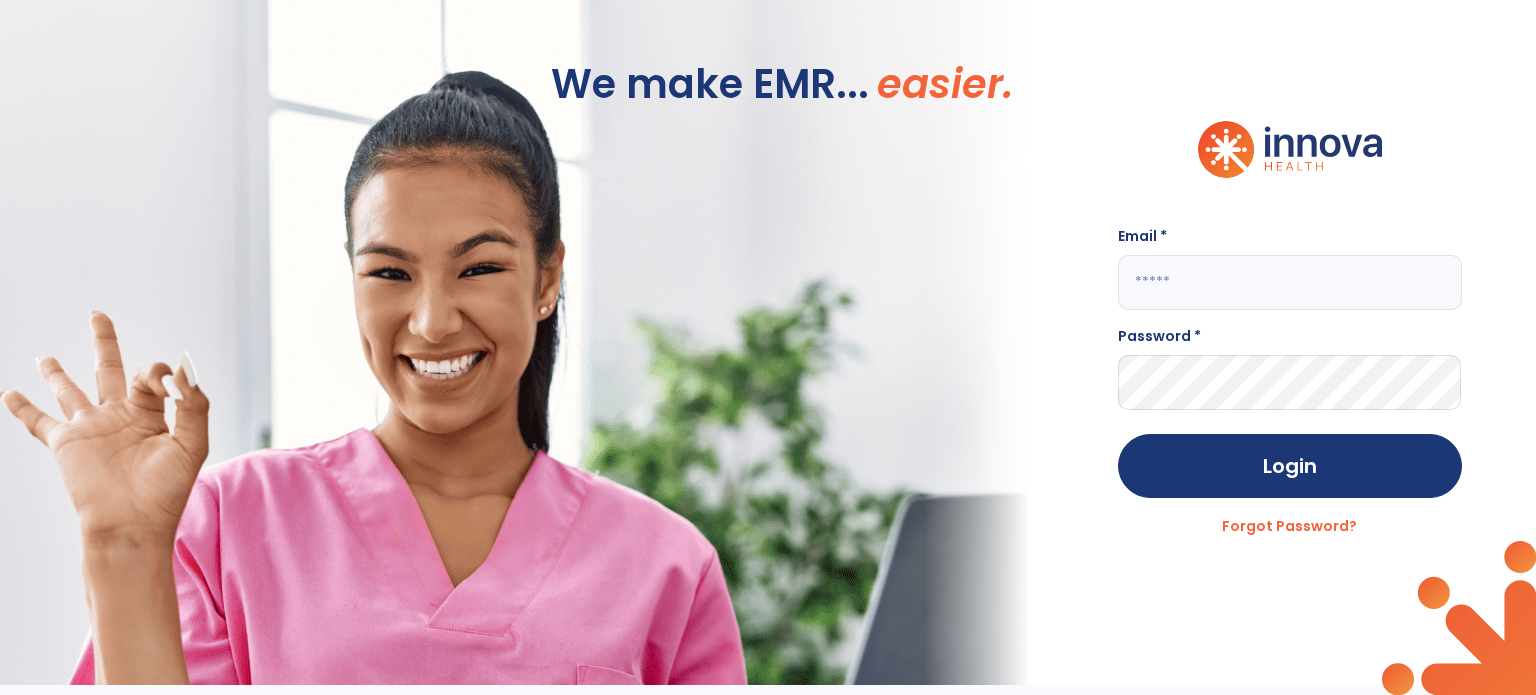type on "**********" 